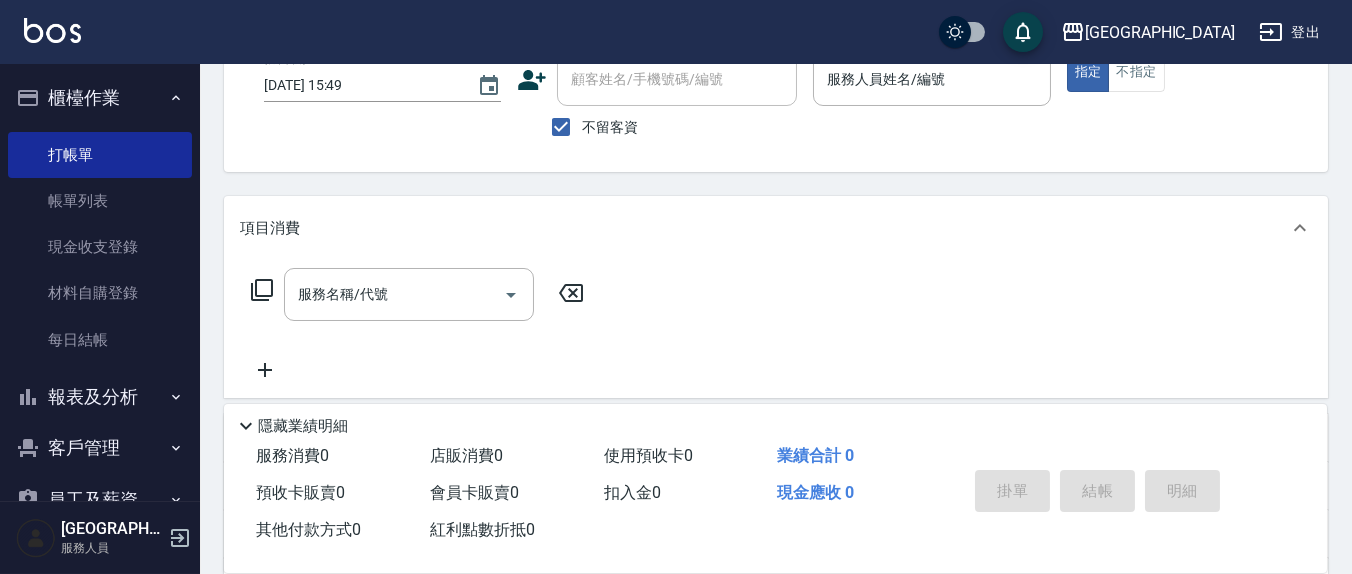 scroll, scrollTop: 0, scrollLeft: 0, axis: both 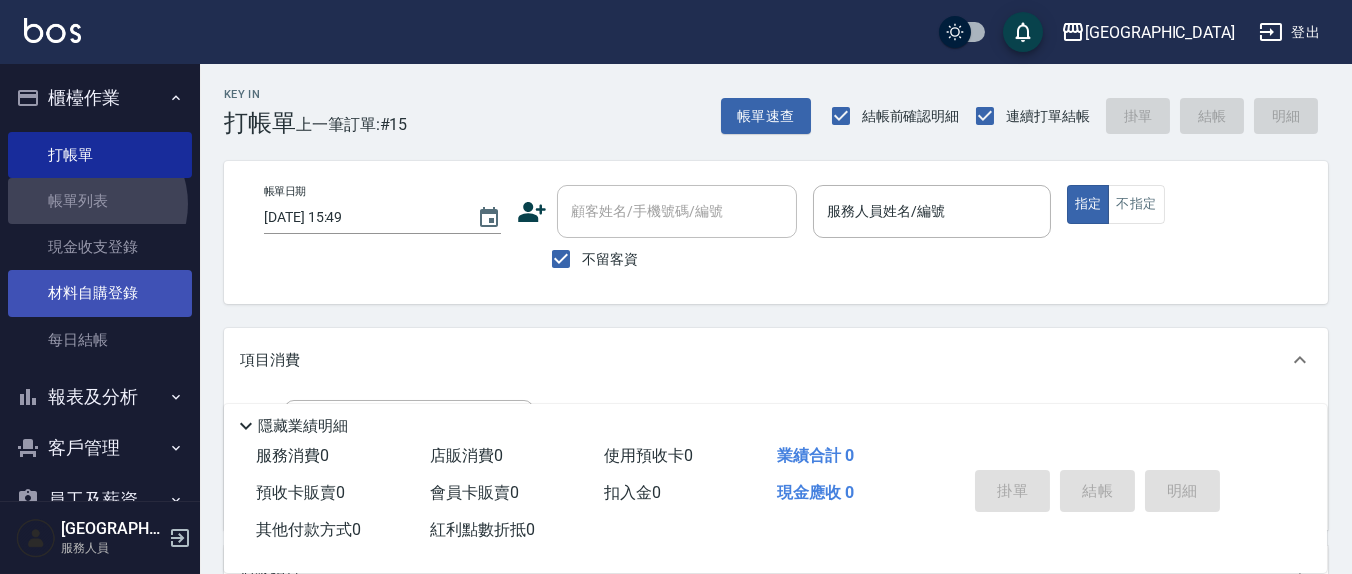 drag, startPoint x: 95, startPoint y: 204, endPoint x: 171, endPoint y: 271, distance: 101.31634 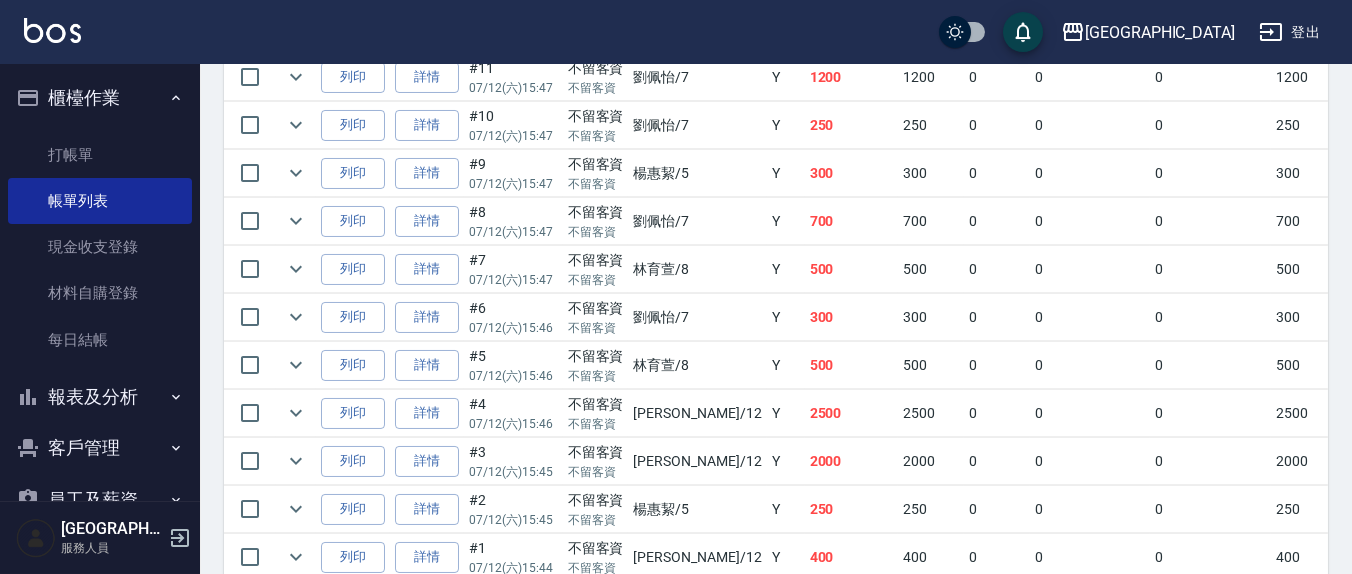 scroll, scrollTop: 833, scrollLeft: 0, axis: vertical 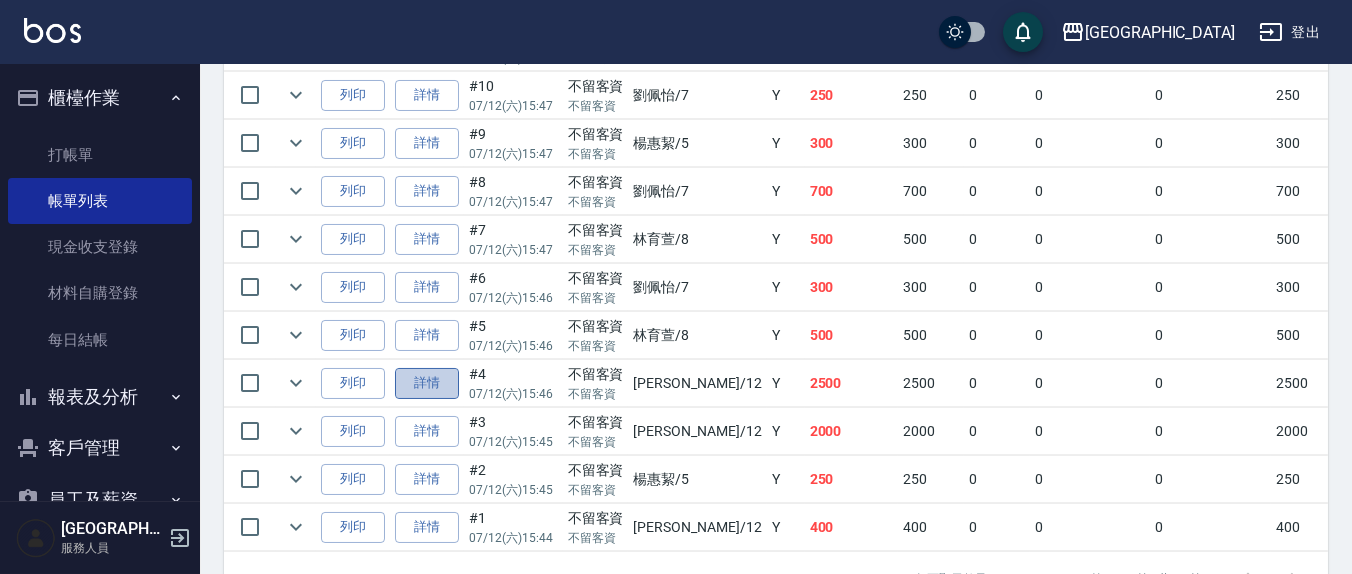 click on "詳情" at bounding box center (427, 383) 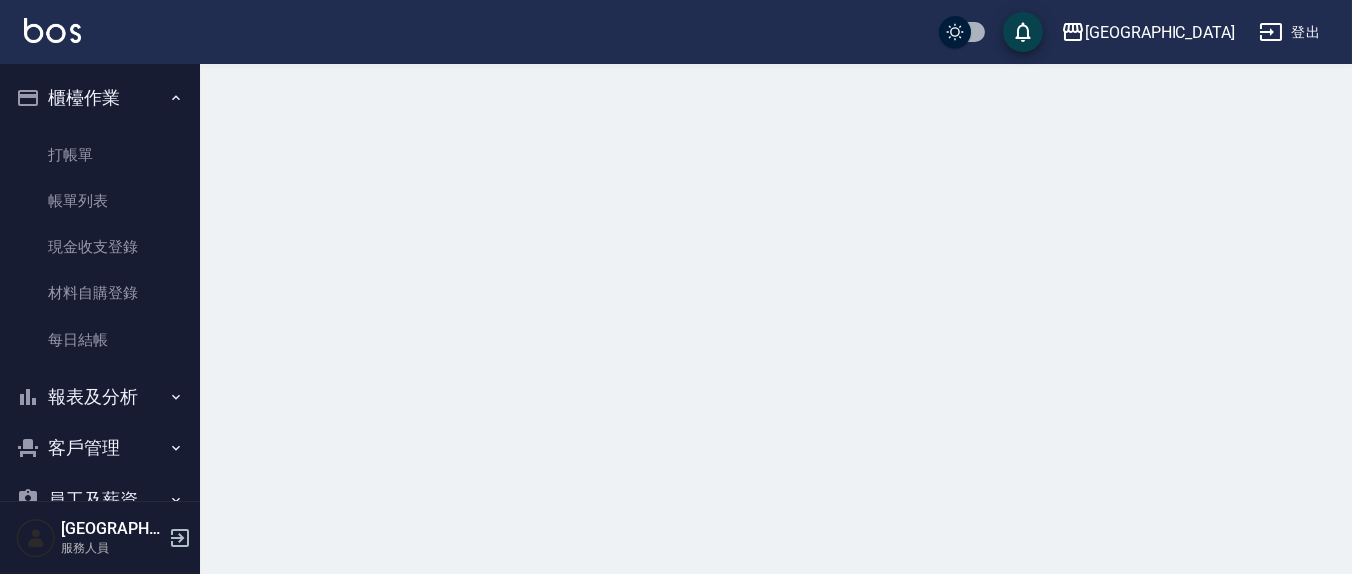 scroll, scrollTop: 0, scrollLeft: 0, axis: both 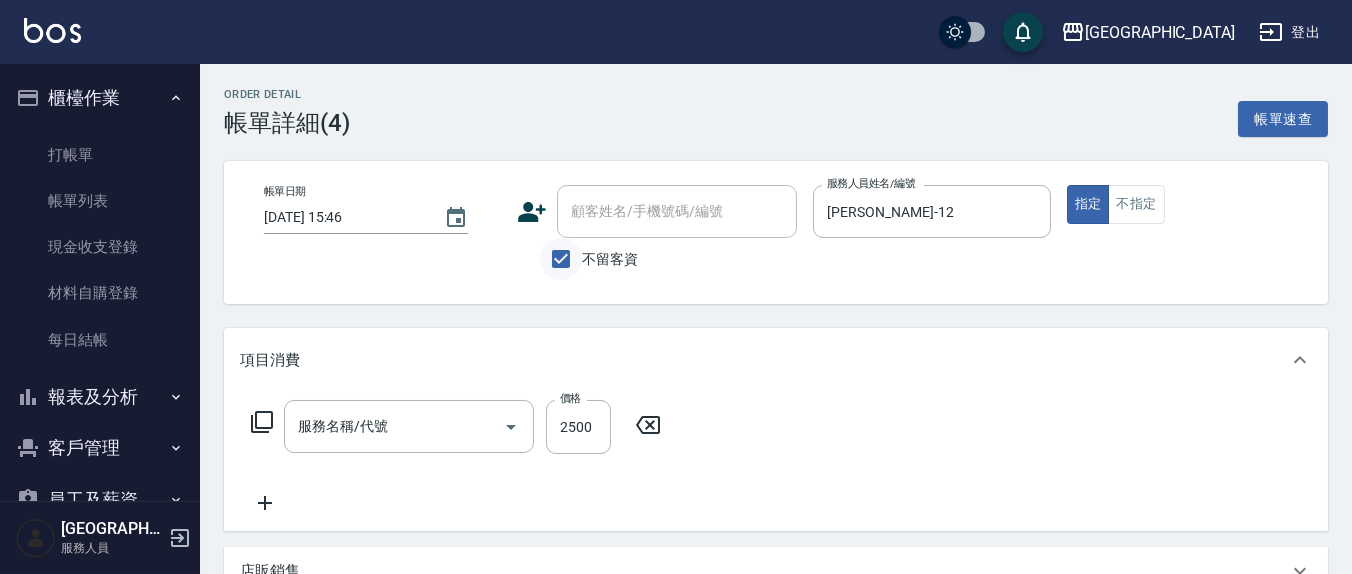 type on "2025/07/12 15:46" 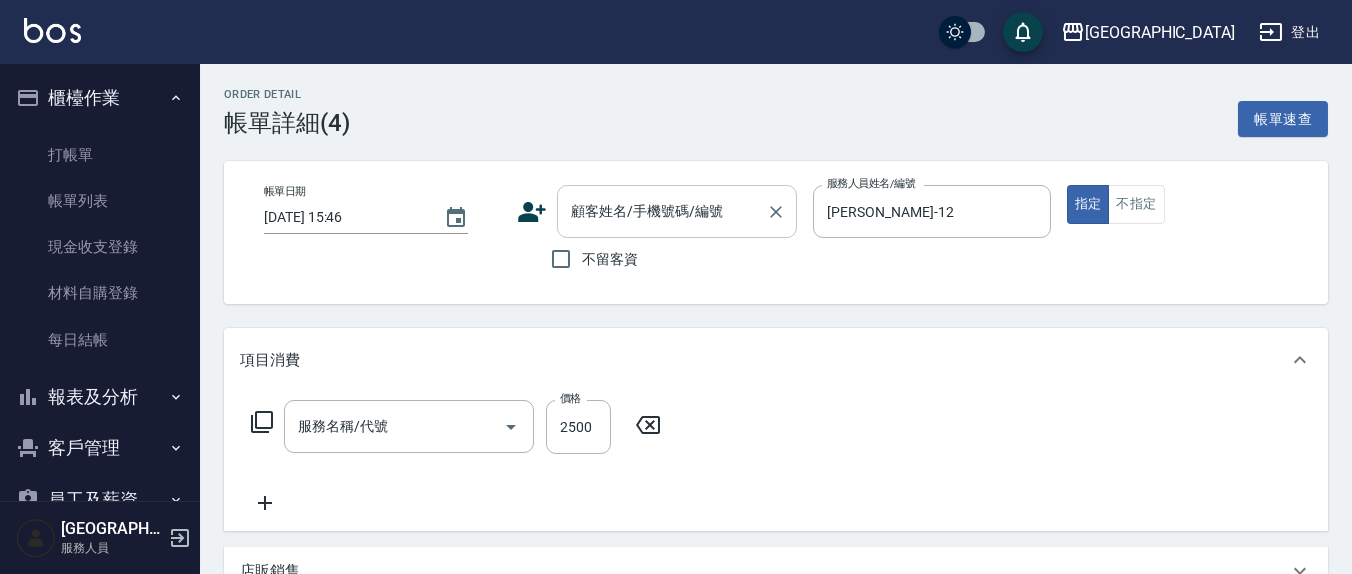 type on "有氧水離子燙2500(312)" 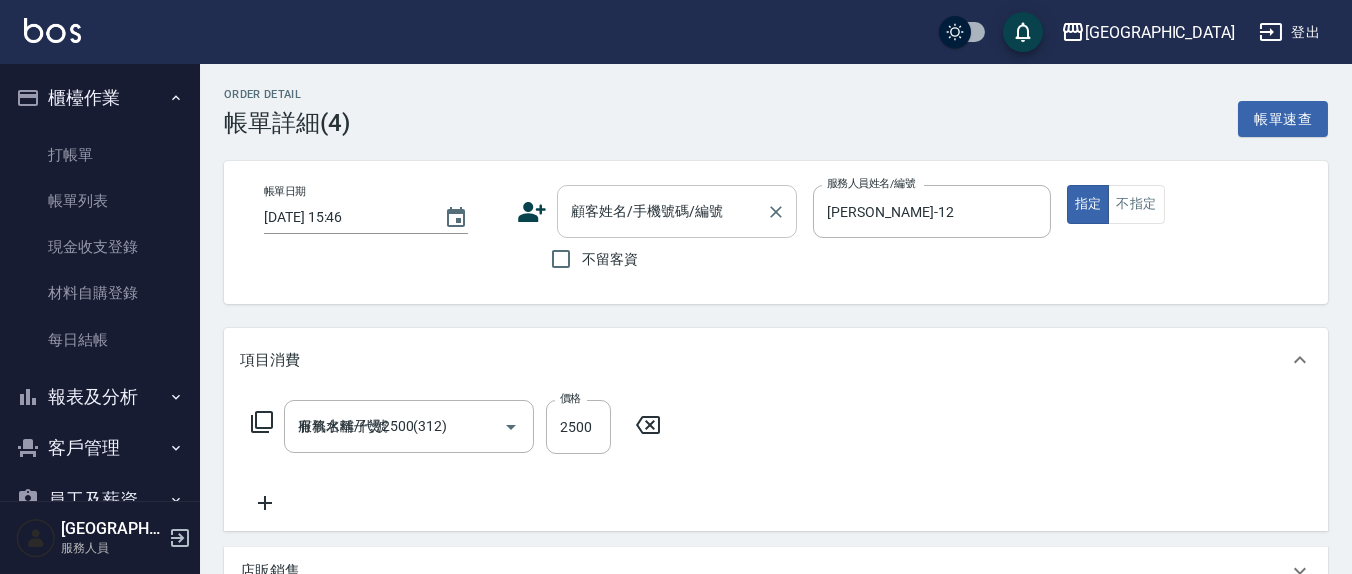 click on "顧客姓名/手機號碼/編號" at bounding box center (662, 211) 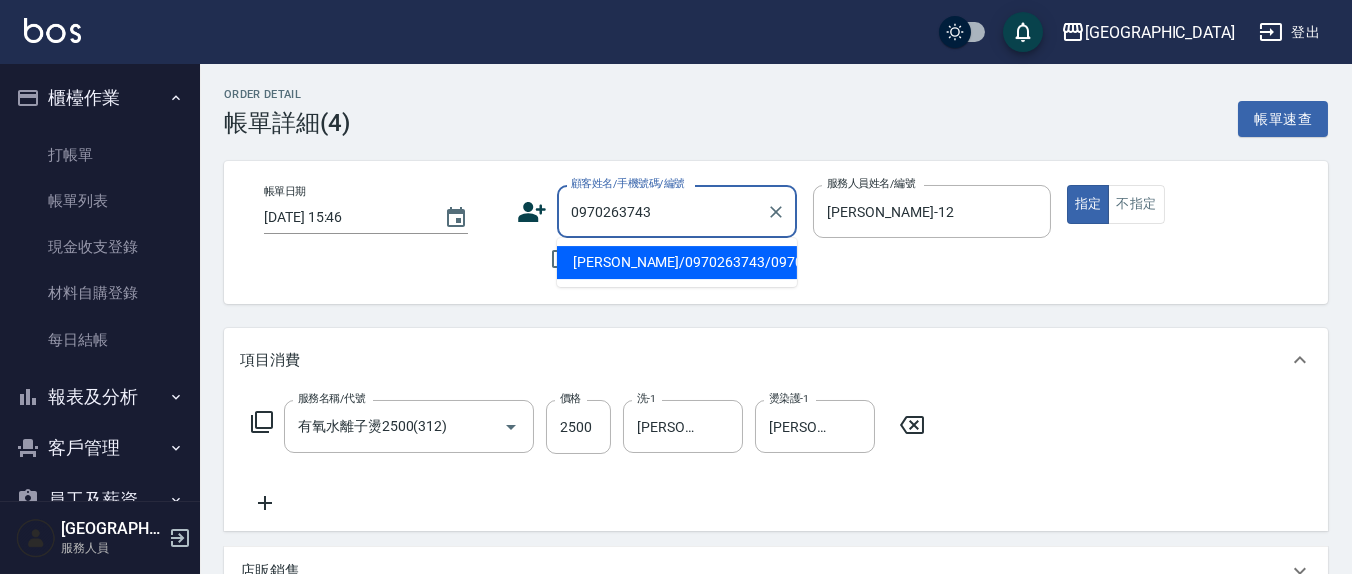 click on "[PERSON_NAME]/0970263743/0970263743" at bounding box center [677, 262] 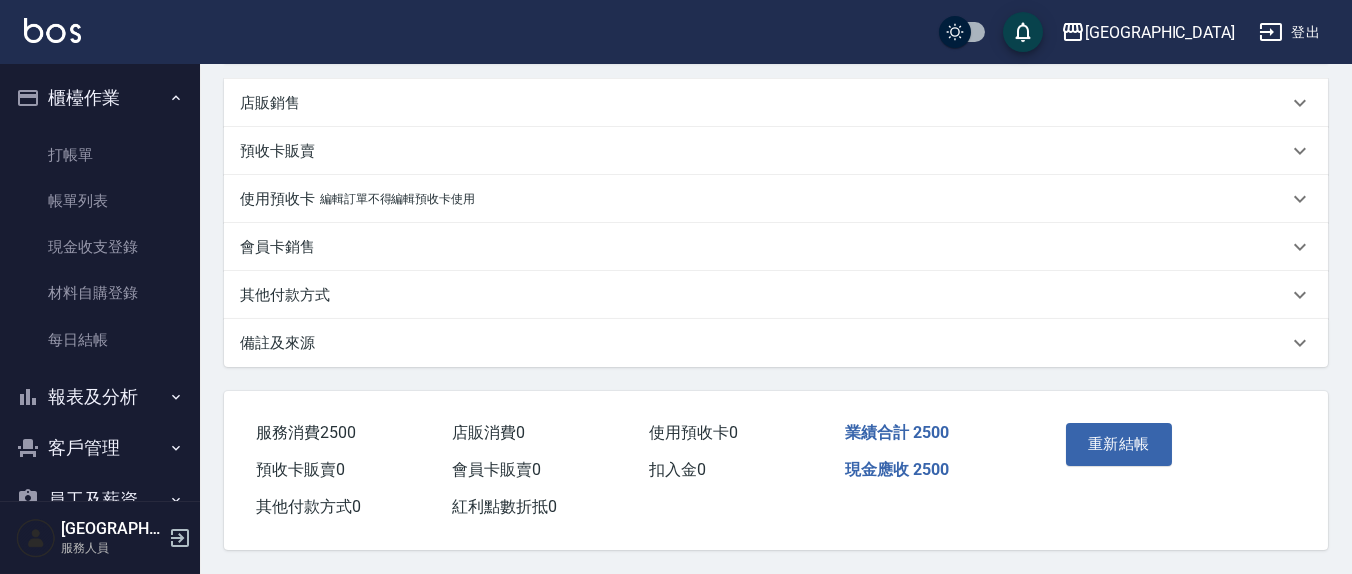 scroll, scrollTop: 473, scrollLeft: 0, axis: vertical 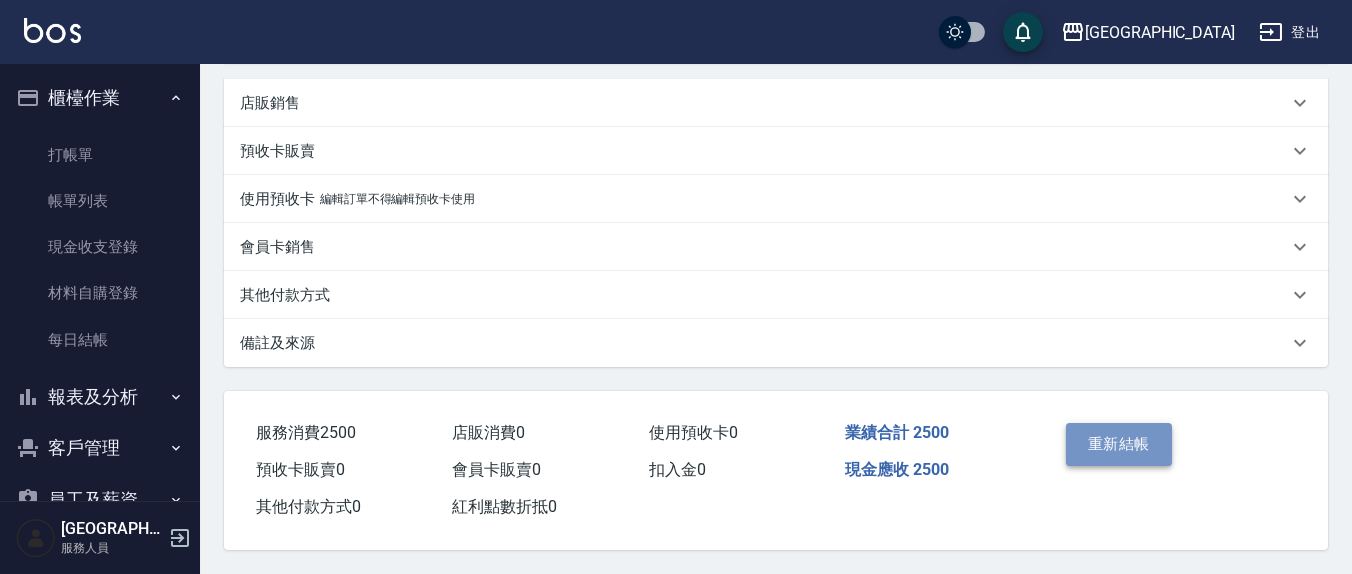 click on "重新結帳" at bounding box center [1119, 444] 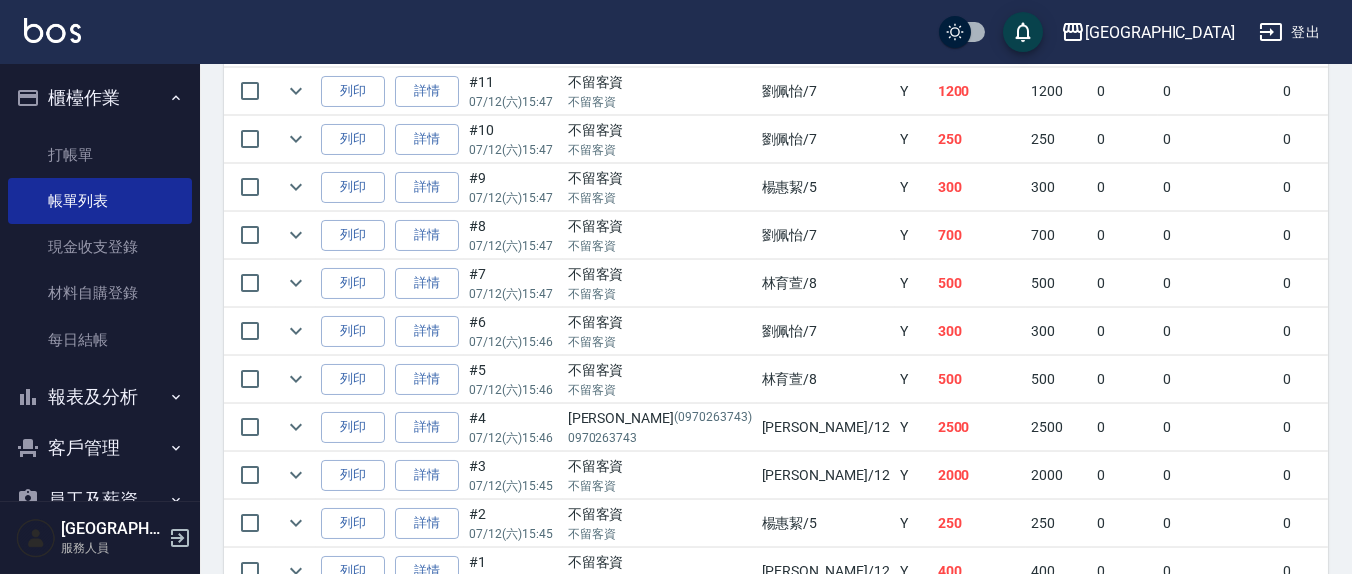 scroll, scrollTop: 902, scrollLeft: 0, axis: vertical 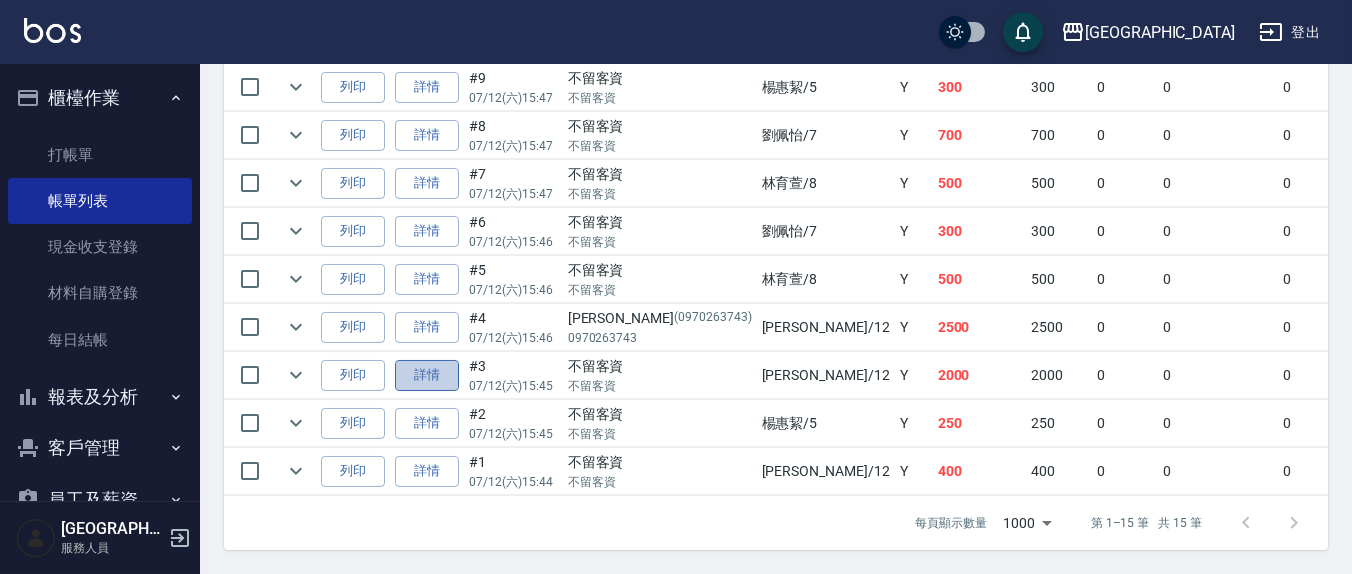 click on "詳情" at bounding box center (427, 375) 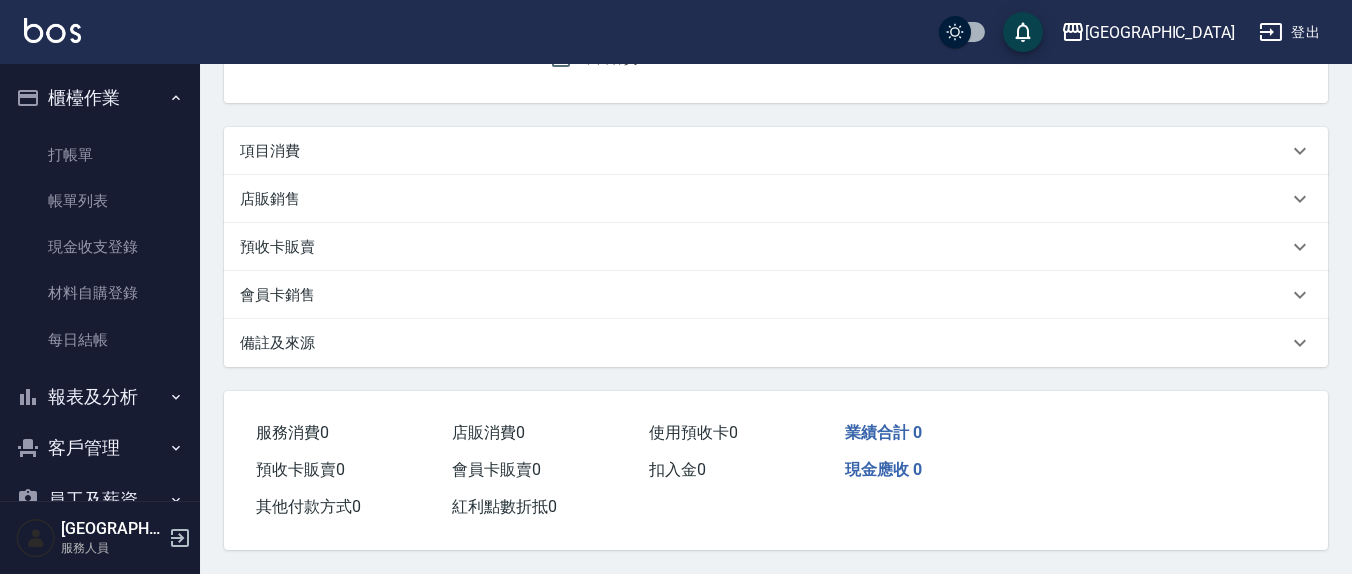 scroll, scrollTop: 0, scrollLeft: 0, axis: both 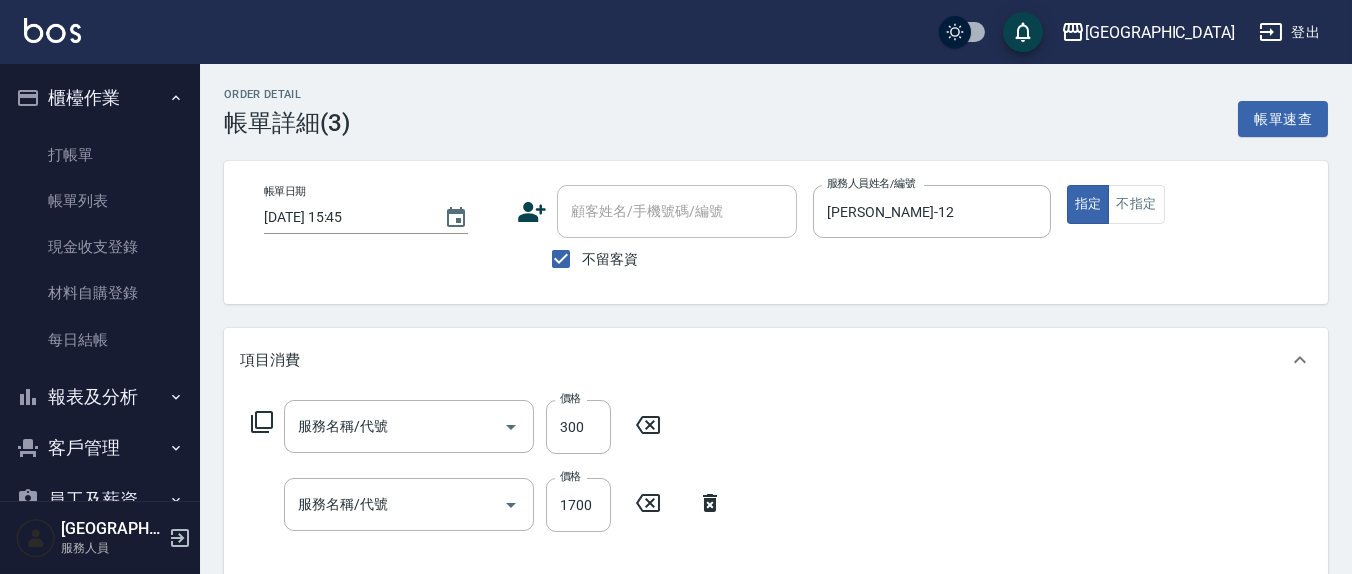 type on "2025/07/12 15:45" 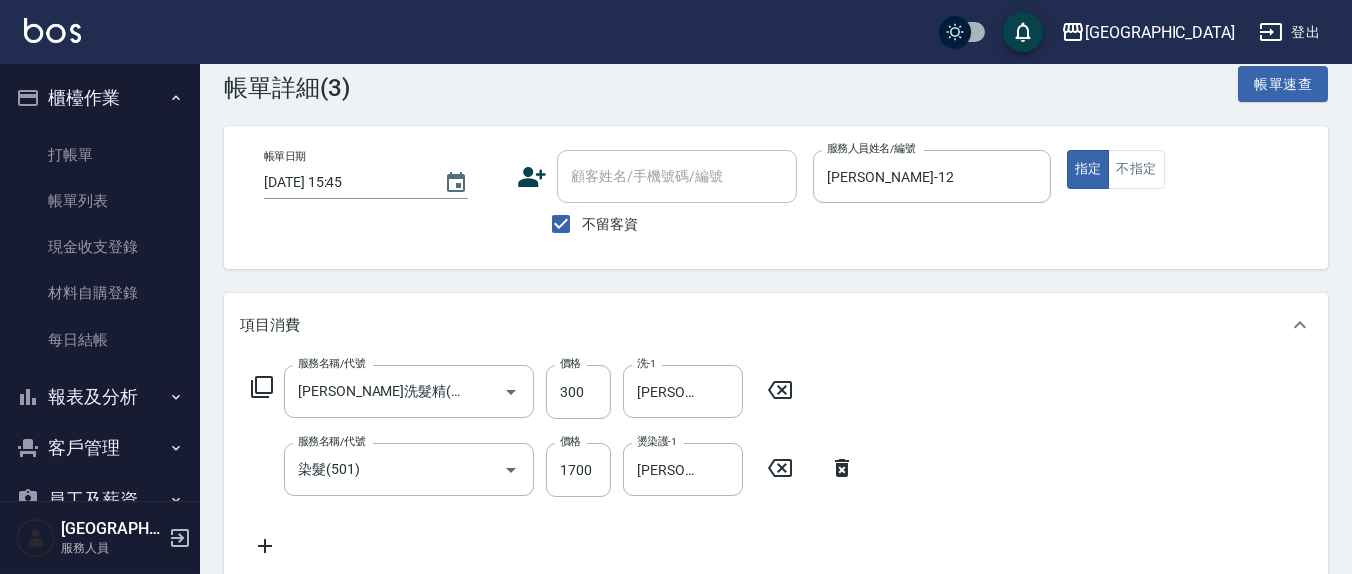 scroll, scrollTop: 0, scrollLeft: 0, axis: both 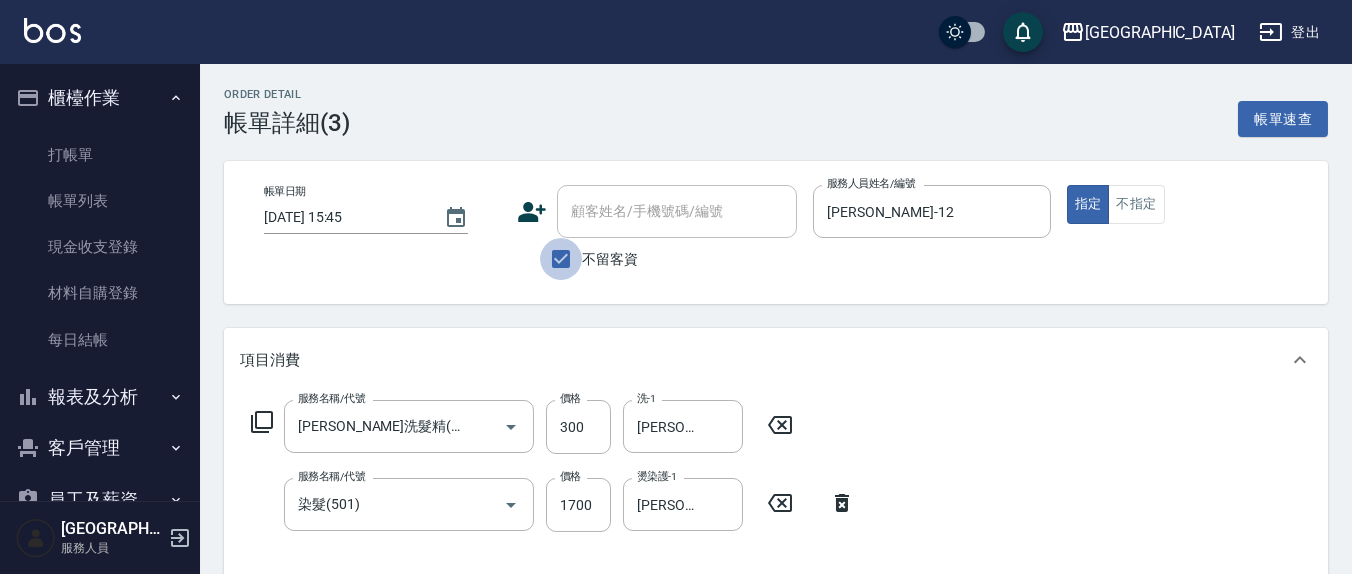 click on "不留客資" at bounding box center (561, 259) 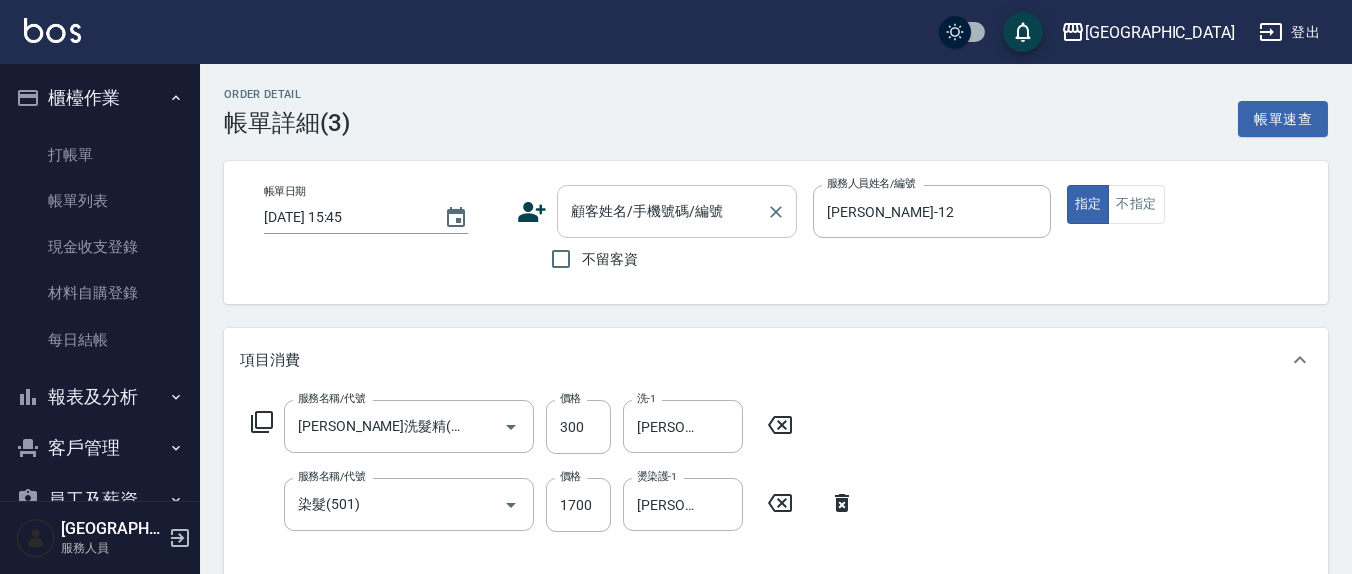click on "顧客姓名/手機號碼/編號" at bounding box center (677, 211) 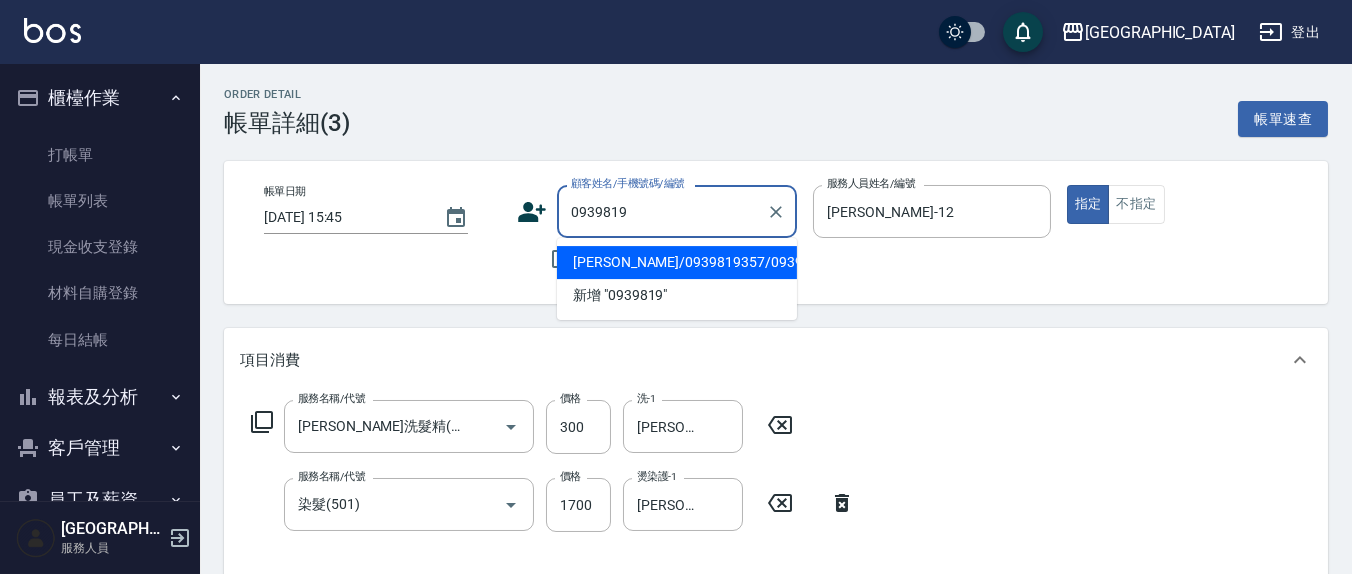 click on "[PERSON_NAME]/0939819357/0939819357" at bounding box center [677, 262] 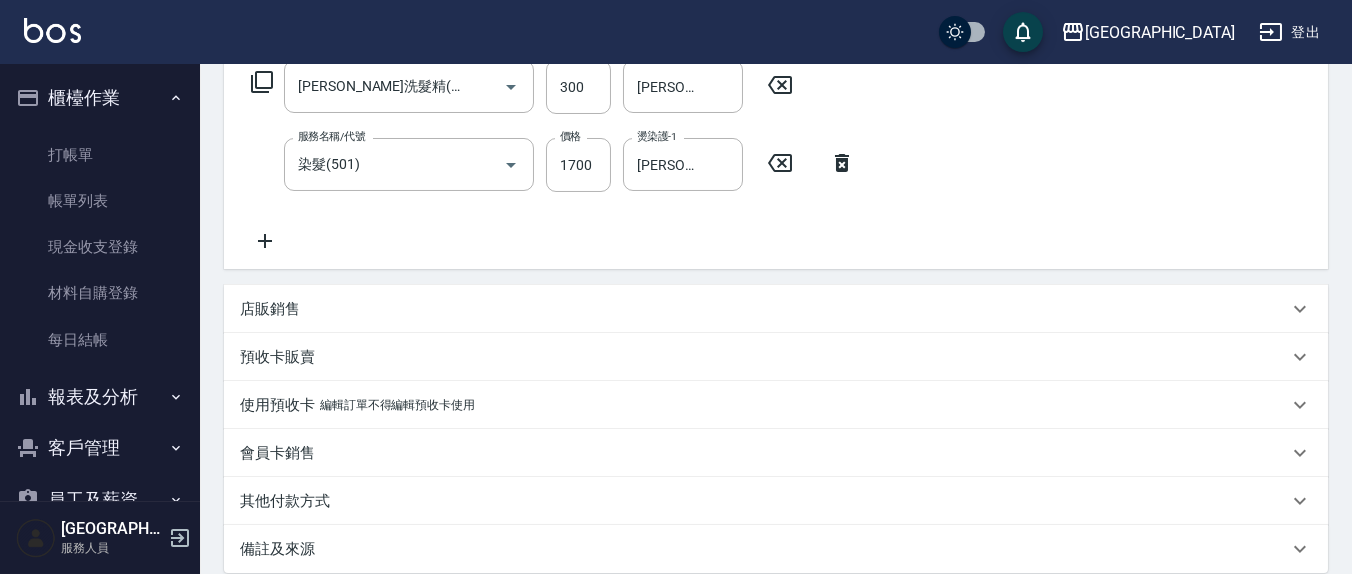 scroll, scrollTop: 551, scrollLeft: 0, axis: vertical 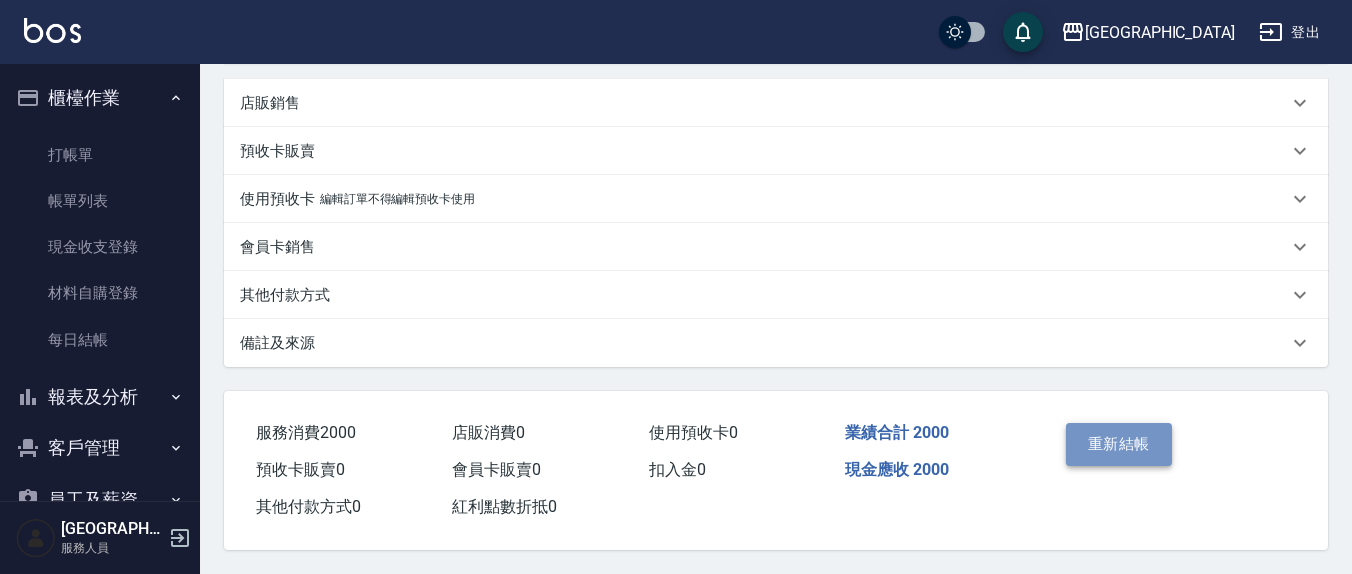 click on "重新結帳" at bounding box center [1119, 444] 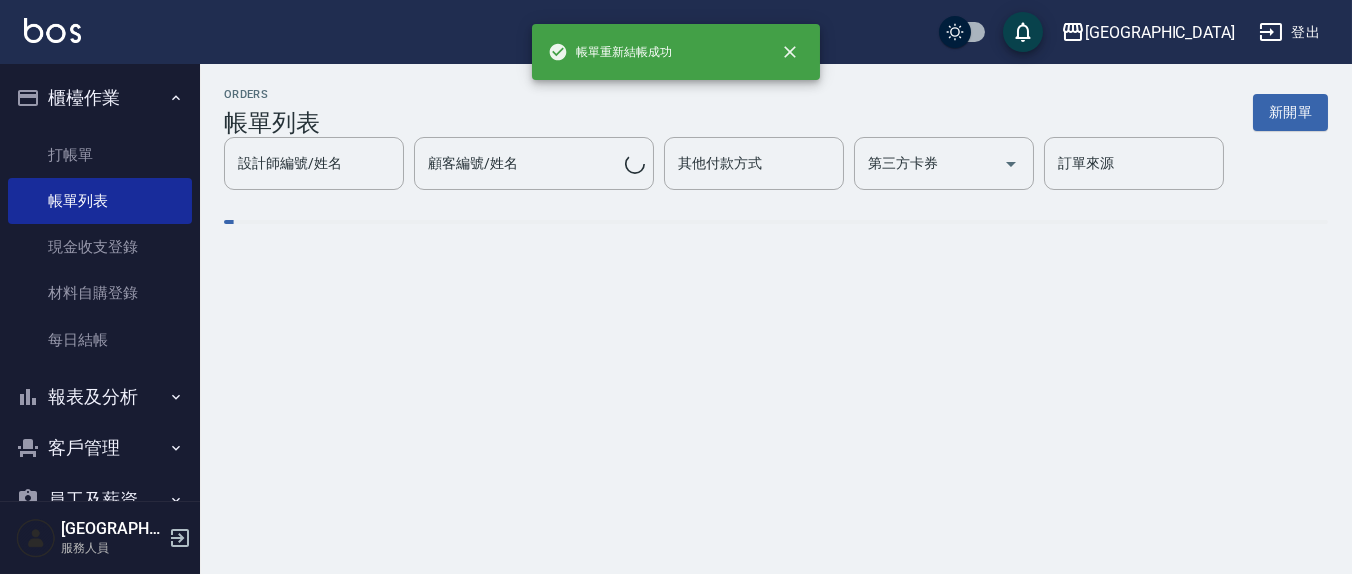 scroll, scrollTop: 0, scrollLeft: 0, axis: both 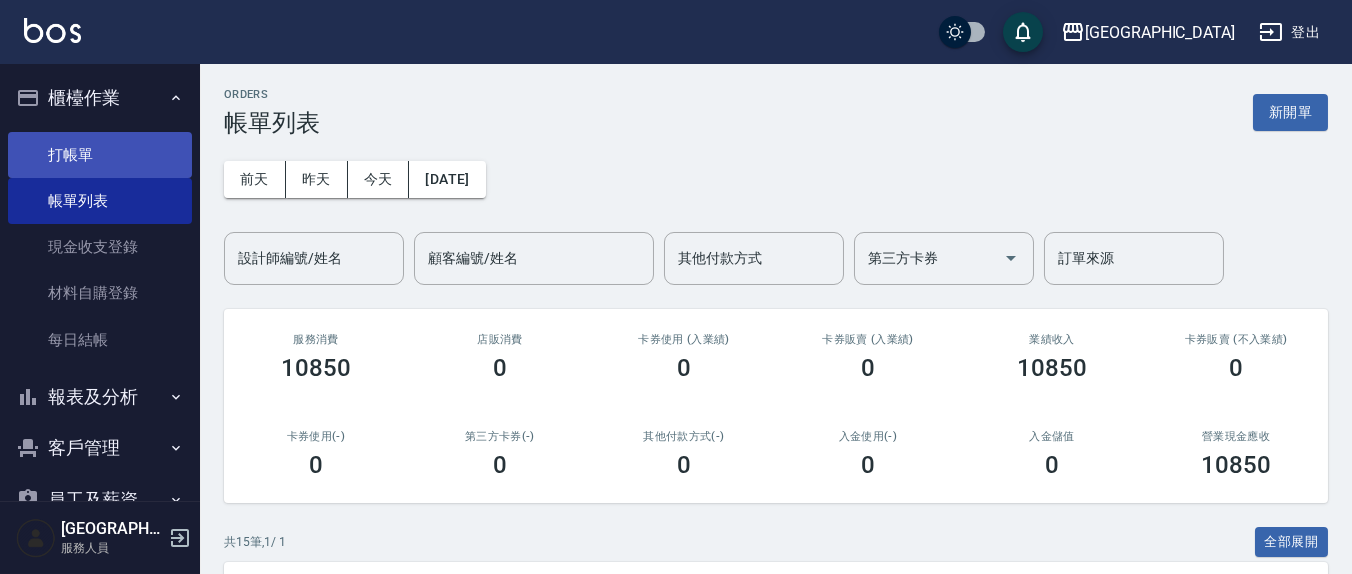 click on "打帳單" at bounding box center [100, 155] 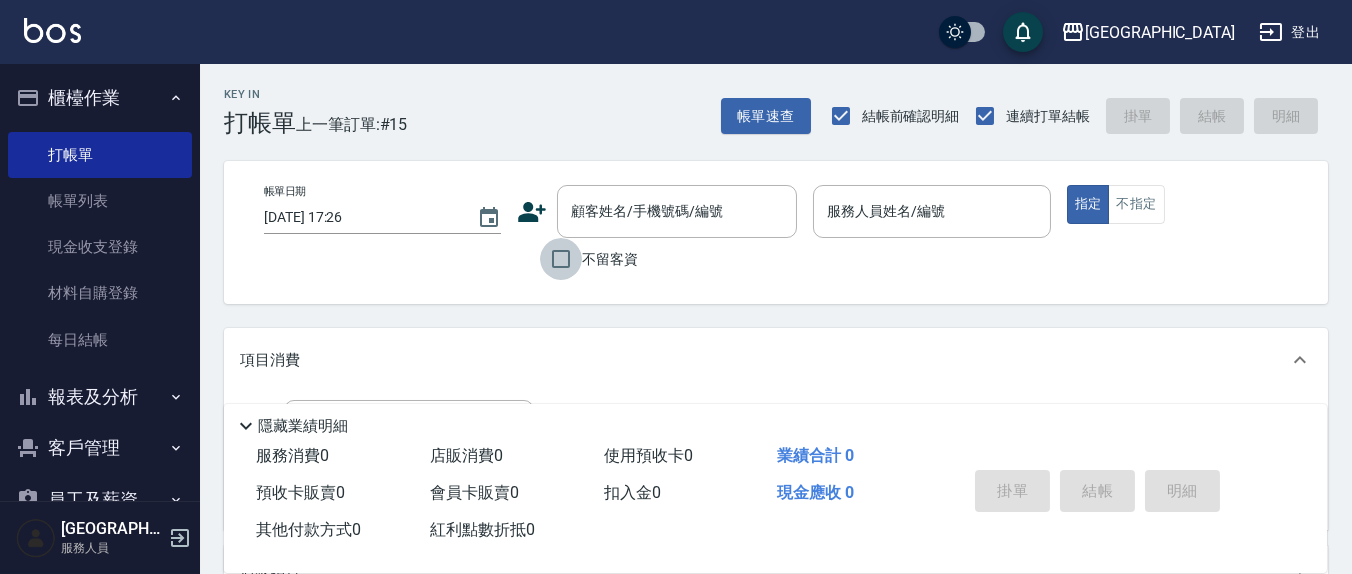 click on "不留客資" at bounding box center [561, 259] 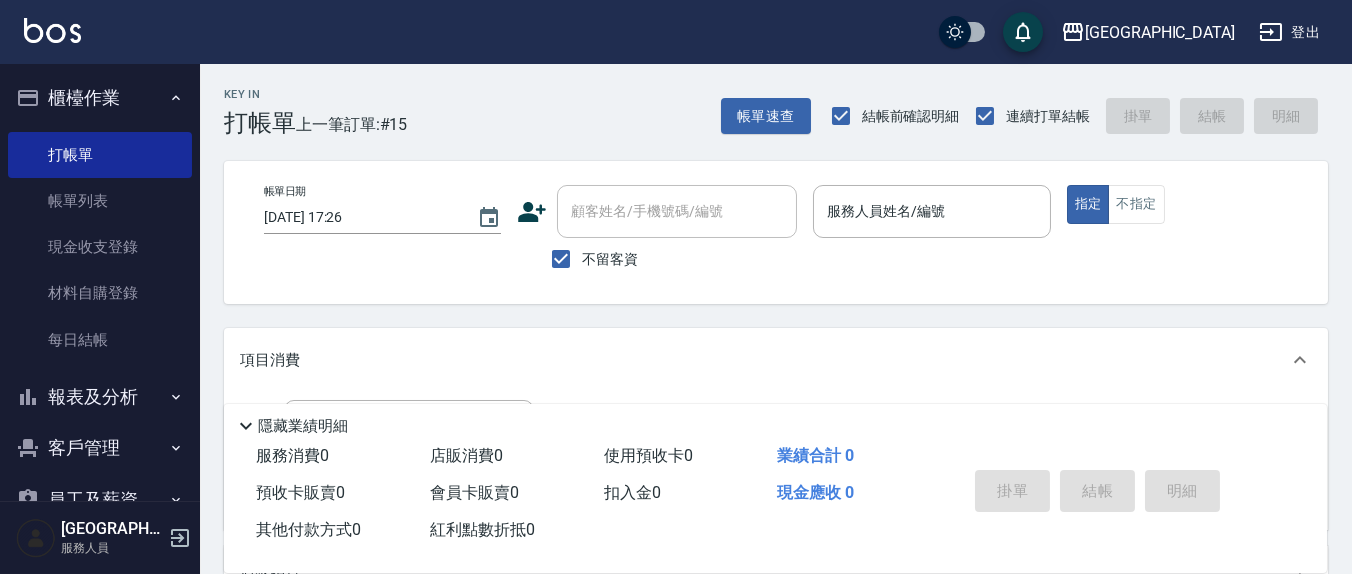 click at bounding box center (931, 248) 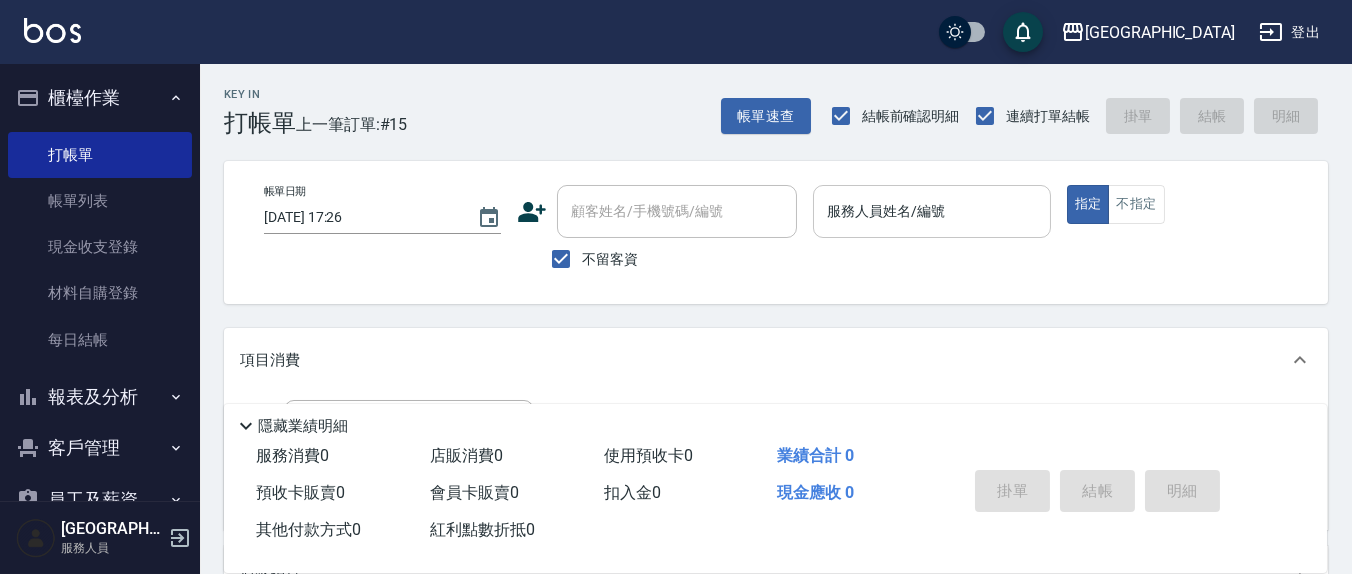 click on "服務人員姓名/編號" at bounding box center [931, 211] 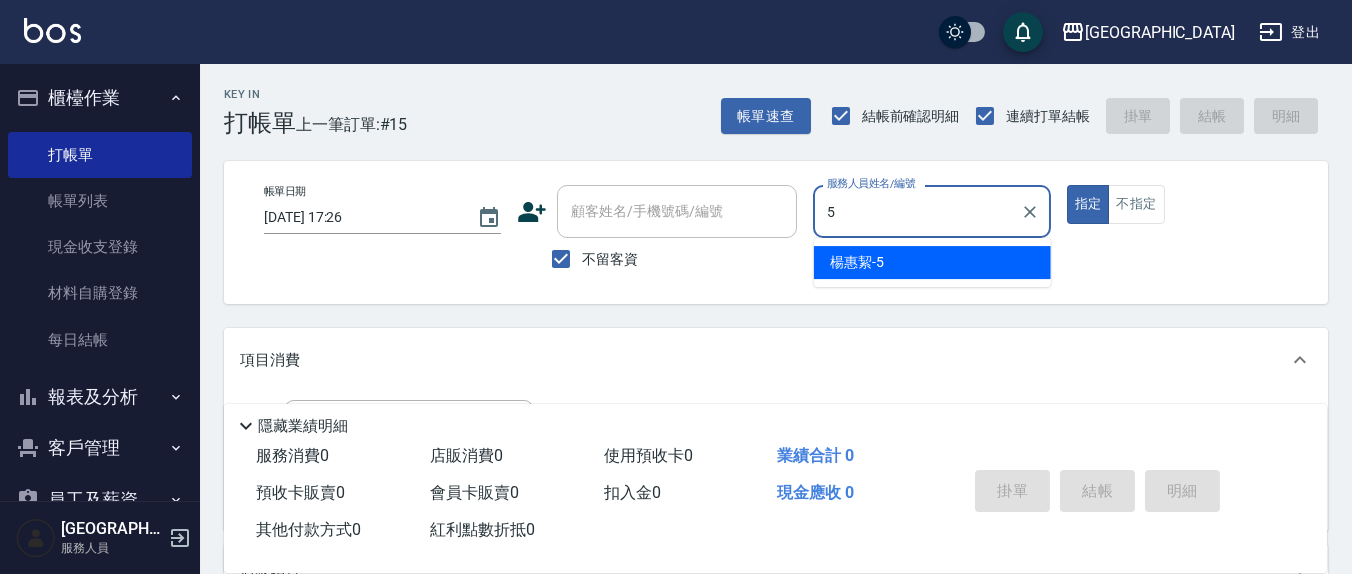type on "5" 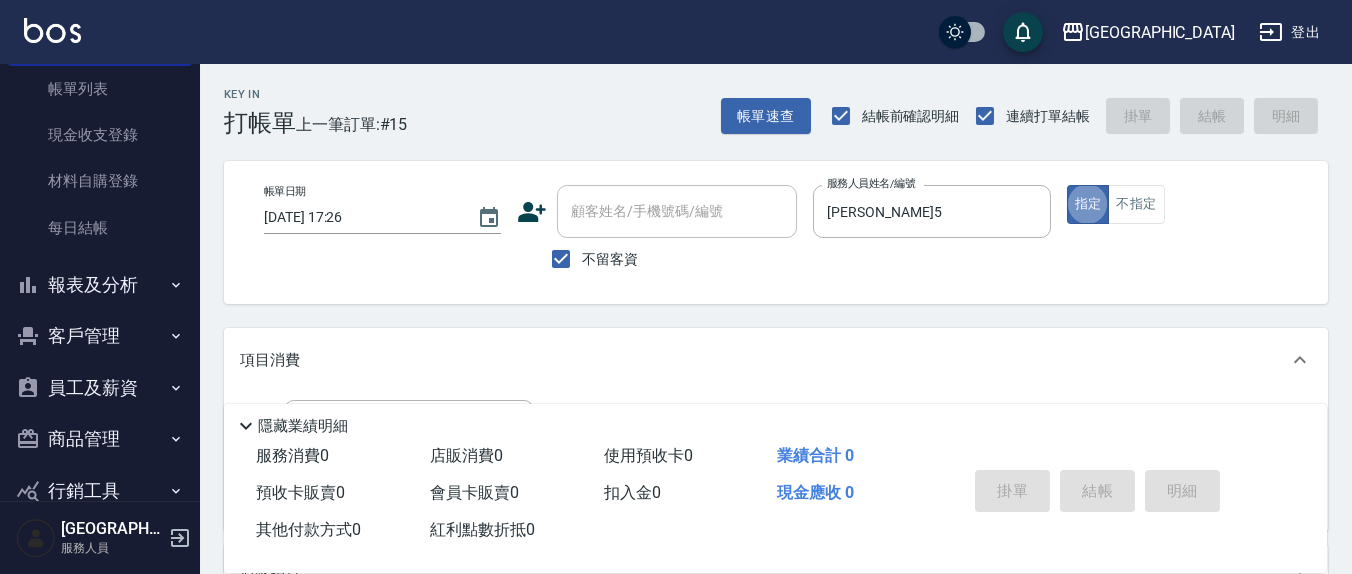 scroll, scrollTop: 151, scrollLeft: 0, axis: vertical 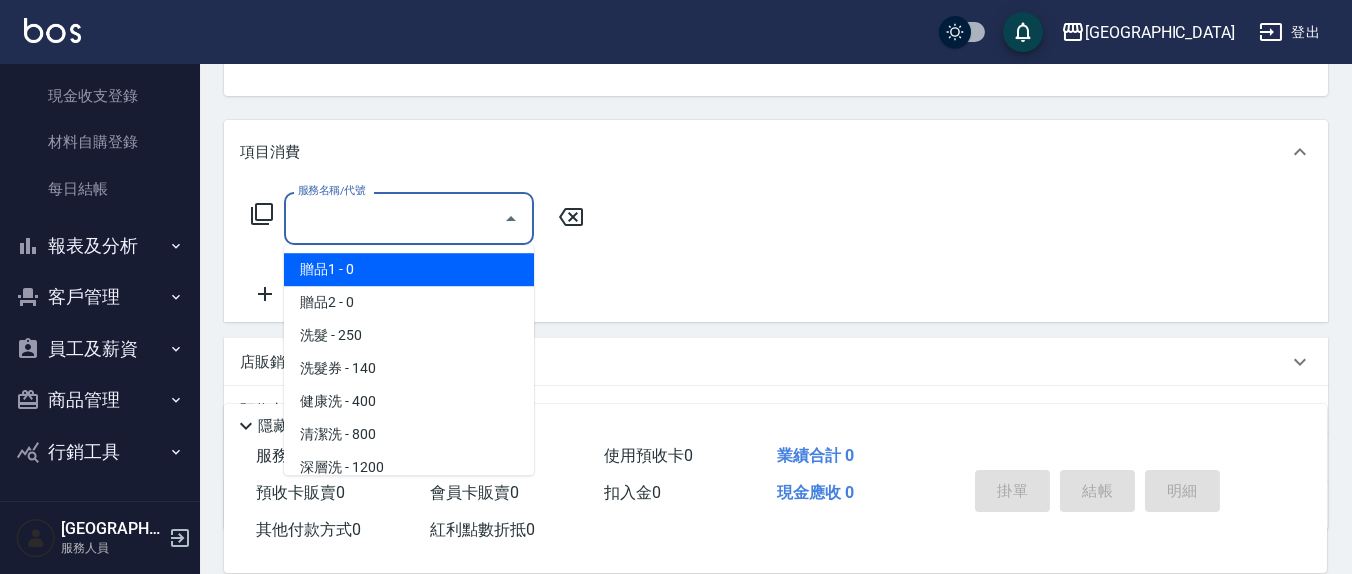 click on "服務名稱/代號" at bounding box center (394, 218) 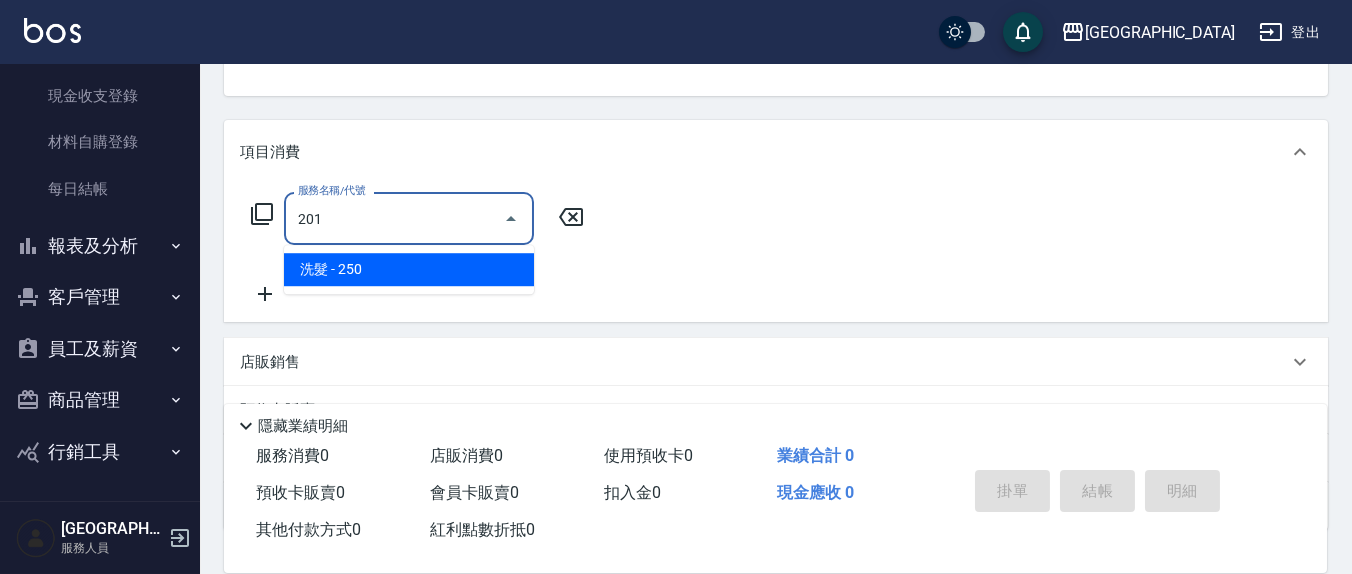 type on "洗髮(201)" 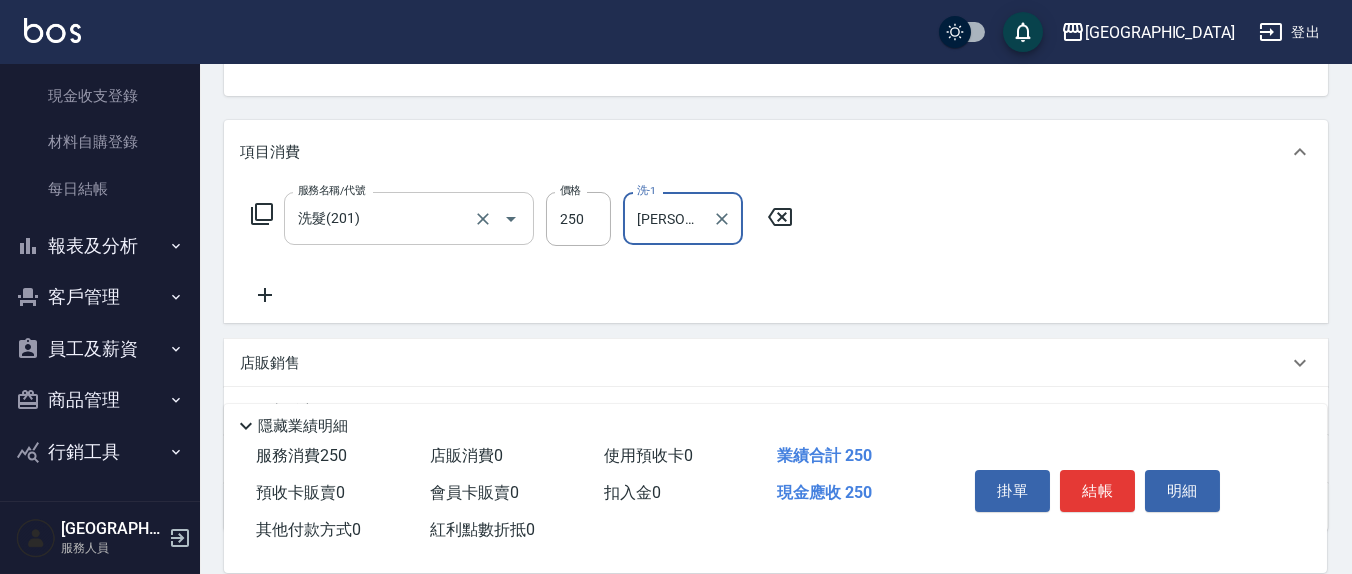 type on "[PERSON_NAME]-21" 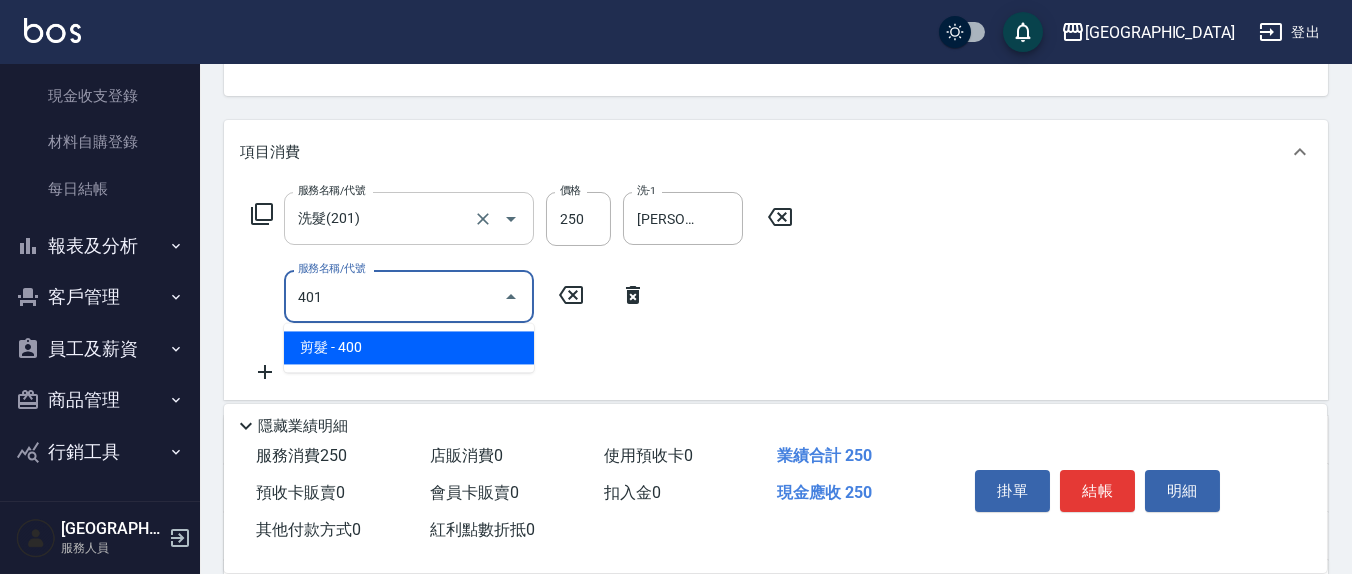 type on "剪髮(401)" 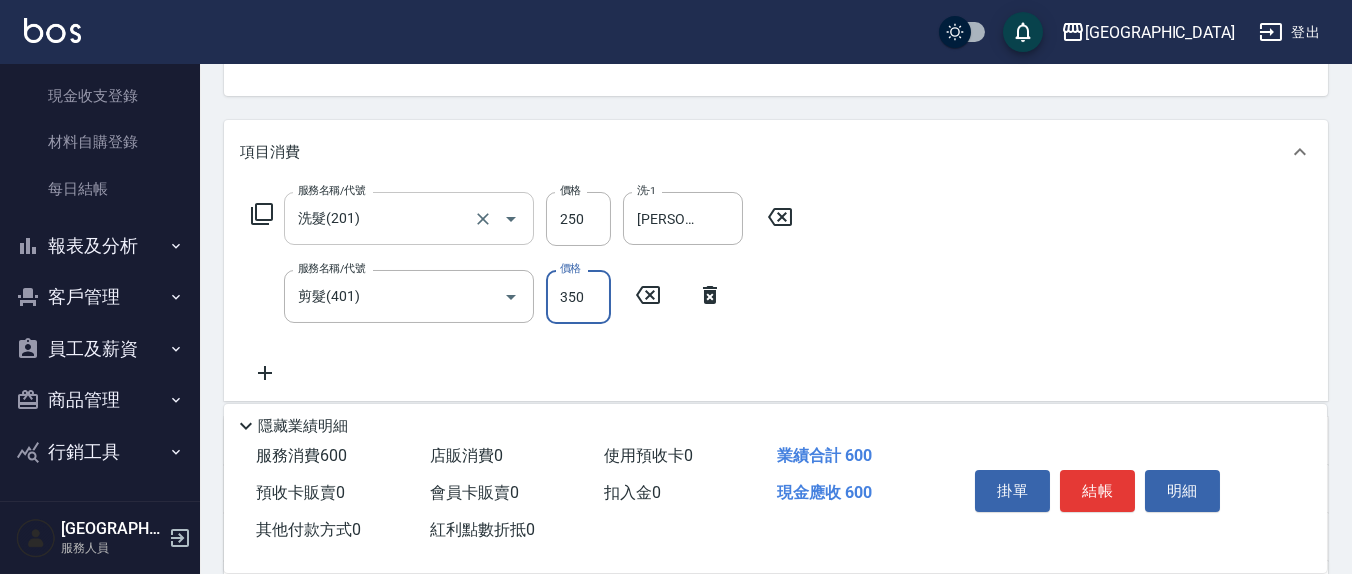 type on "350" 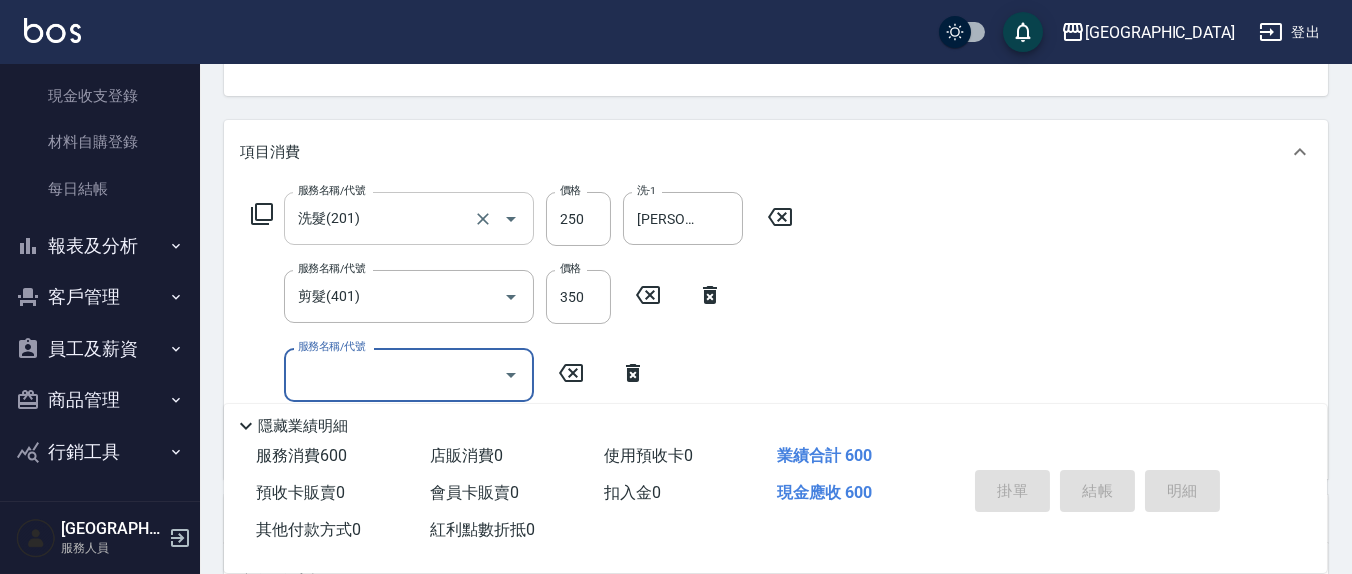type 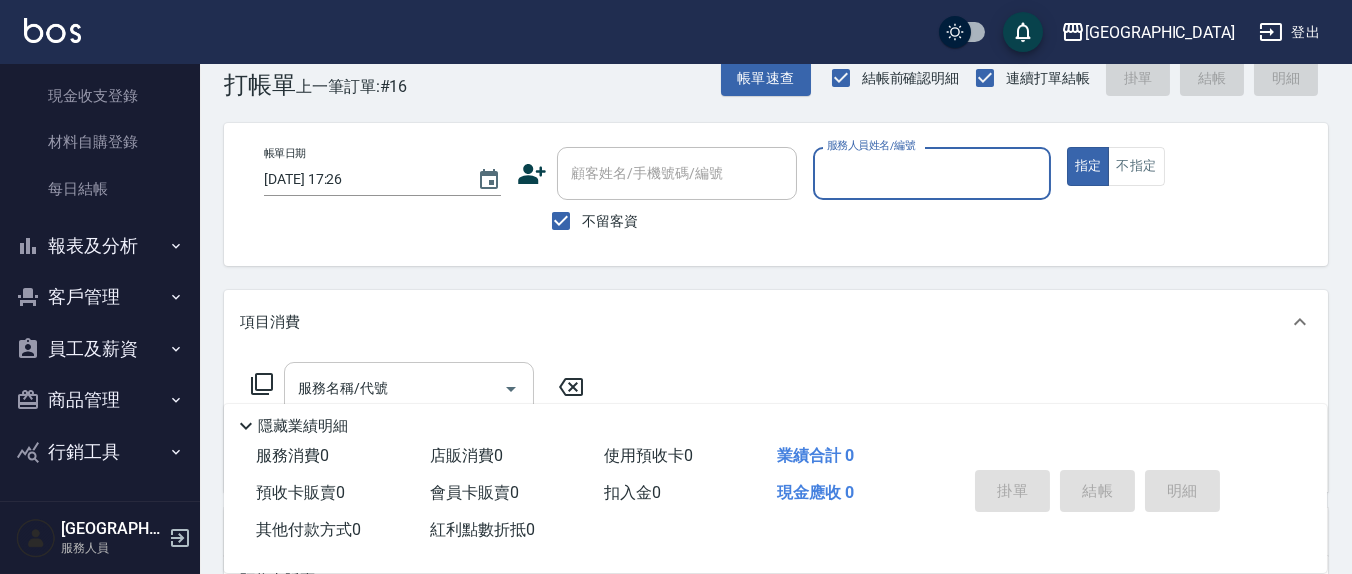 scroll, scrollTop: 0, scrollLeft: 0, axis: both 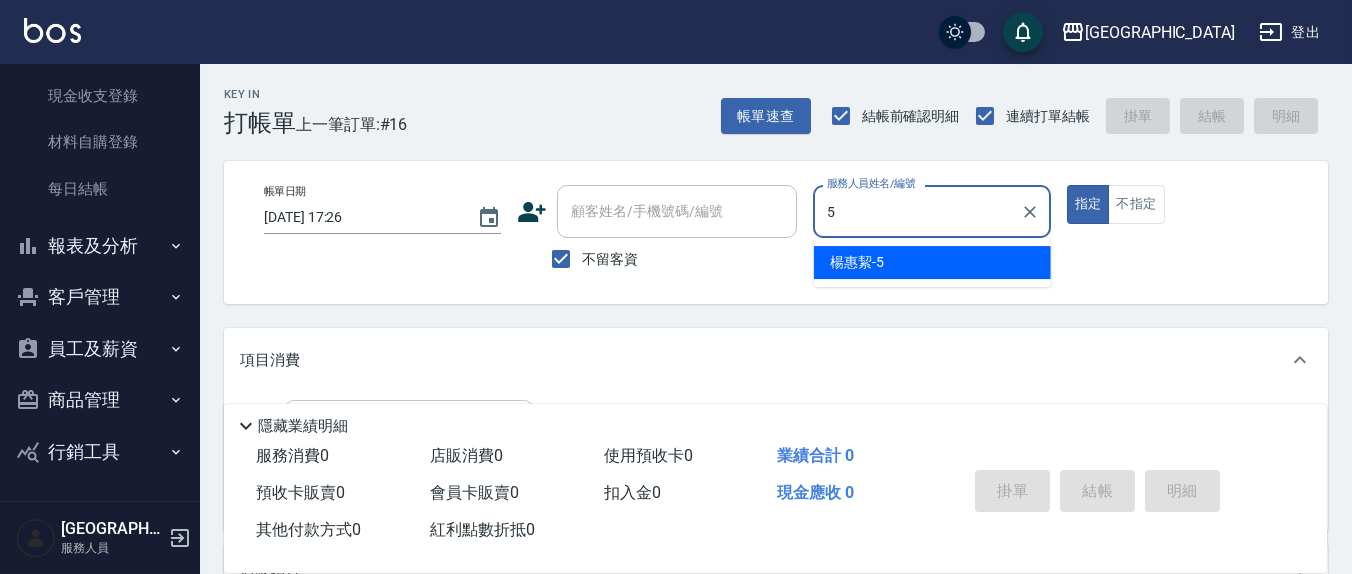 type on "[PERSON_NAME]5" 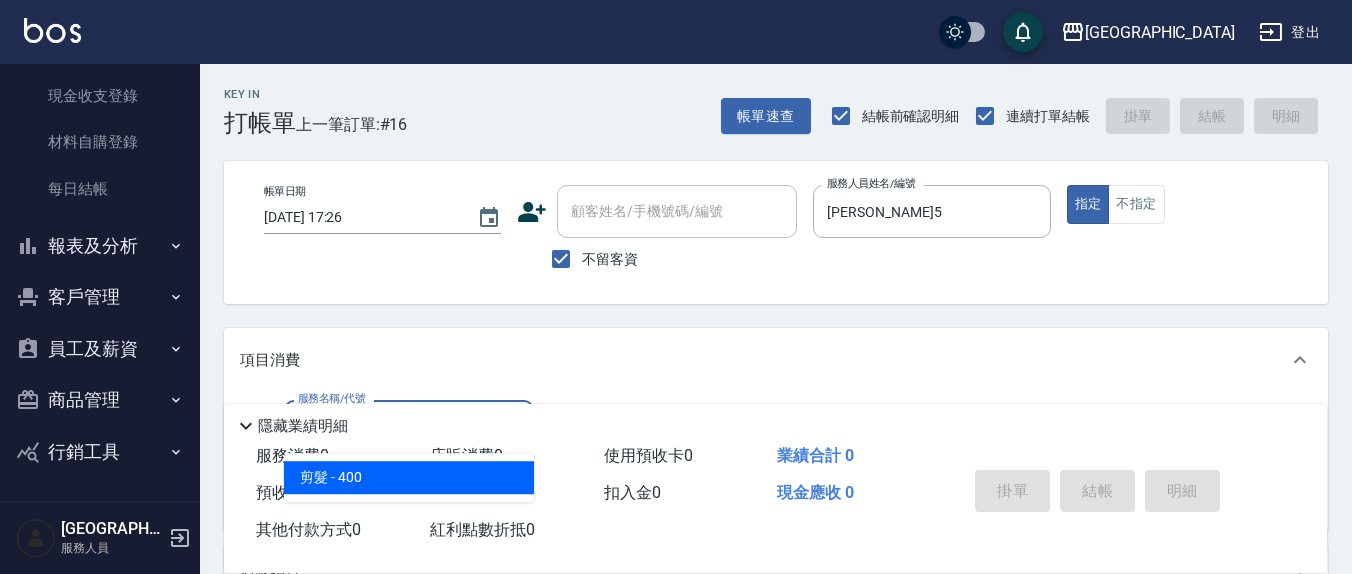 type on "剪髮(401)" 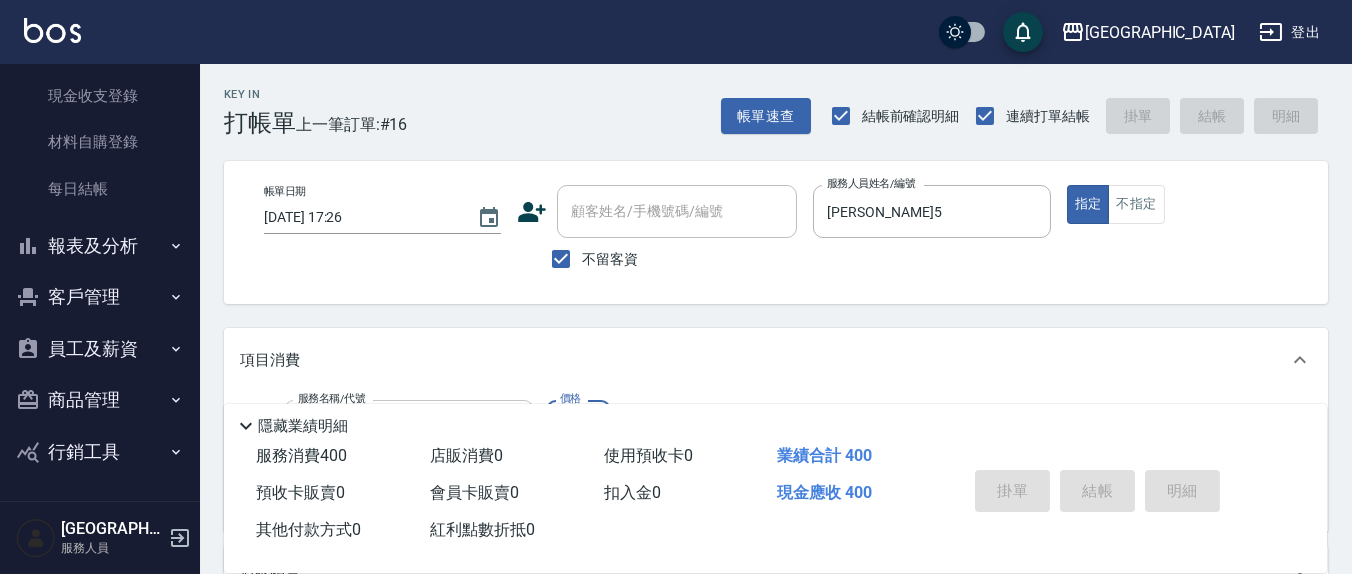 type 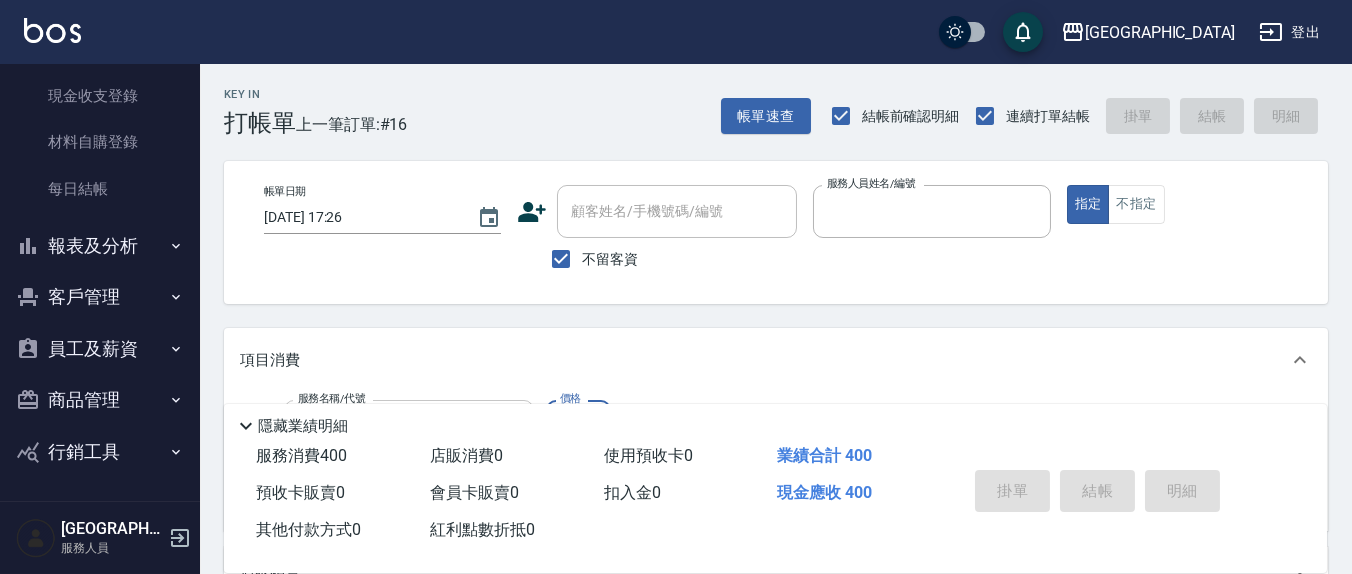click on "指定" at bounding box center [1088, 204] 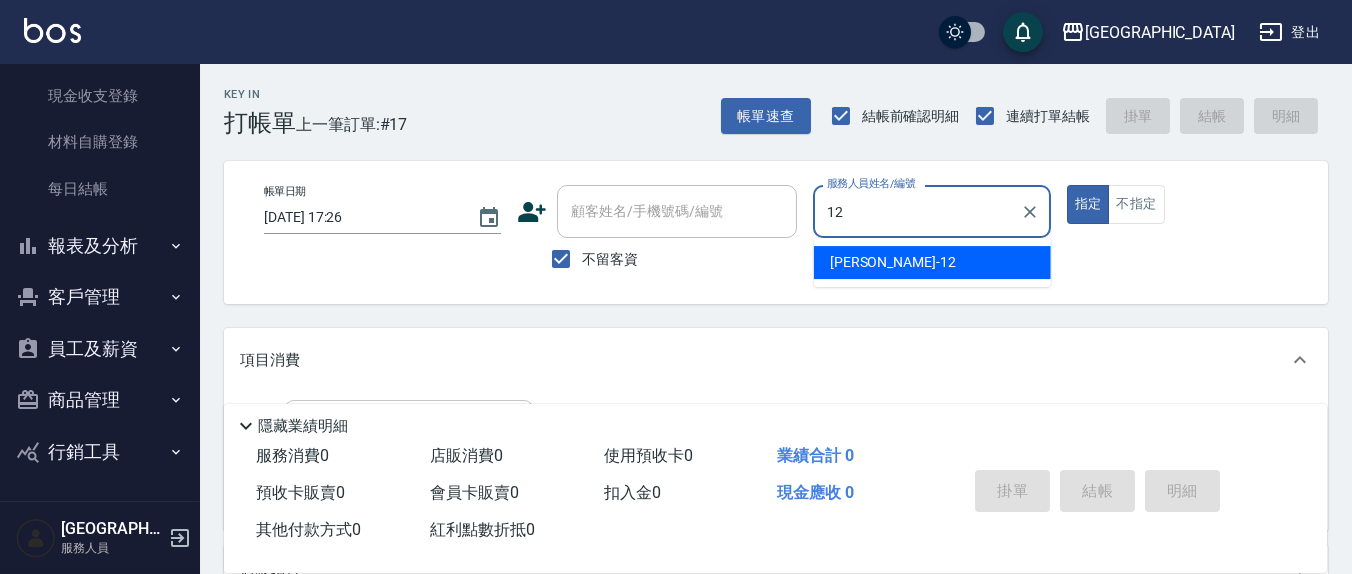 type on "[PERSON_NAME]-12" 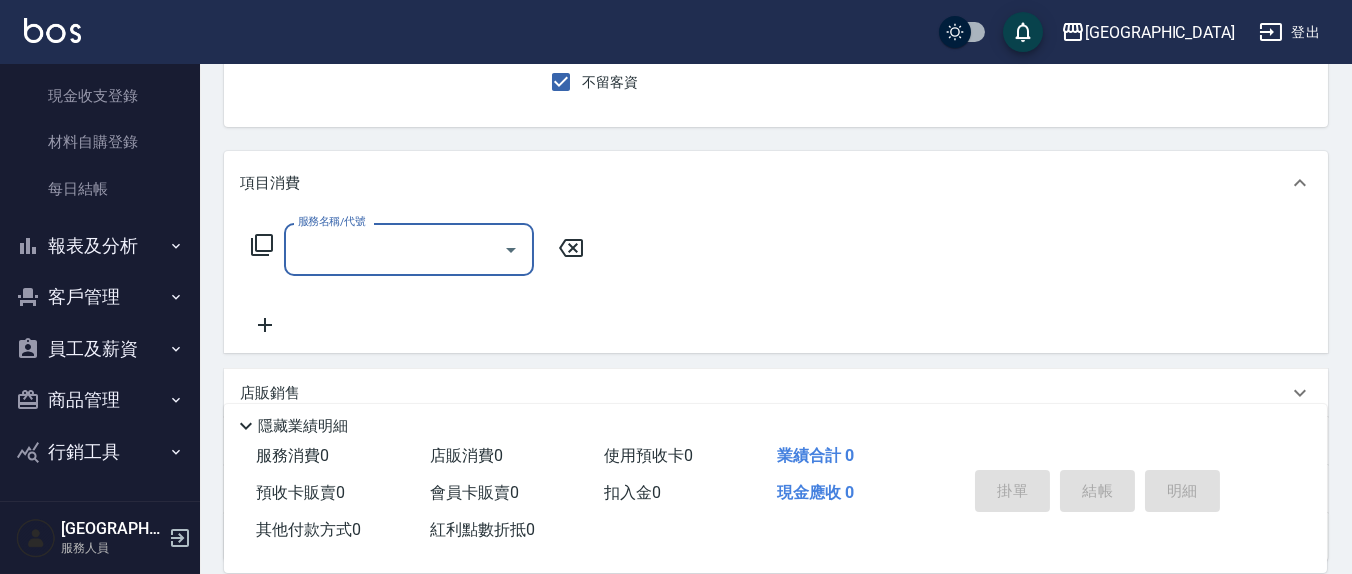 scroll, scrollTop: 208, scrollLeft: 0, axis: vertical 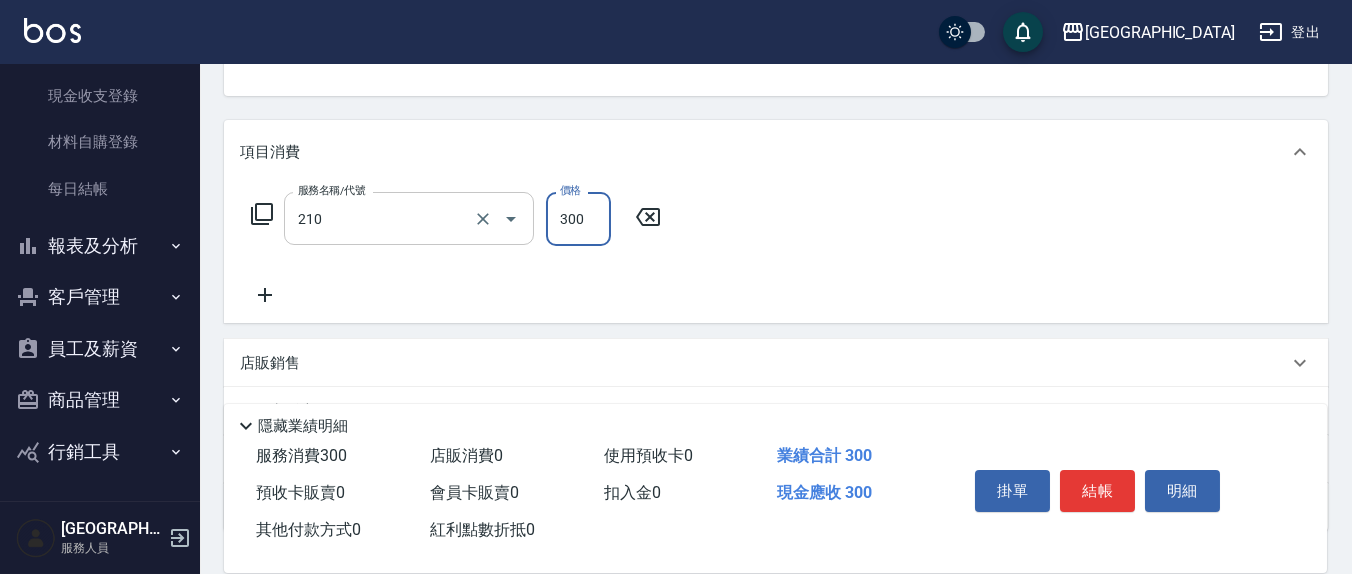 type on "[PERSON_NAME]洗髮精(210)" 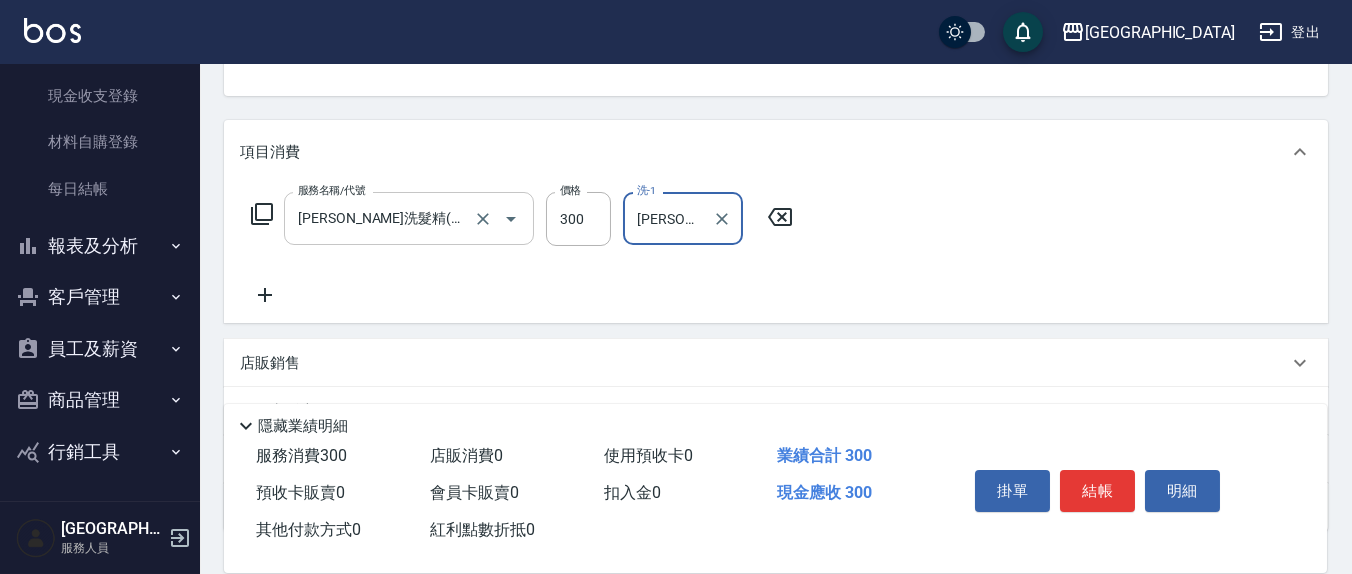 type on "[PERSON_NAME]-21" 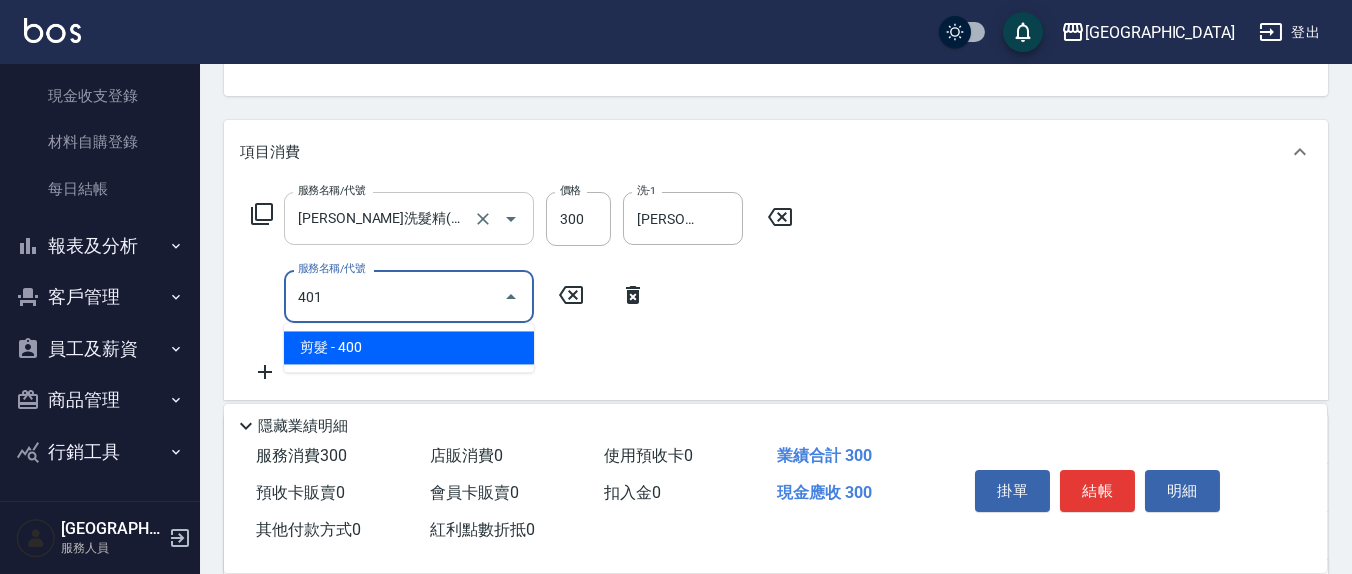type on "剪髮(401)" 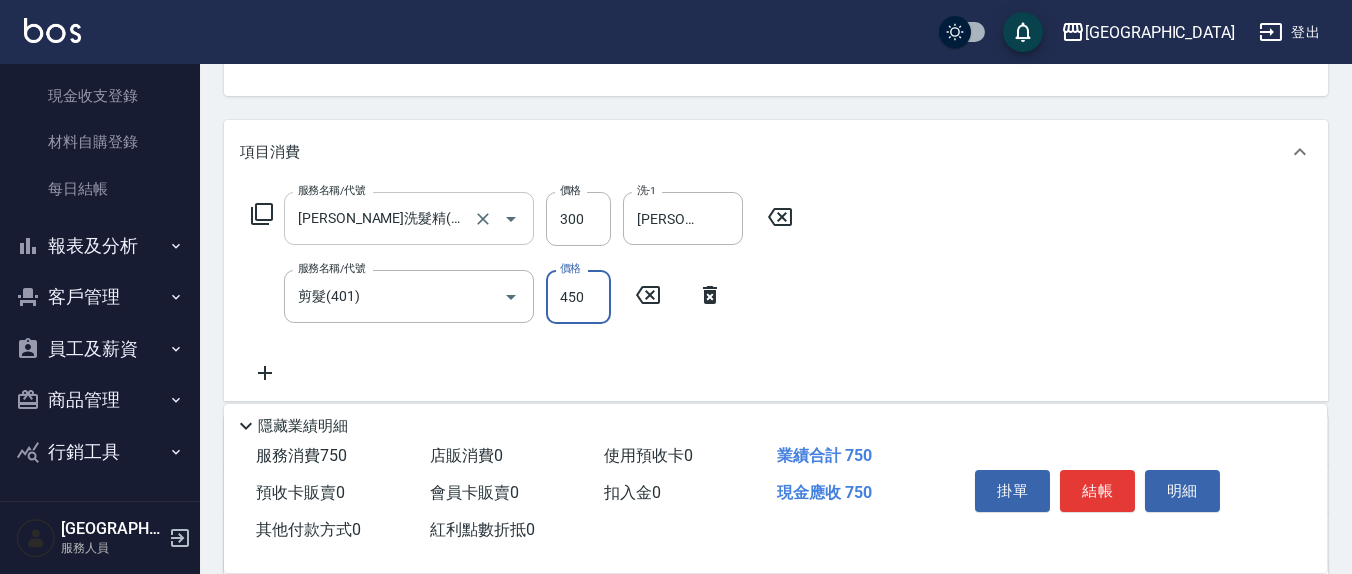 type on "450" 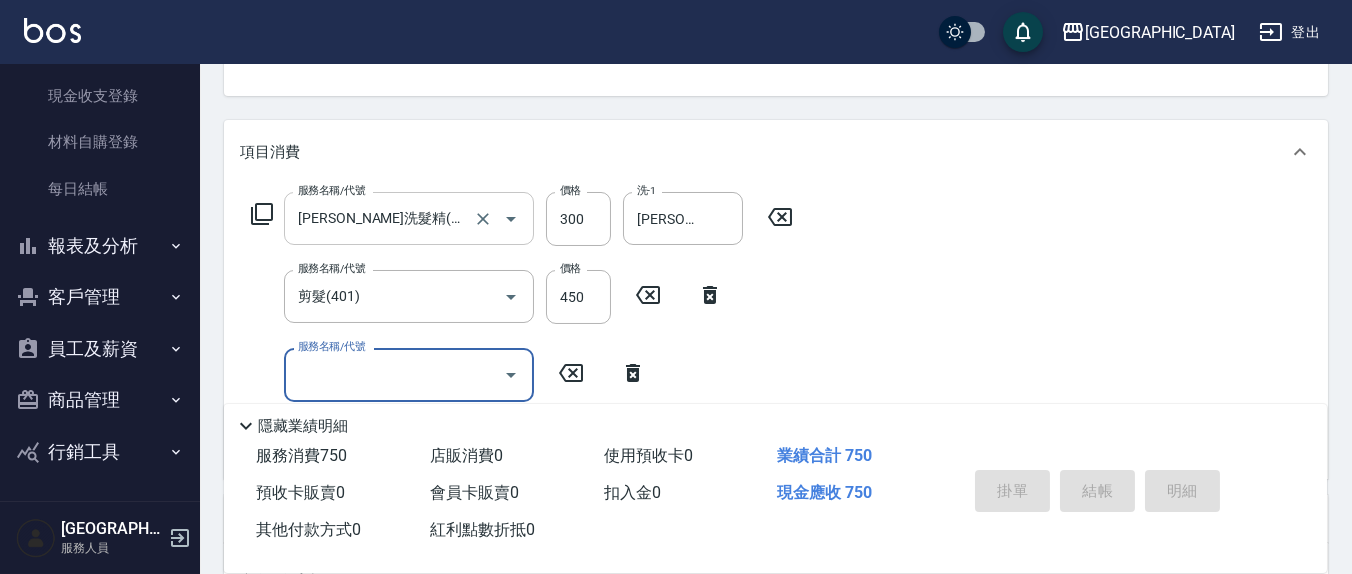 type 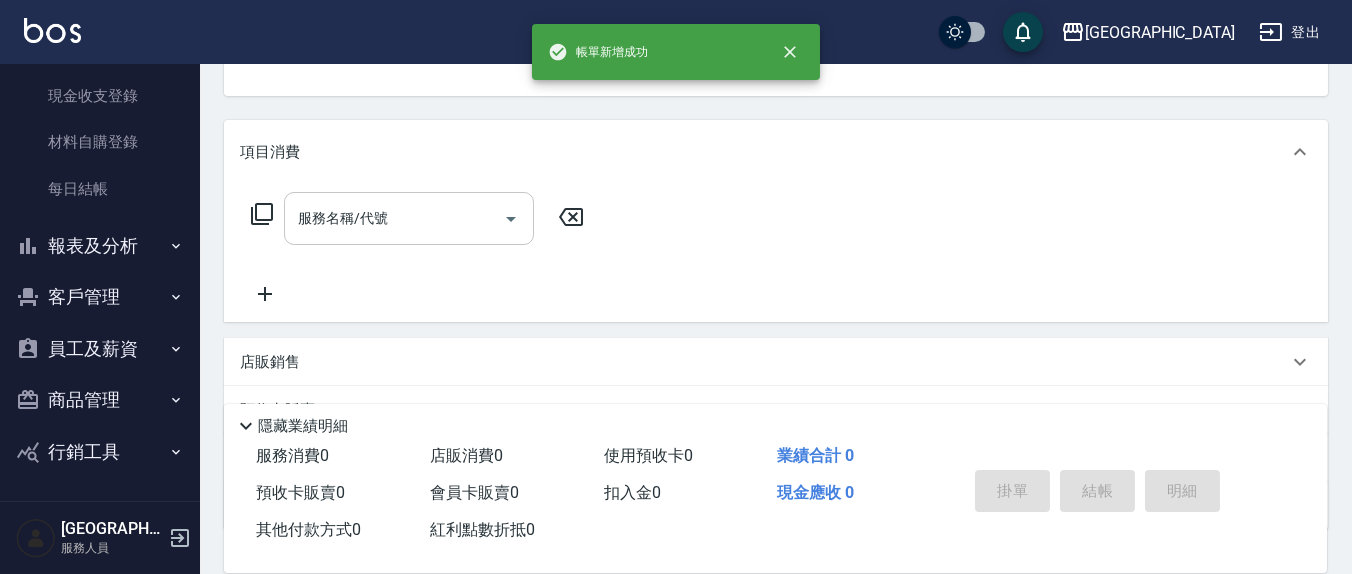 scroll, scrollTop: 185, scrollLeft: 0, axis: vertical 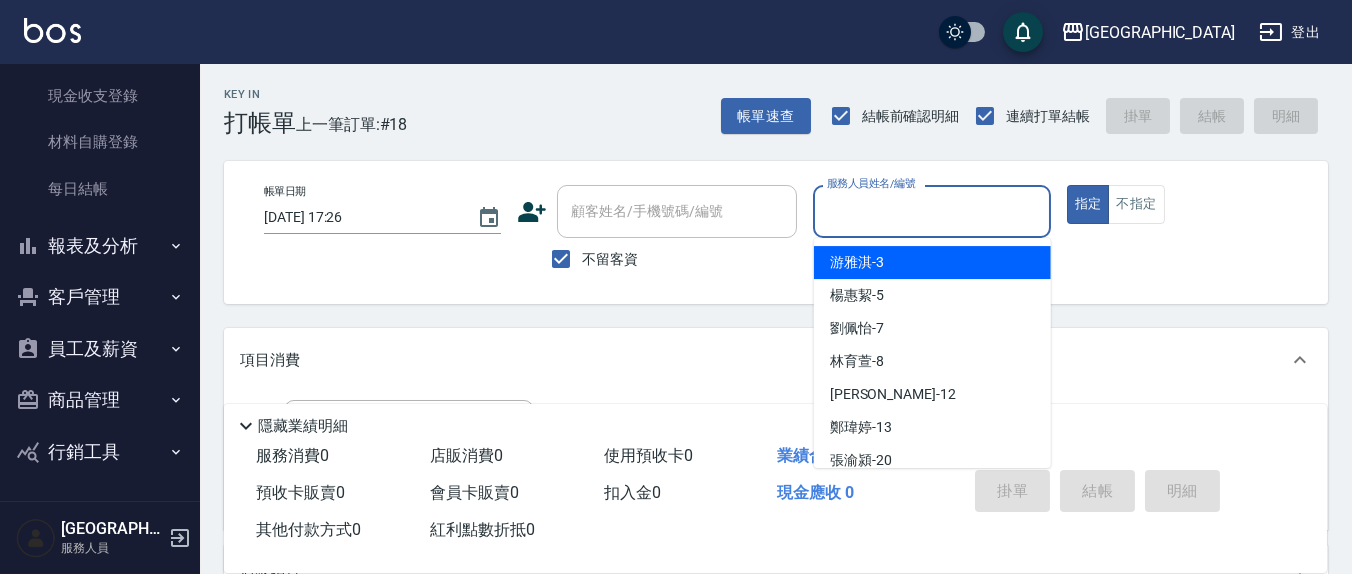 click on "服務人員姓名/編號" at bounding box center (931, 211) 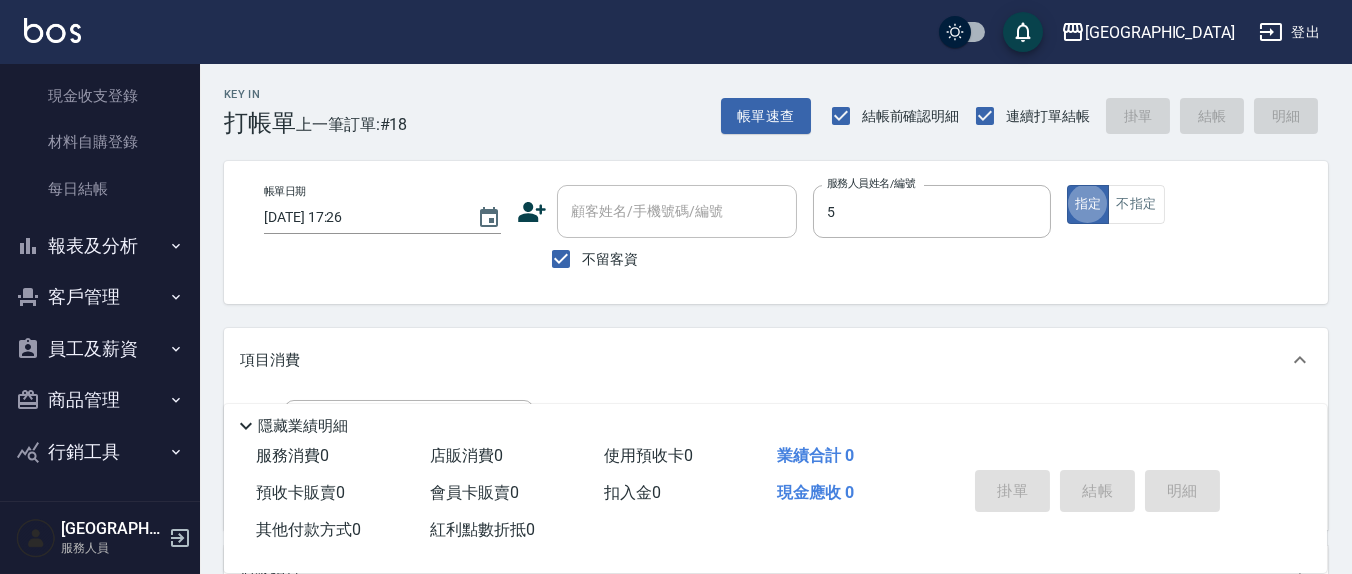 type on "[PERSON_NAME]5" 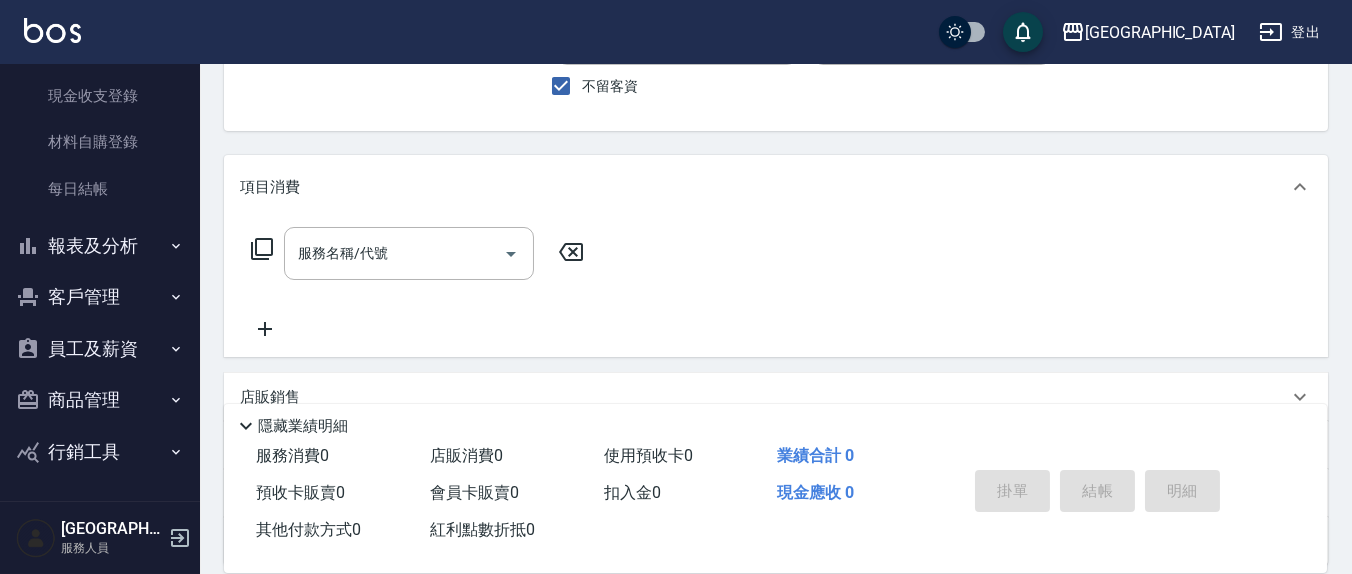 scroll, scrollTop: 208, scrollLeft: 0, axis: vertical 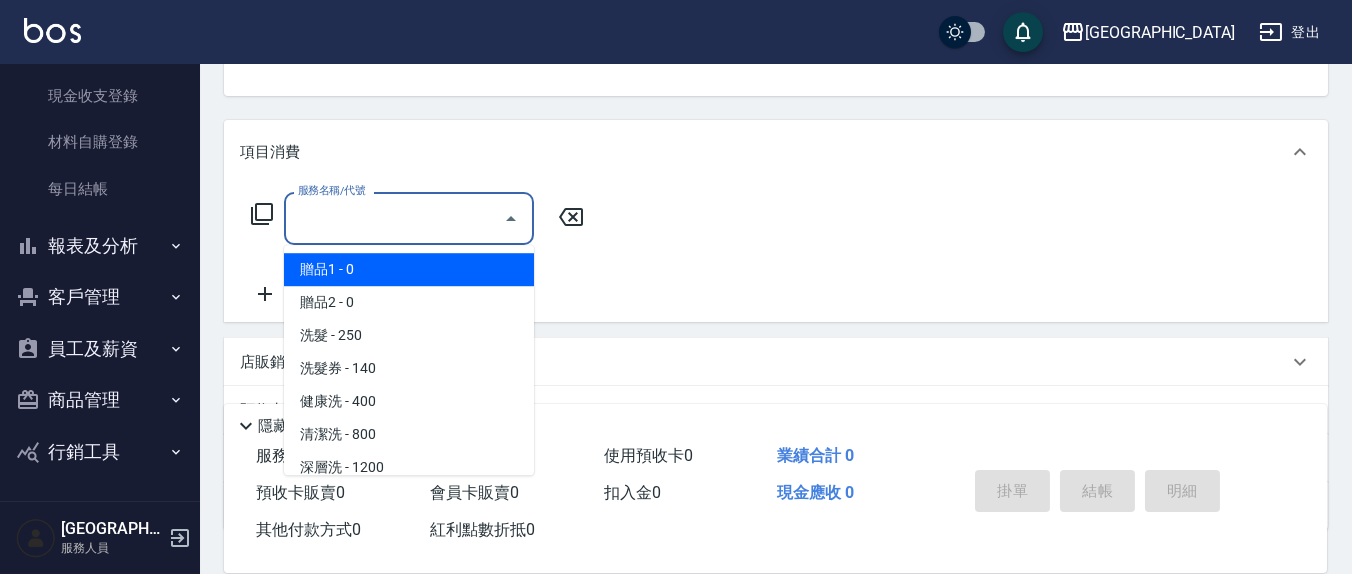 click on "服務名稱/代號" at bounding box center [394, 218] 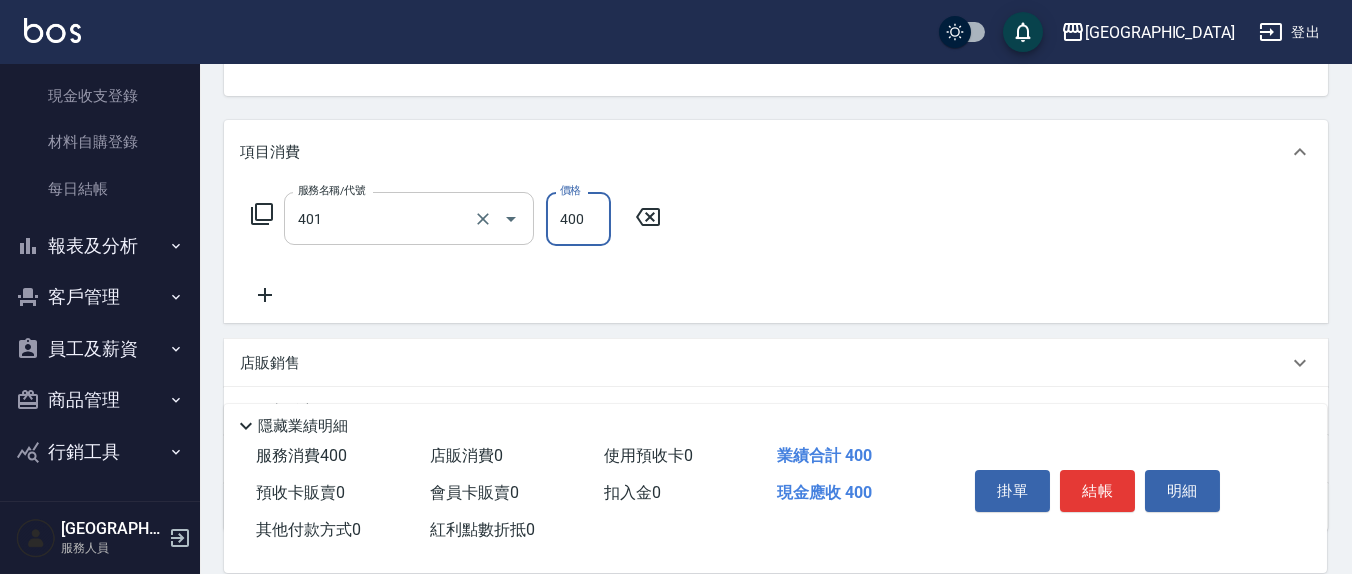 type on "剪髮(401)" 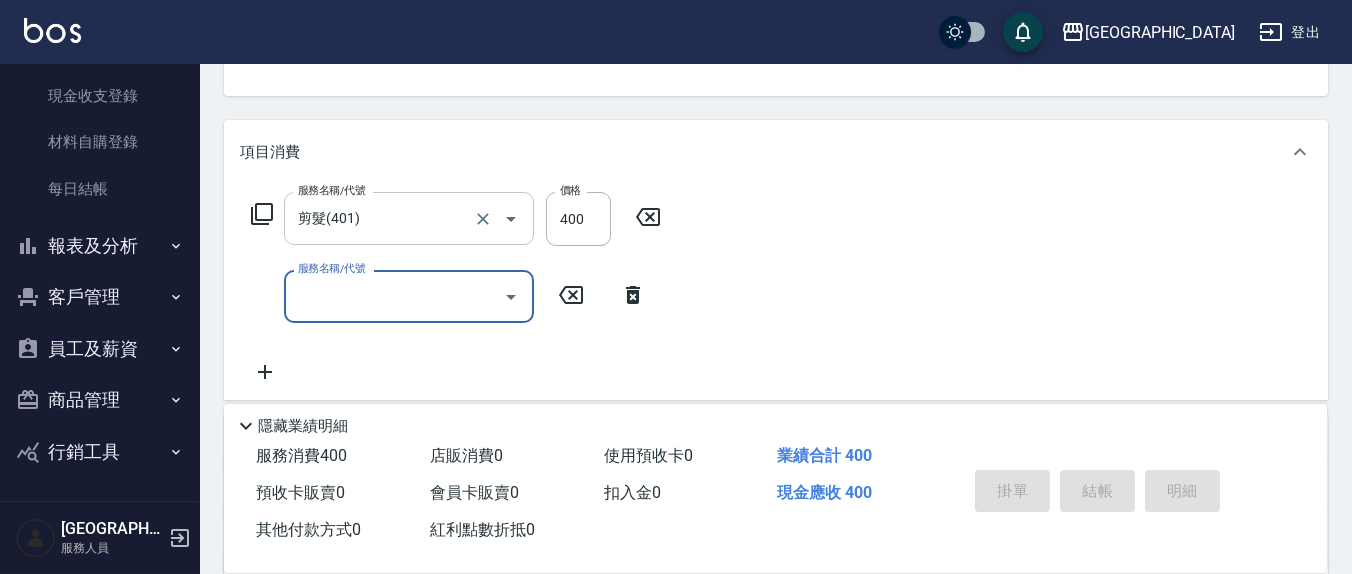 type on "2025/07/12 17:33" 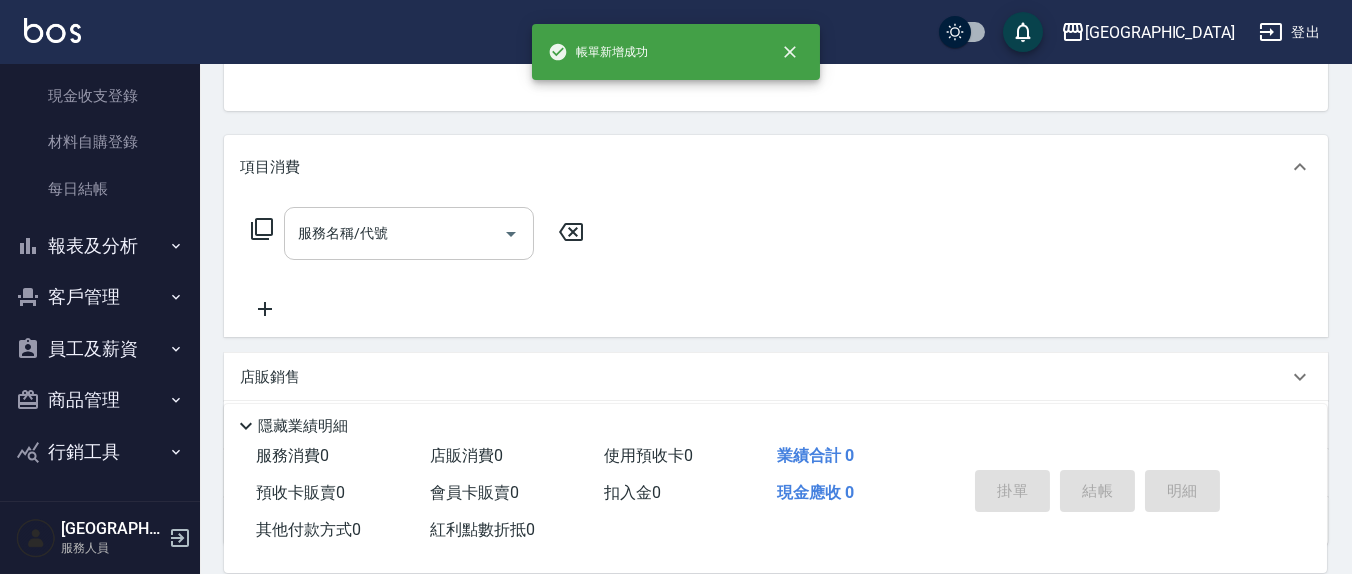 scroll, scrollTop: 0, scrollLeft: 0, axis: both 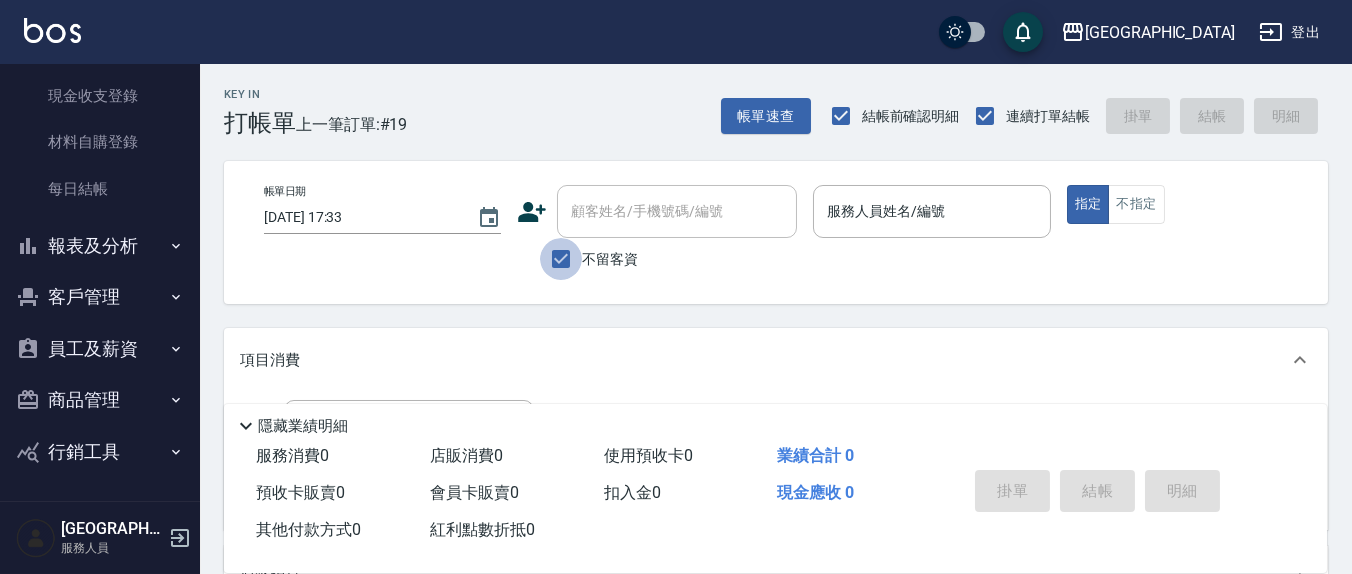 click on "不留客資" at bounding box center (561, 259) 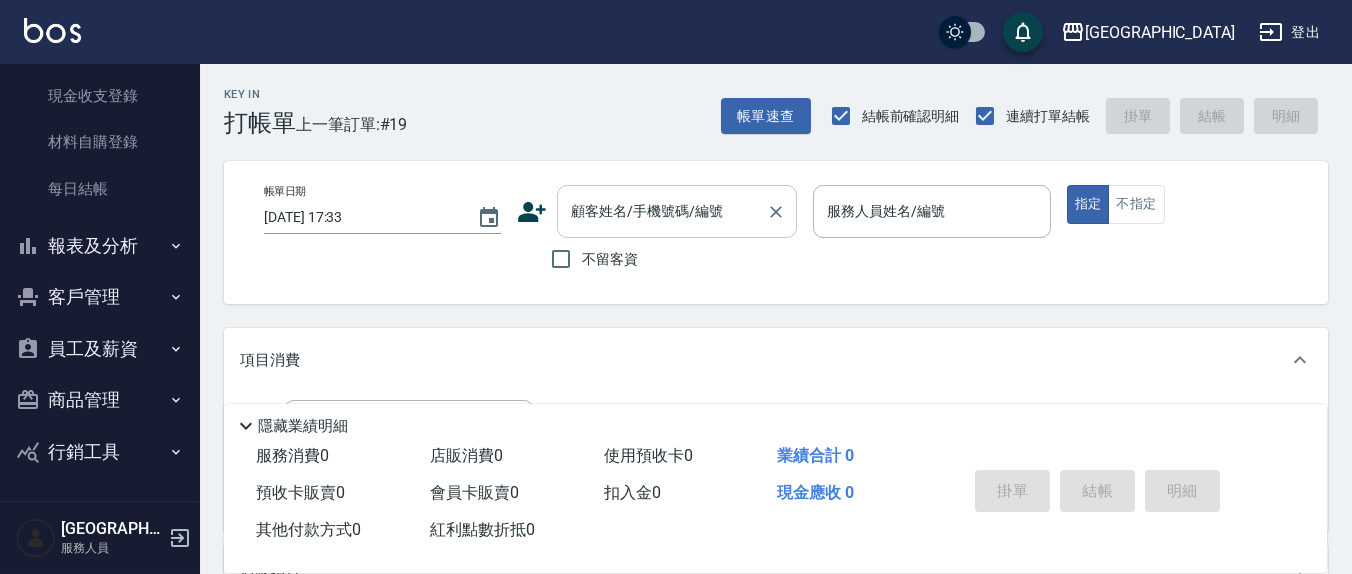 click on "顧客姓名/手機號碼/編號" at bounding box center [662, 211] 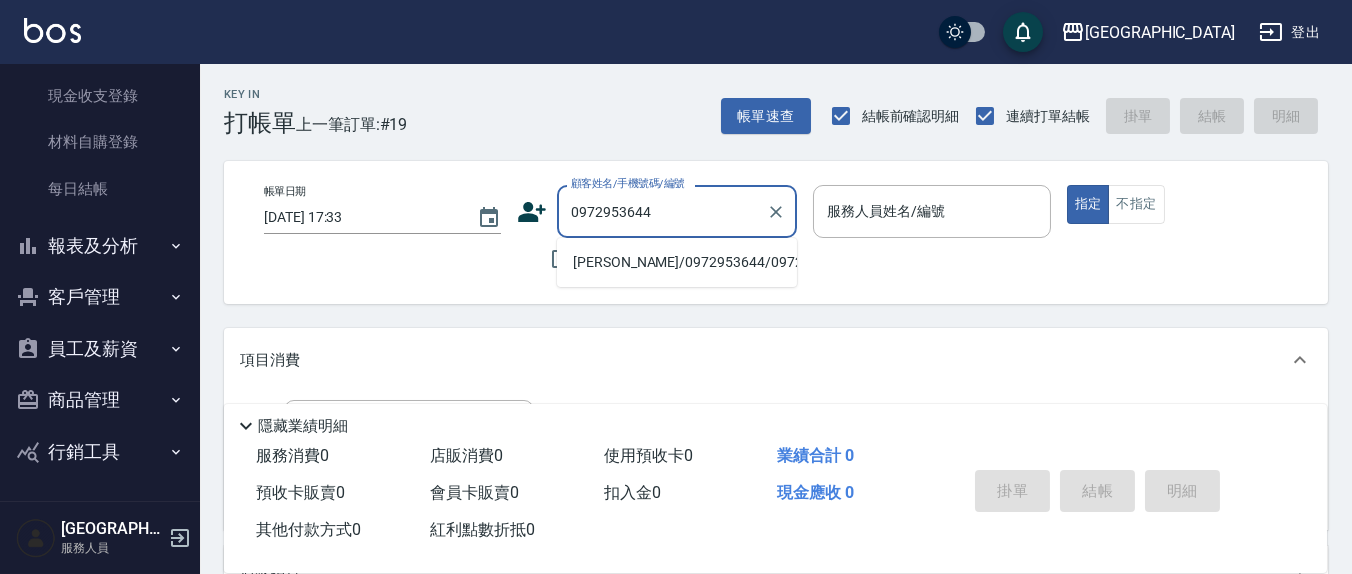 click on "[PERSON_NAME]/0972953644/0972953644" at bounding box center (677, 262) 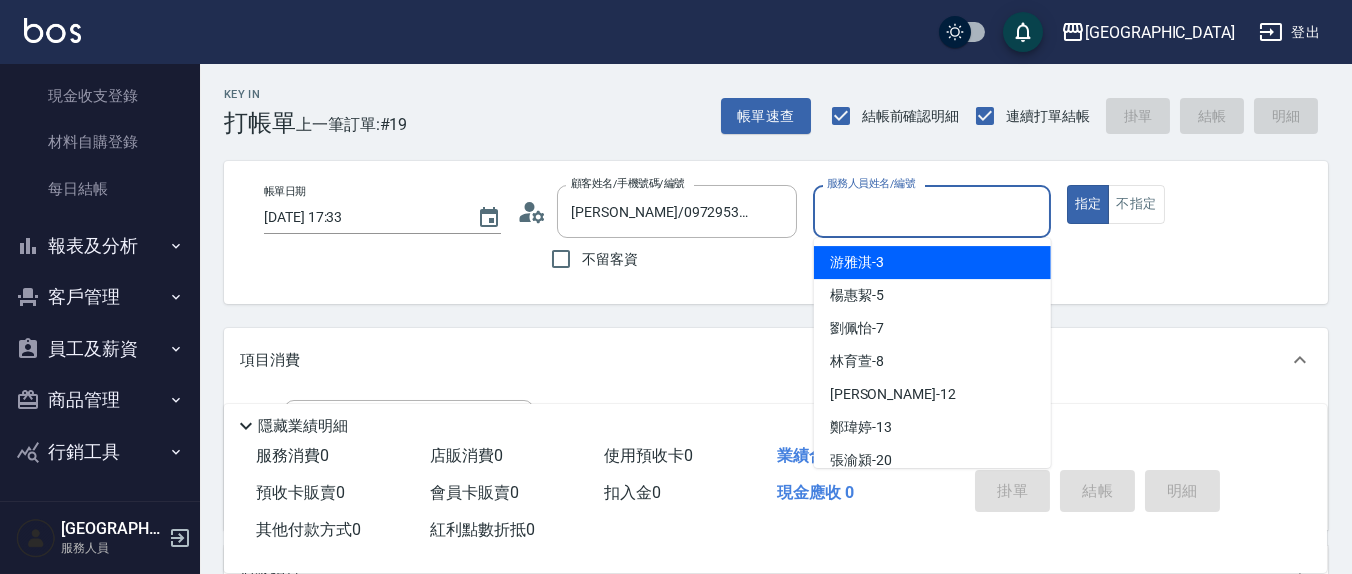 click on "服務人員姓名/編號" at bounding box center [931, 211] 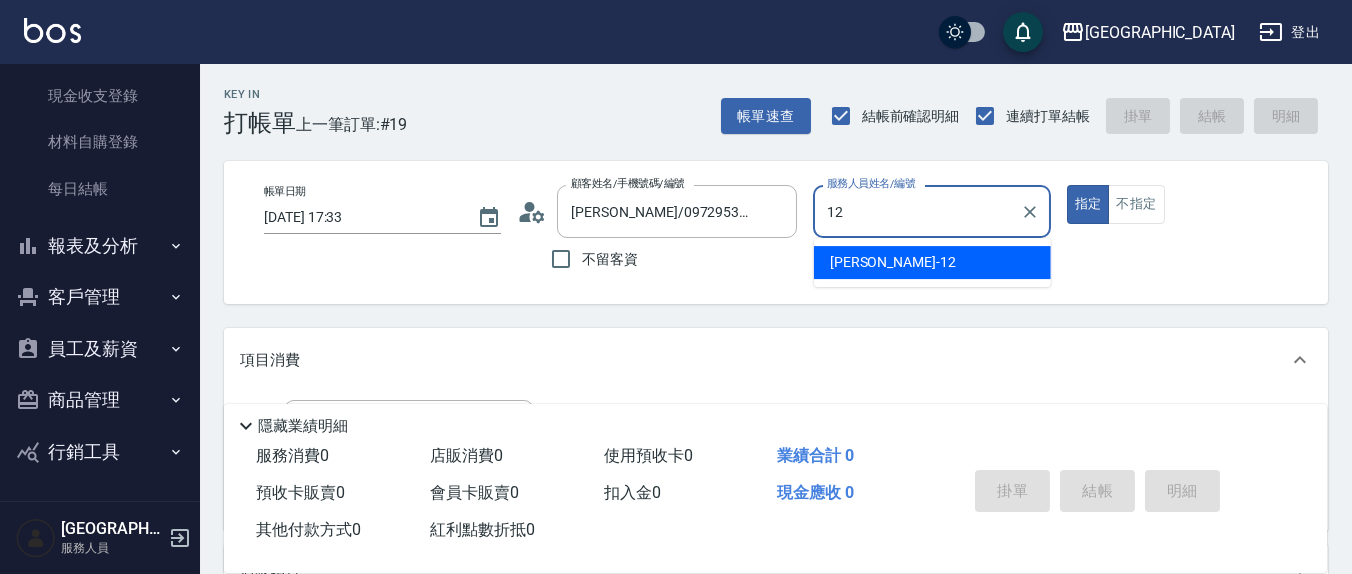 type on "[PERSON_NAME]-12" 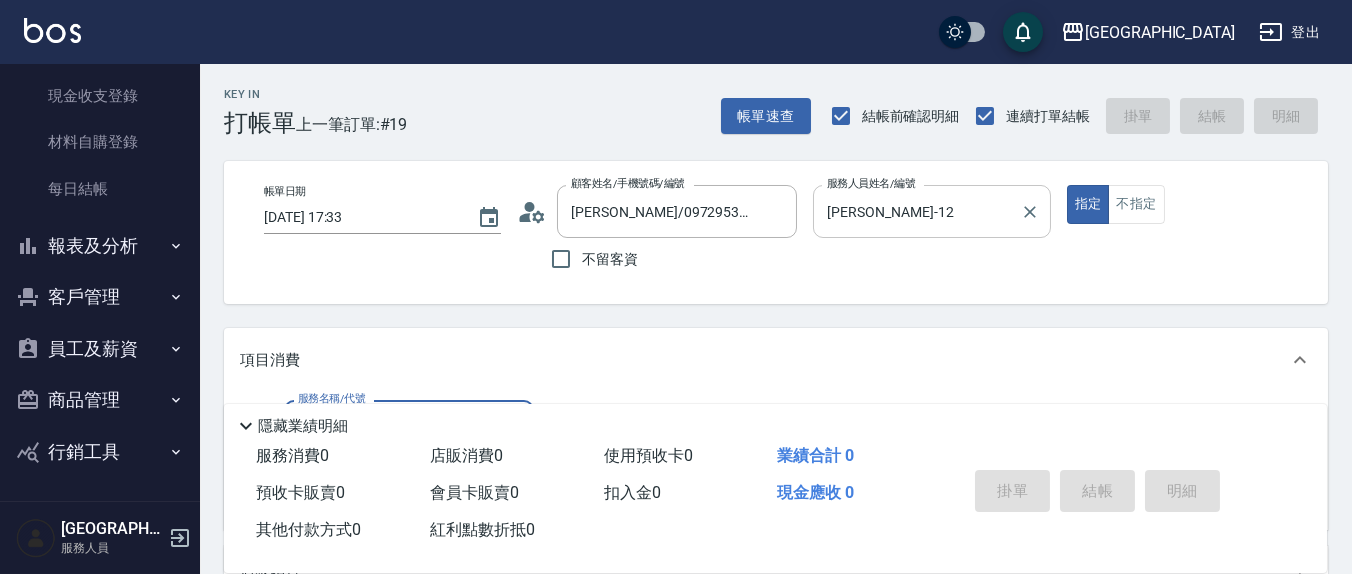 scroll, scrollTop: 208, scrollLeft: 0, axis: vertical 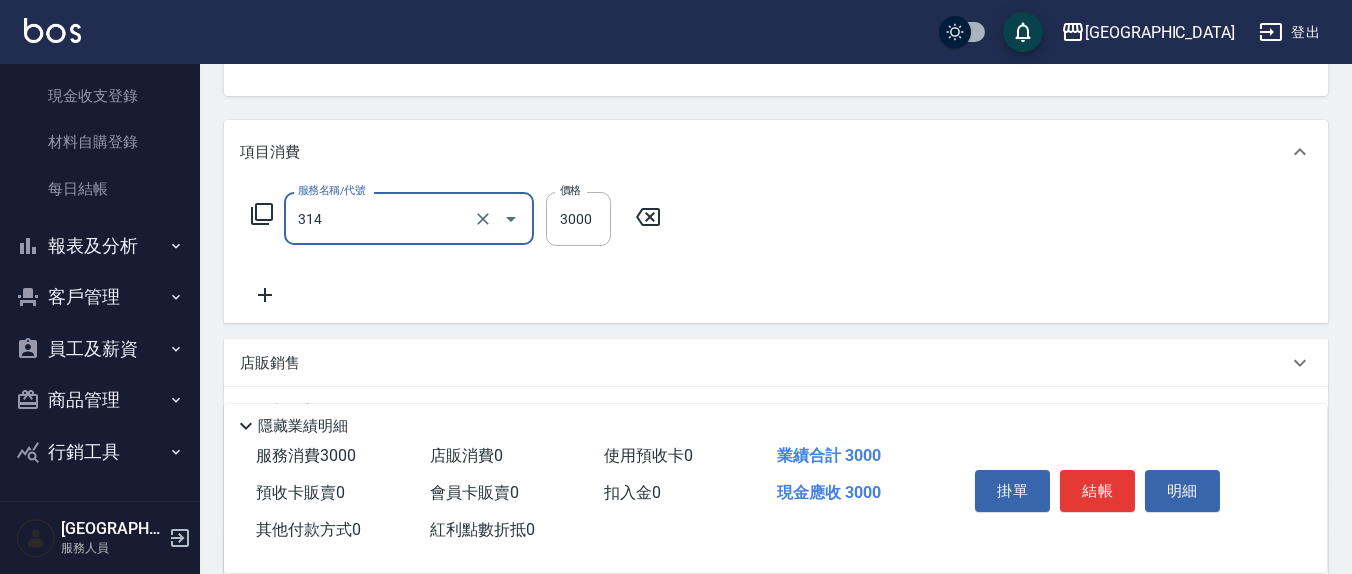 type on "CYA水質感2500UP(314)" 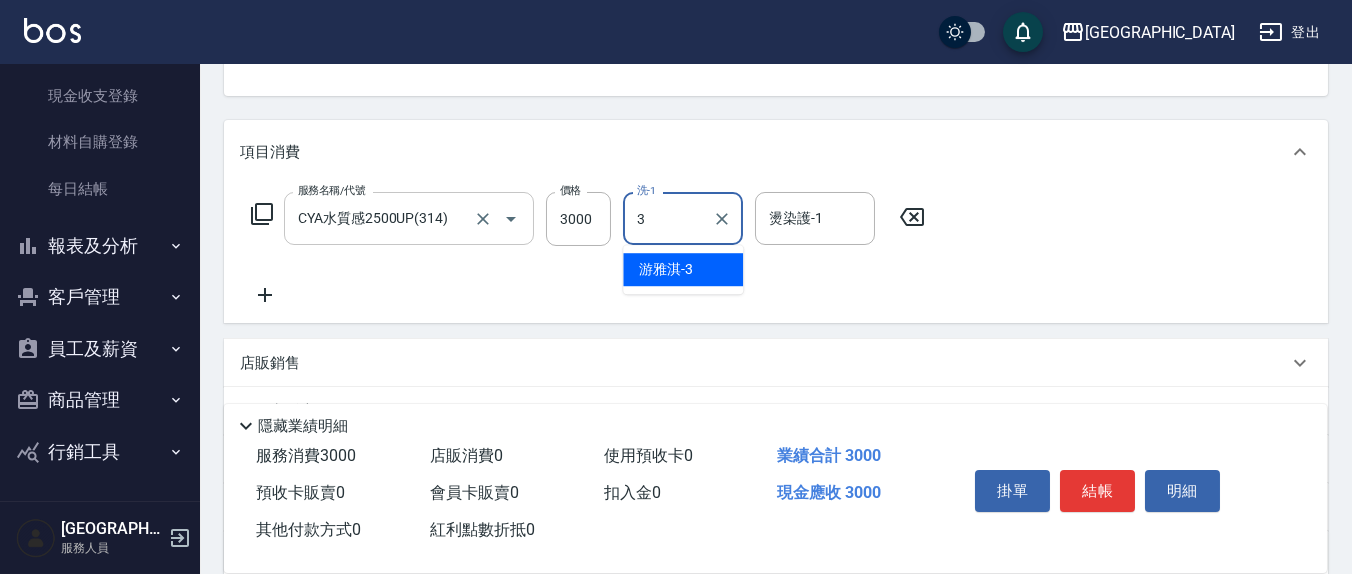 type on "[PERSON_NAME]-3" 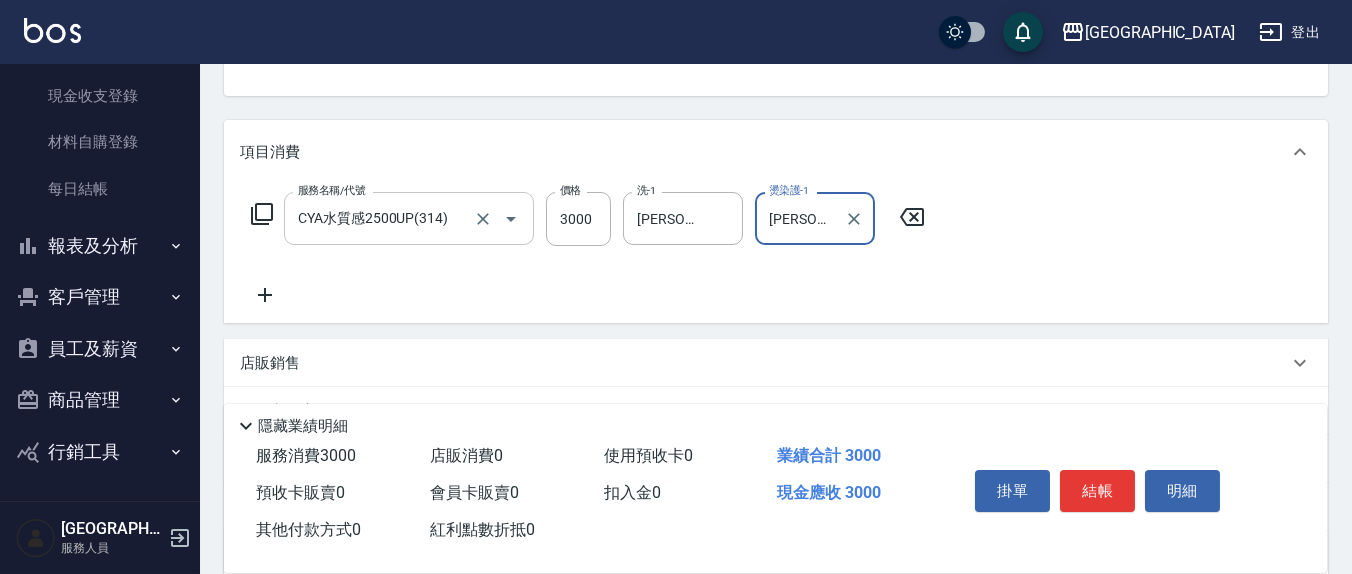 type on "[PERSON_NAME]-3" 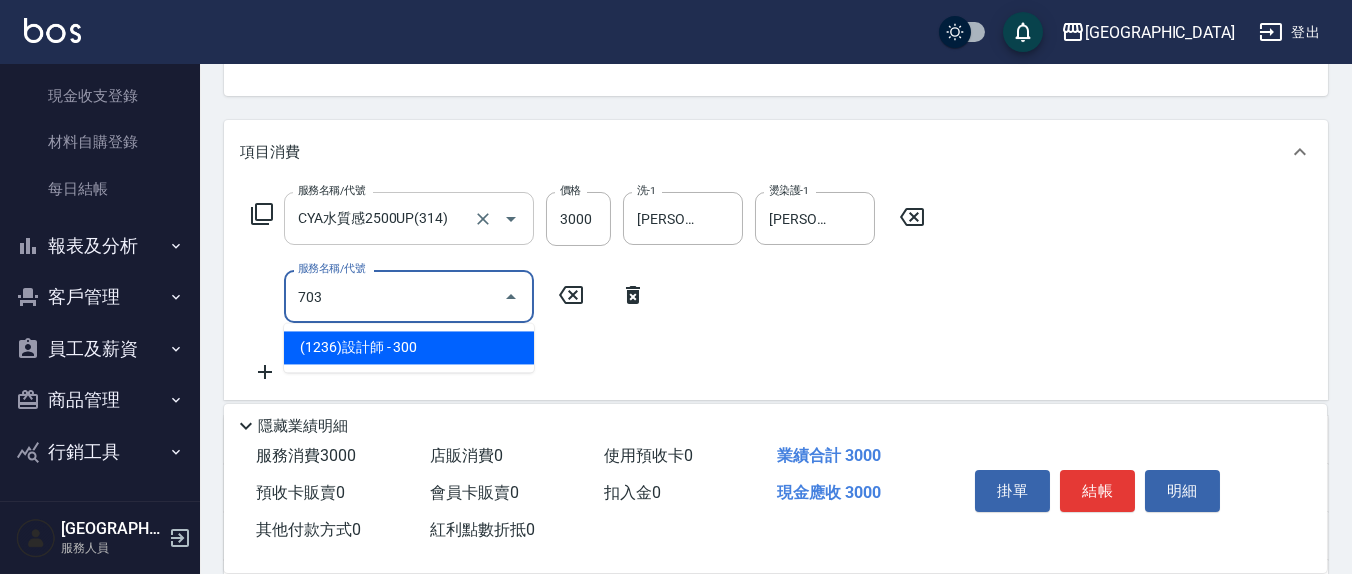type on "(1236)設計師(703)" 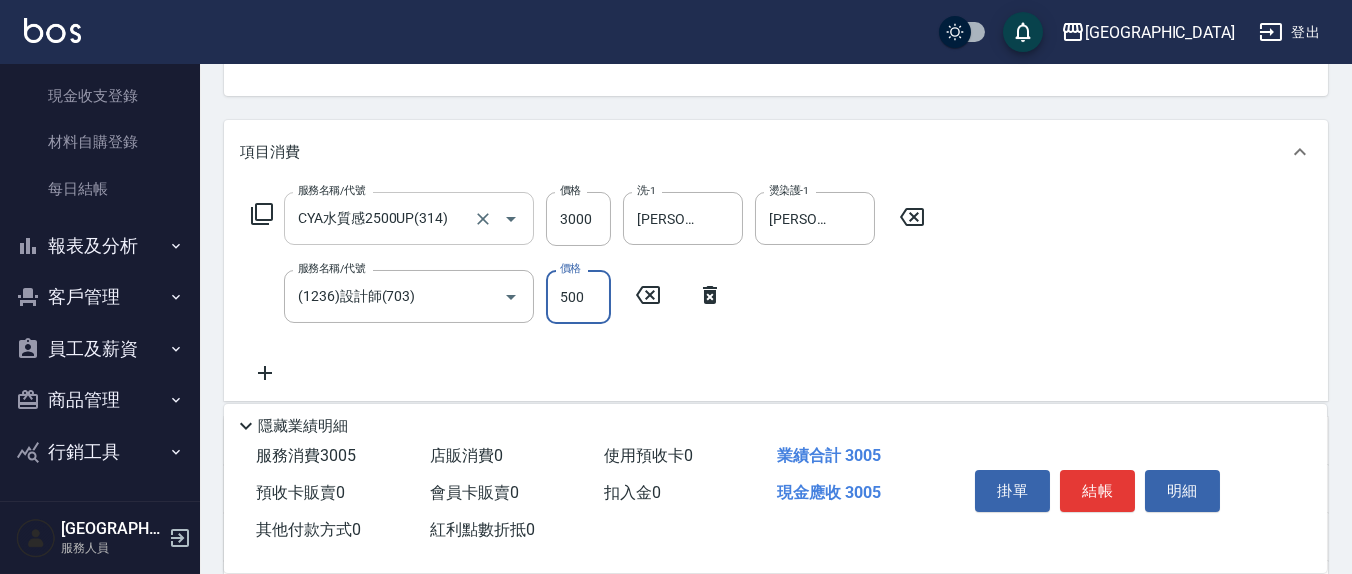 type on "500" 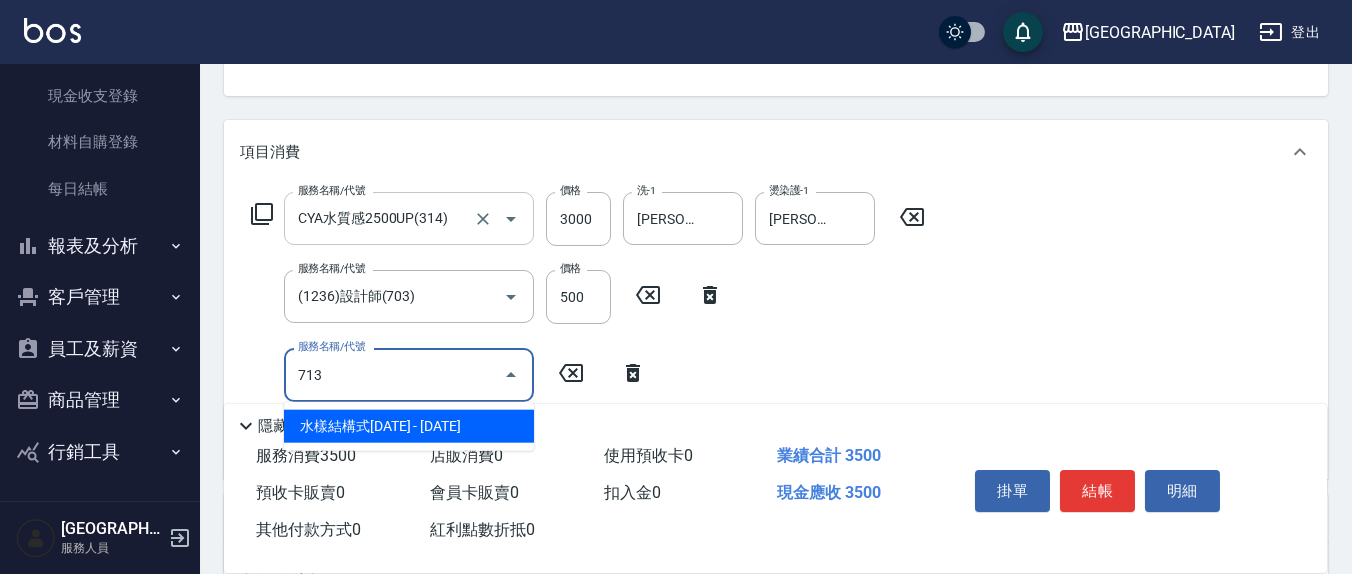 type on "水樣結構式1200(713)" 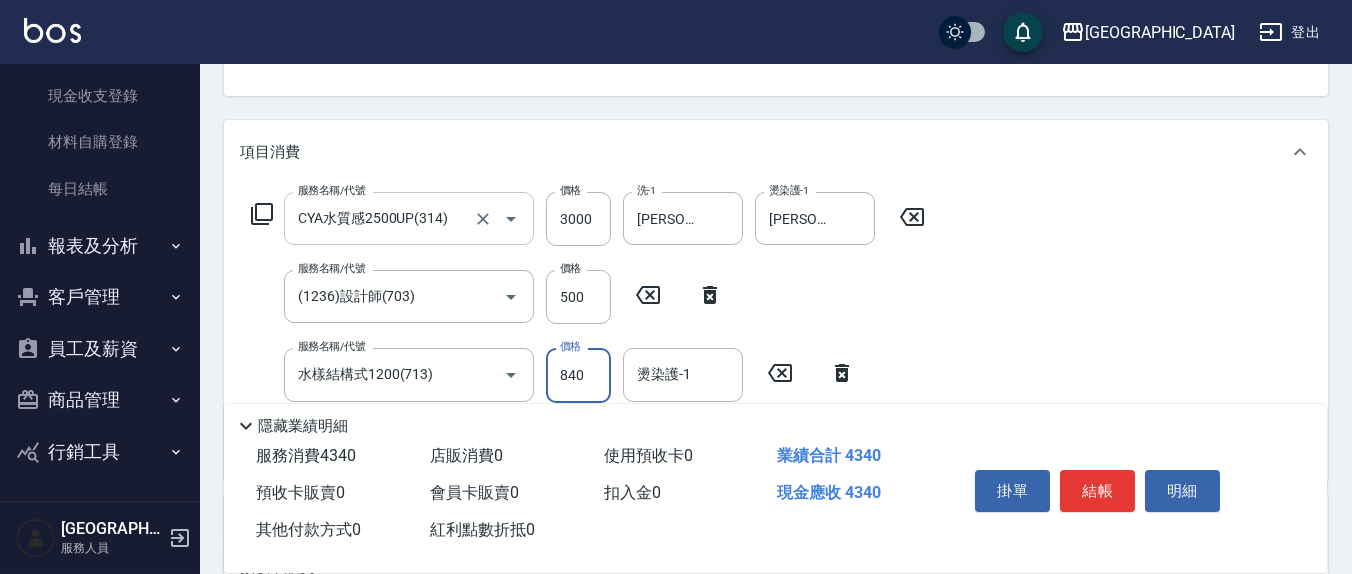 type on "840" 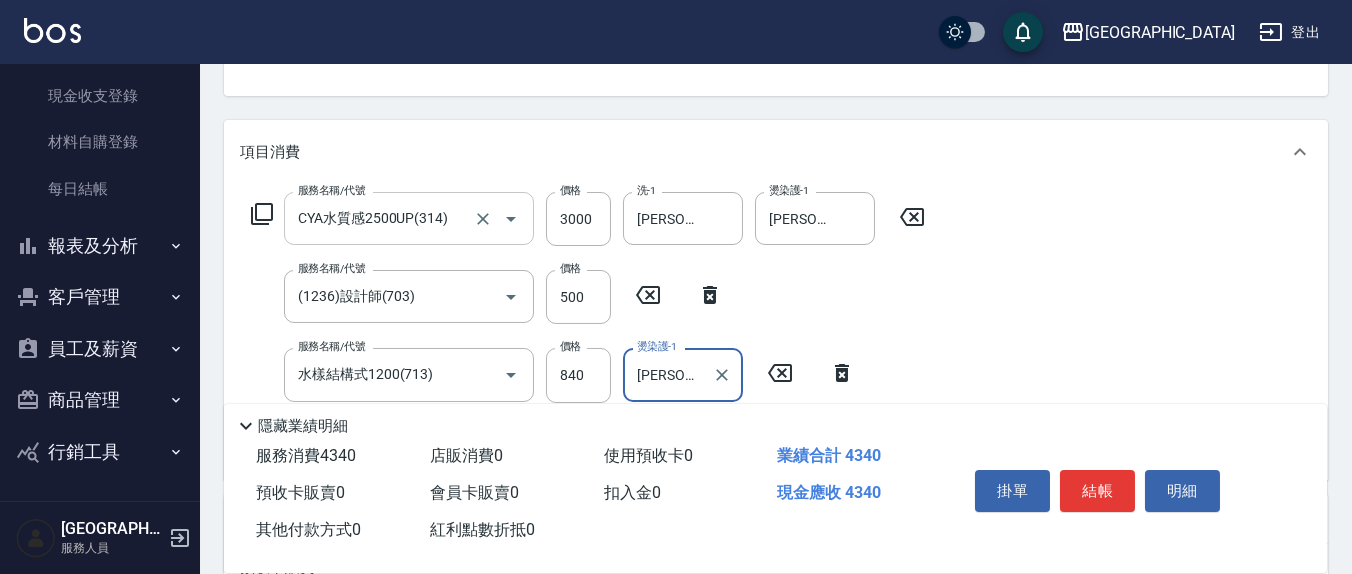 type on "[PERSON_NAME]-3" 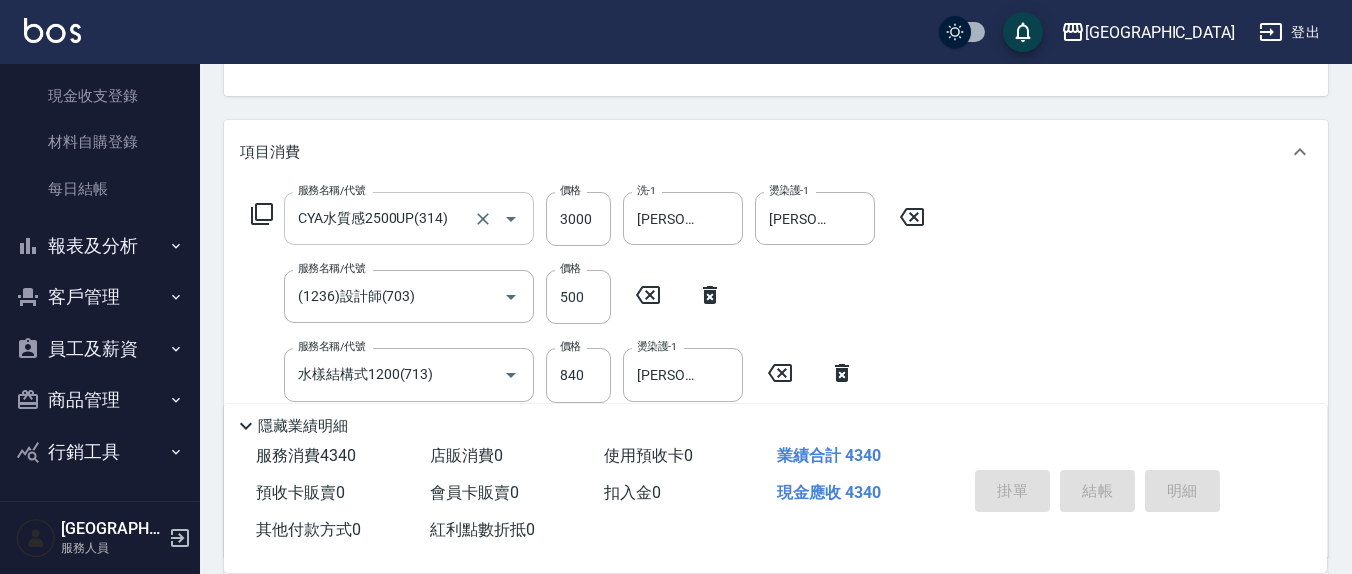 type on "2025/07/12 17:34" 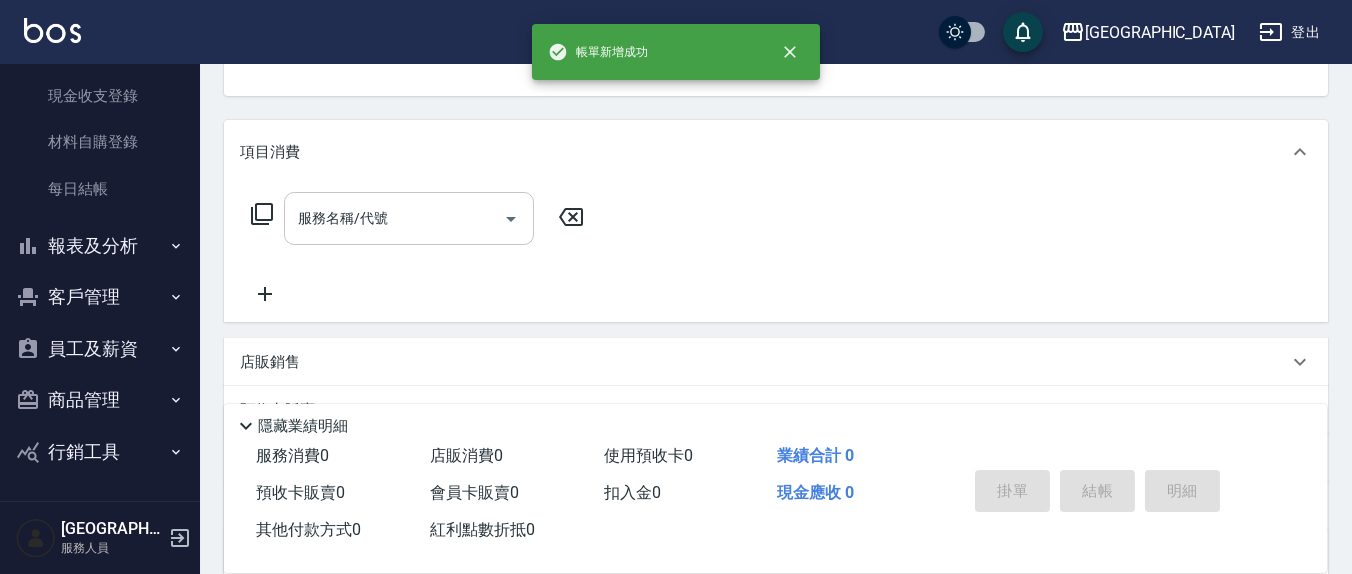 scroll, scrollTop: 193, scrollLeft: 0, axis: vertical 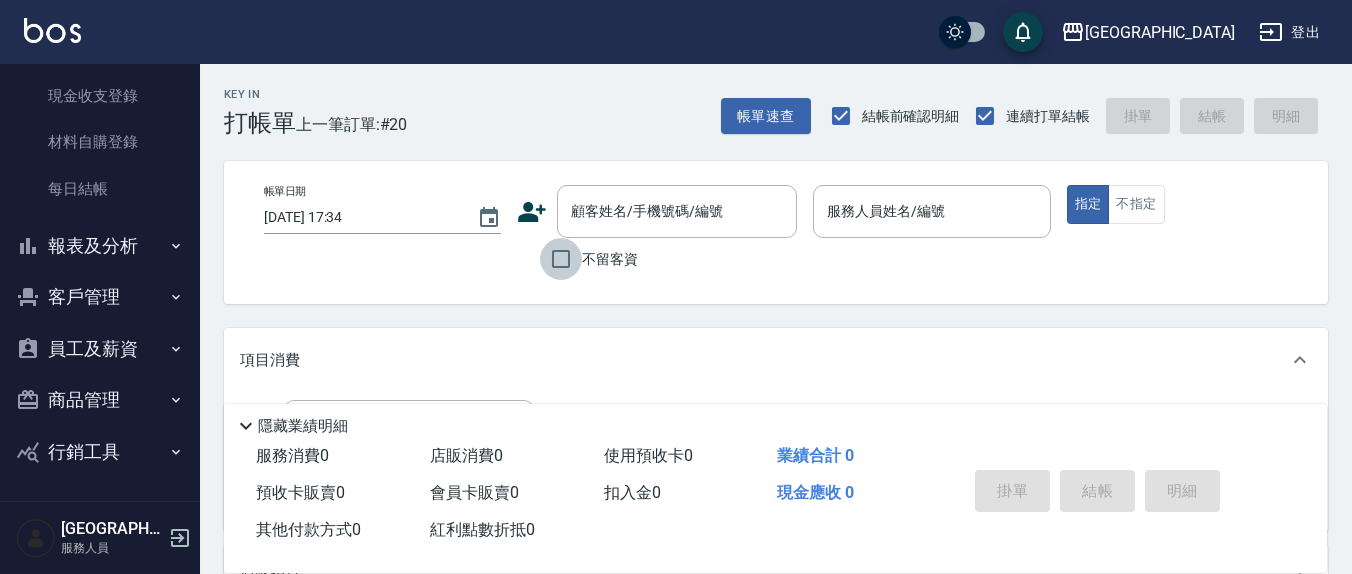 click on "不留客資" at bounding box center [561, 259] 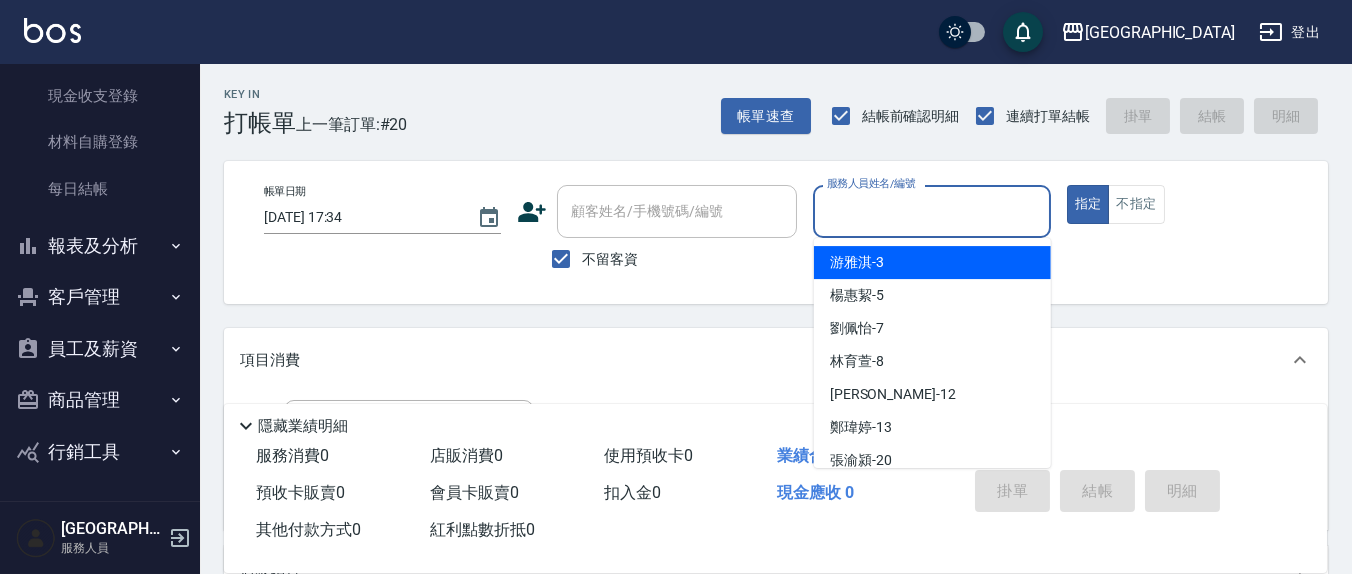 click on "服務人員姓名/編號" at bounding box center (931, 211) 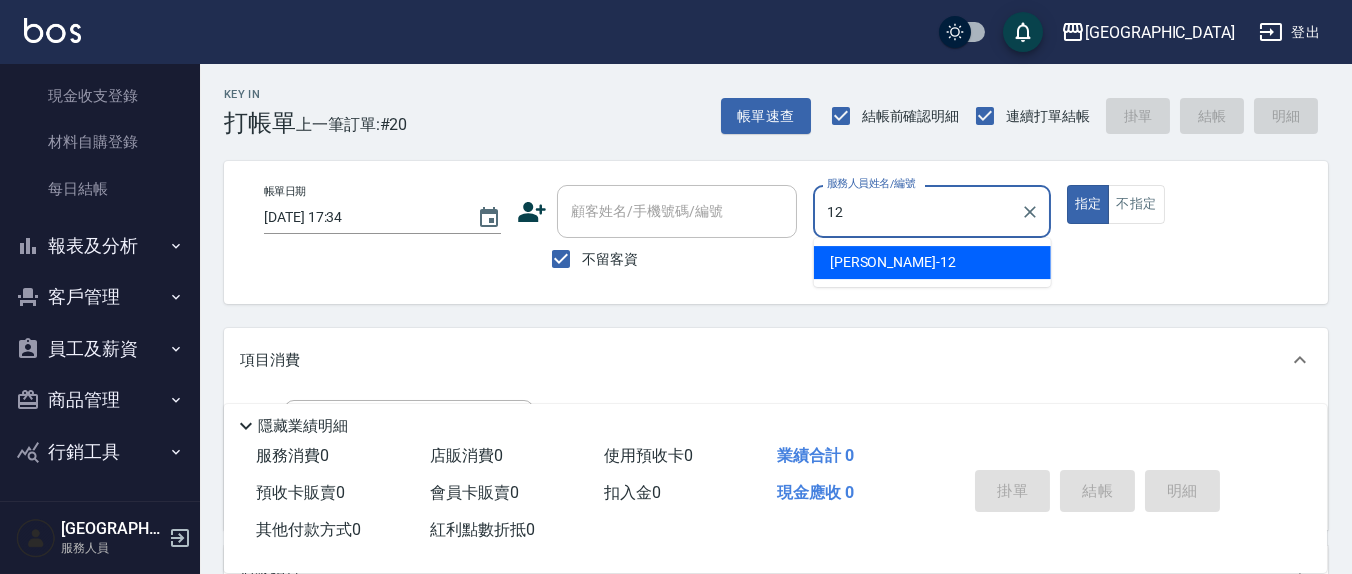 type on "[PERSON_NAME]-12" 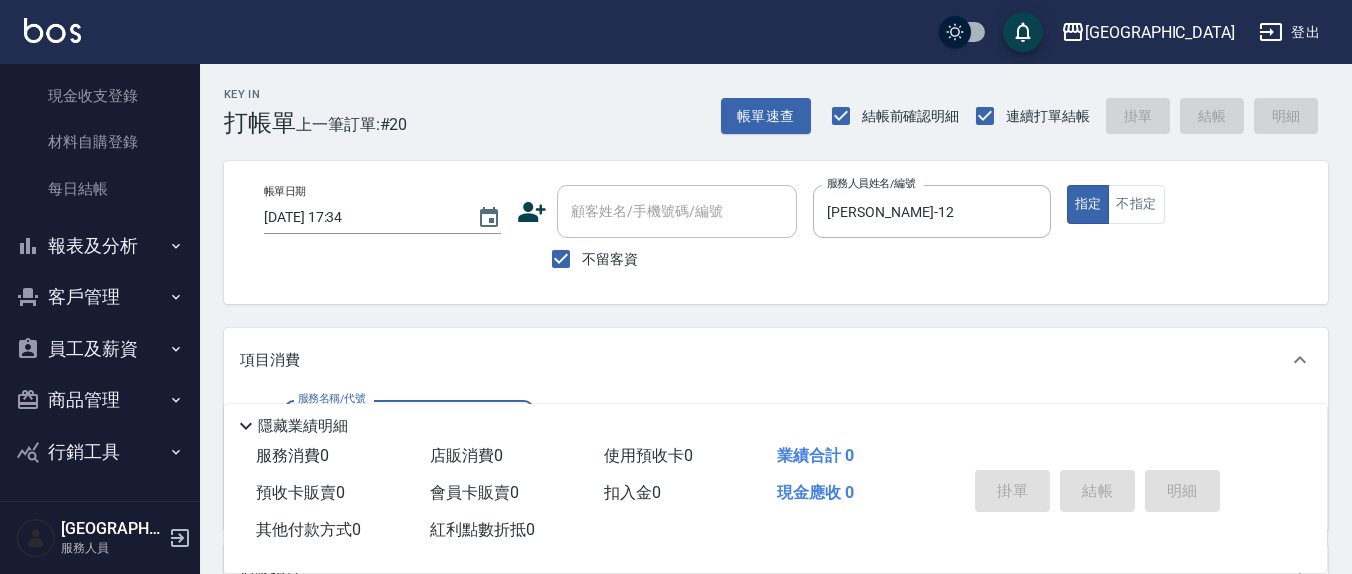 scroll, scrollTop: 208, scrollLeft: 0, axis: vertical 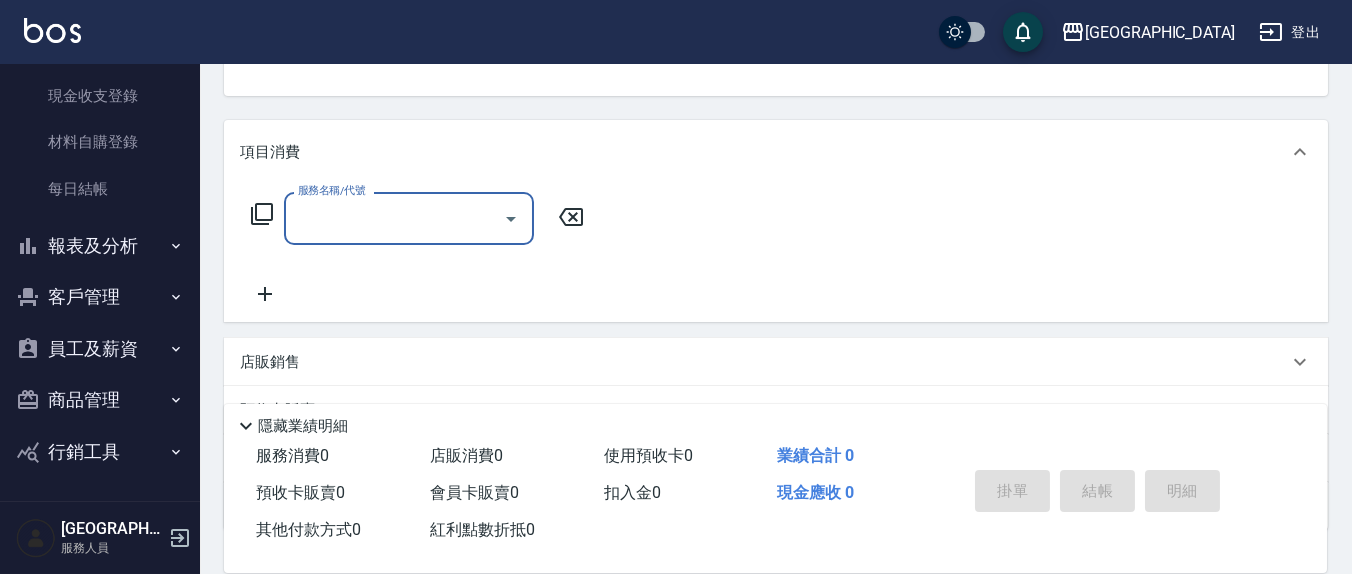 click on "服務名稱/代號" at bounding box center (409, 218) 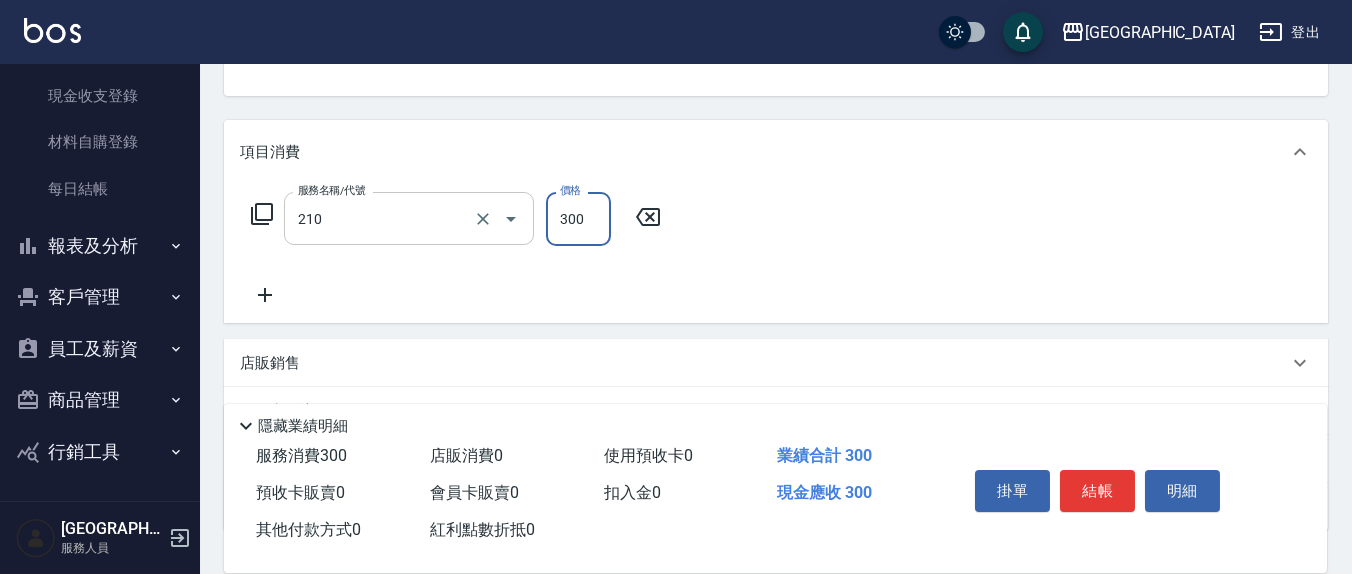 type on "[PERSON_NAME]洗髮精(210)" 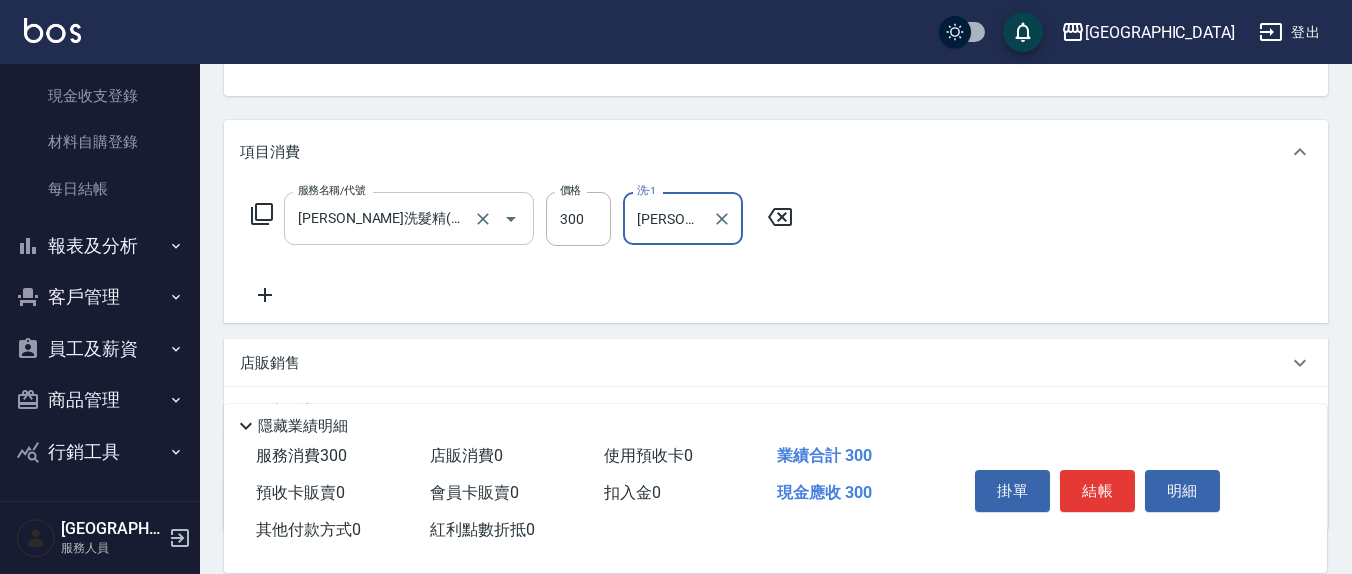 type on "[PERSON_NAME]-3" 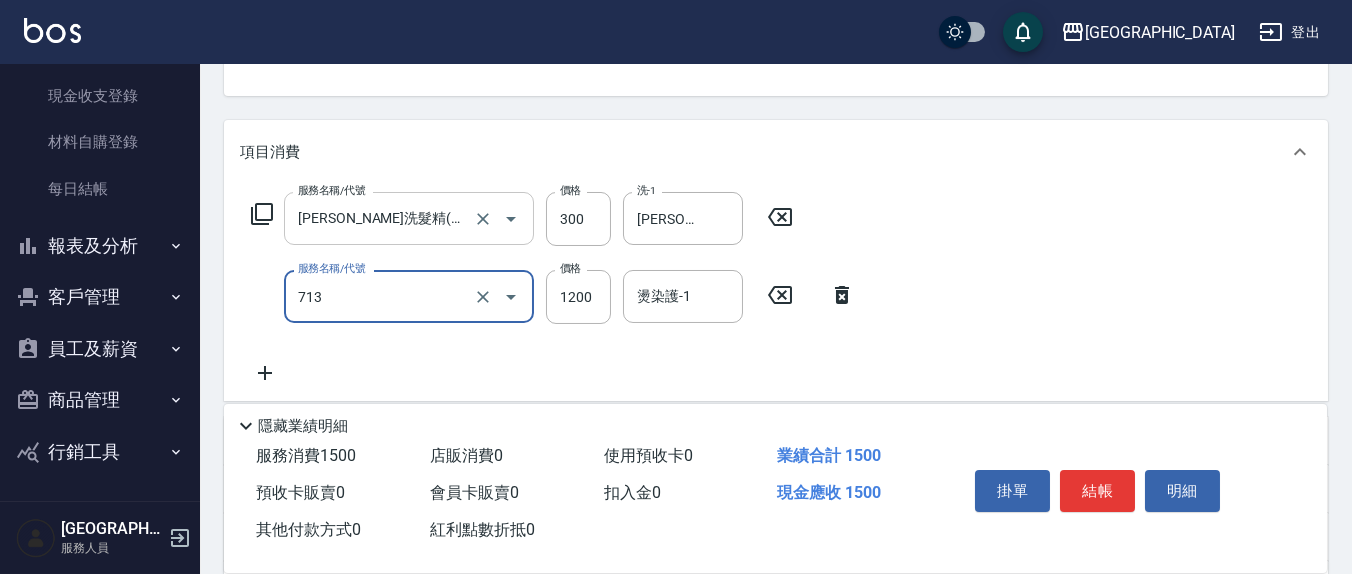type on "水樣結構式1200(713)" 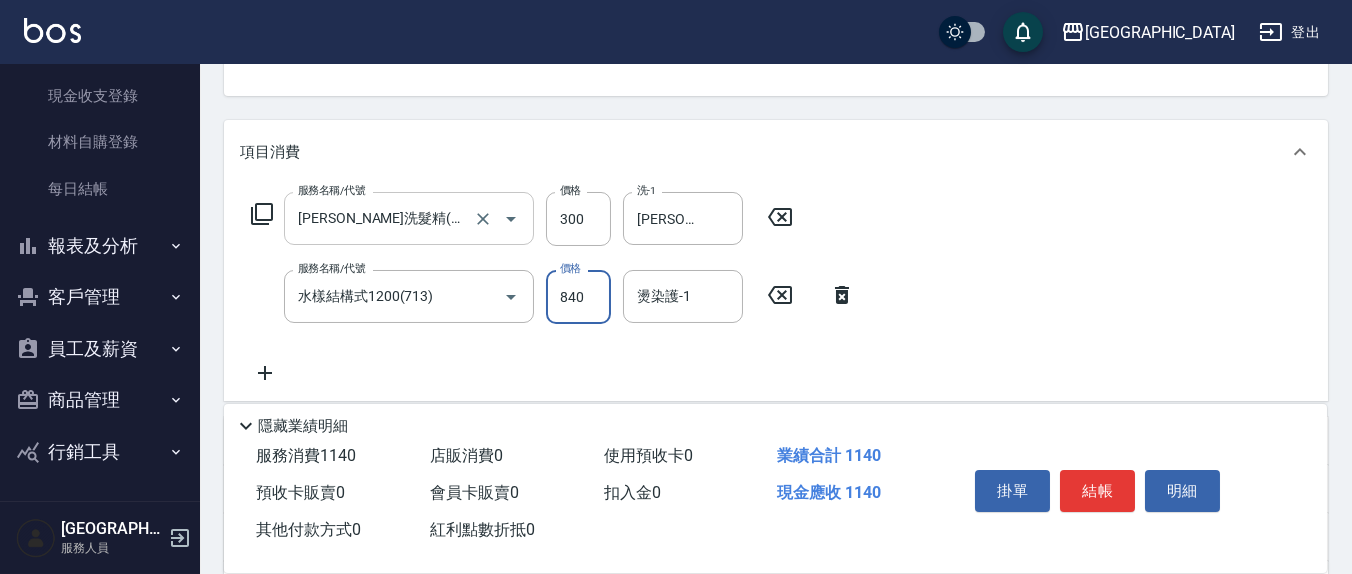 type on "840" 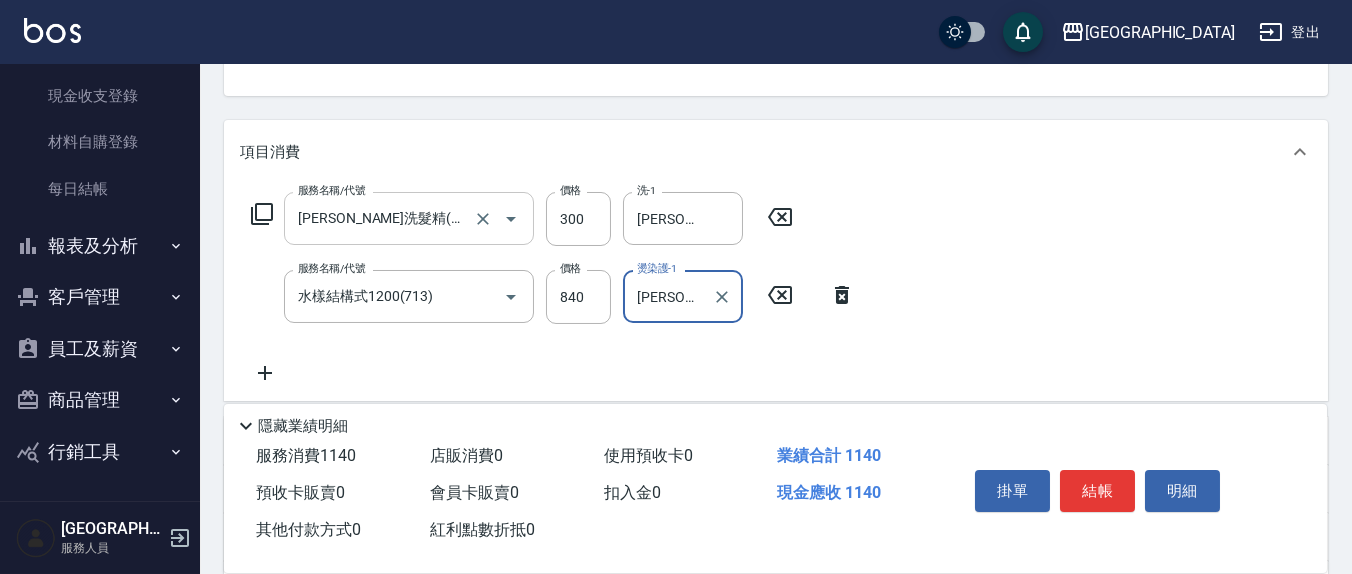 type on "[PERSON_NAME]-3" 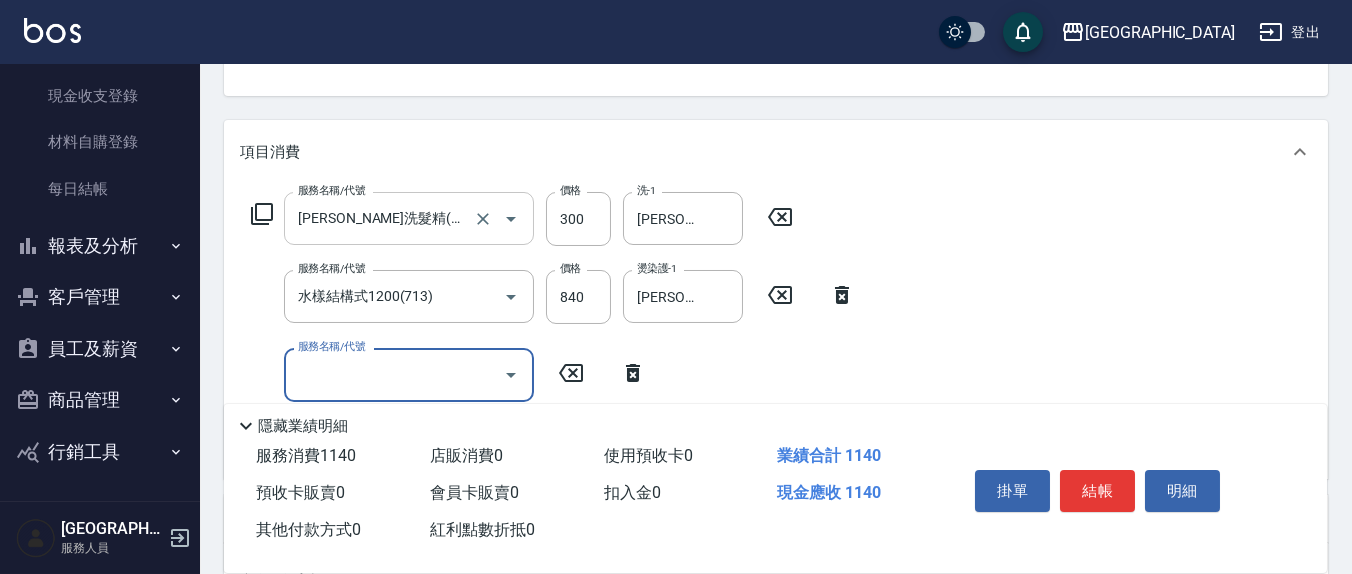 scroll, scrollTop: 509, scrollLeft: 0, axis: vertical 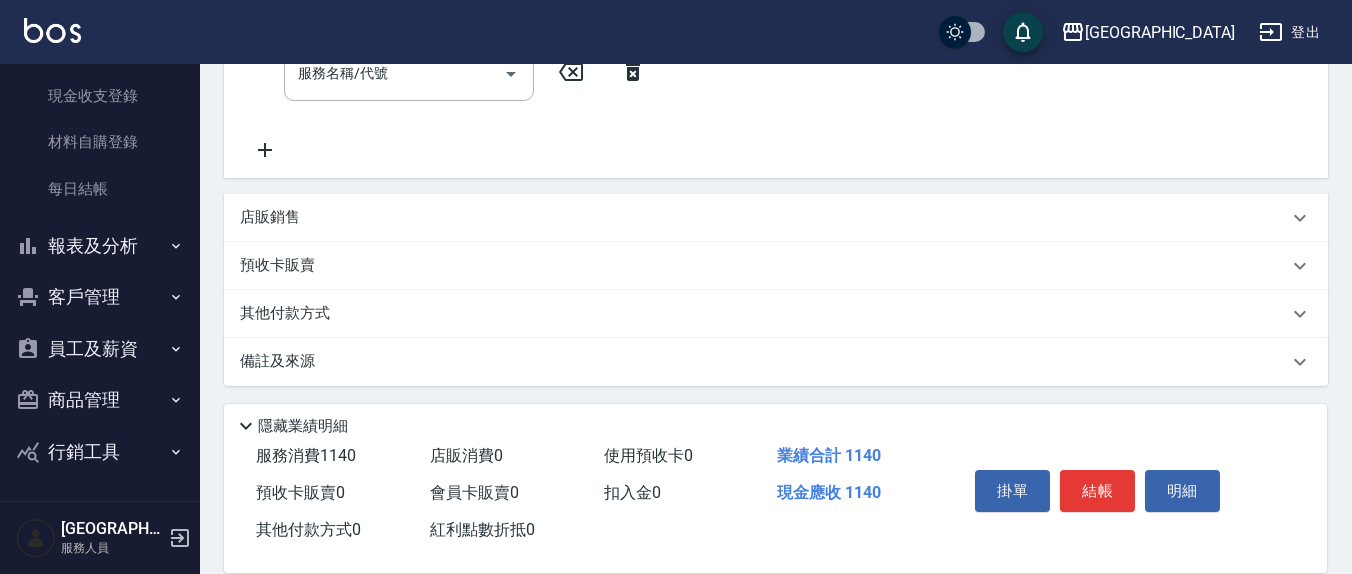 click on "店販銷售" at bounding box center [764, 217] 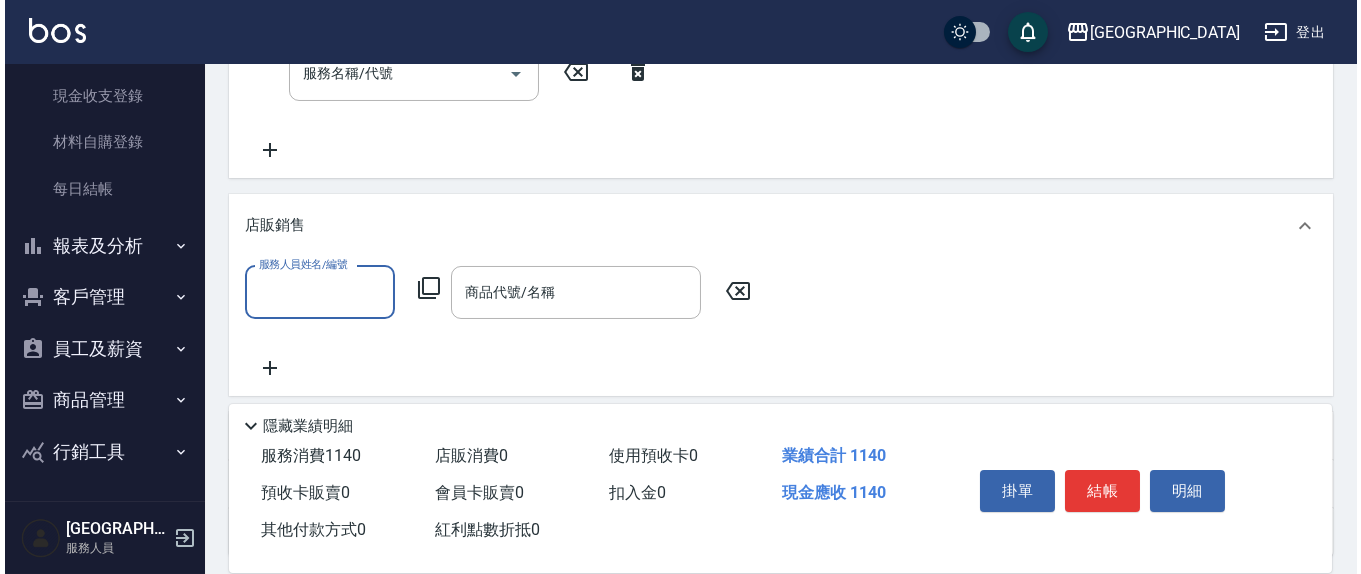 scroll, scrollTop: 0, scrollLeft: 0, axis: both 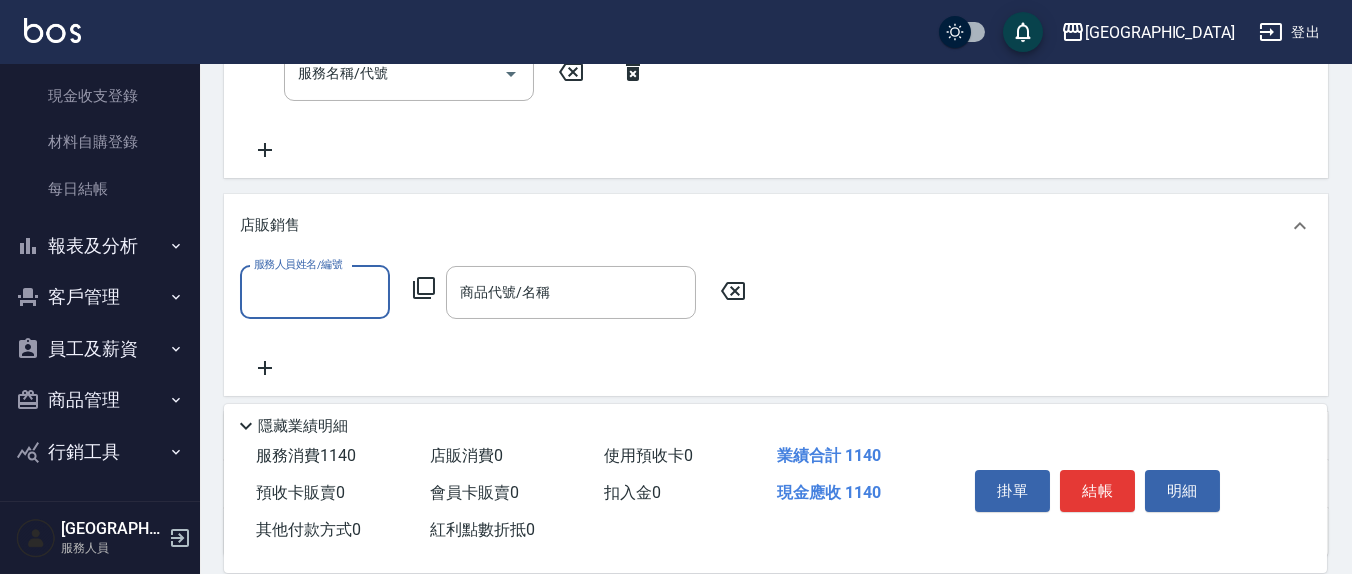 click on "服務人員姓名/編號" at bounding box center (315, 292) 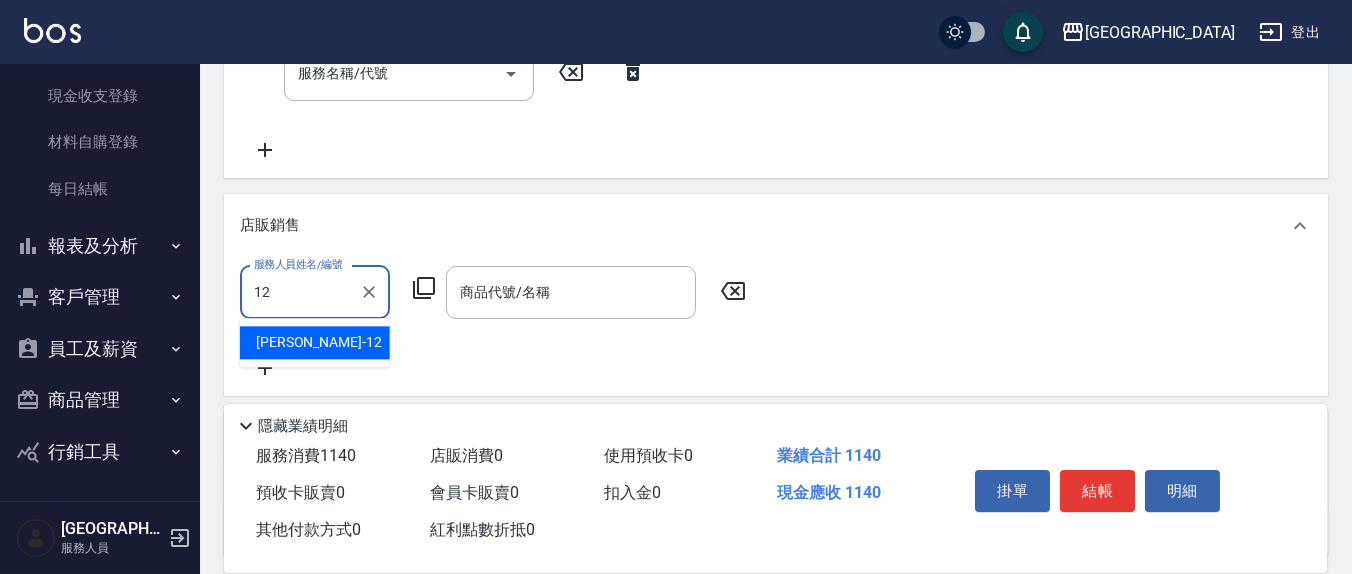 type on "[PERSON_NAME]-12" 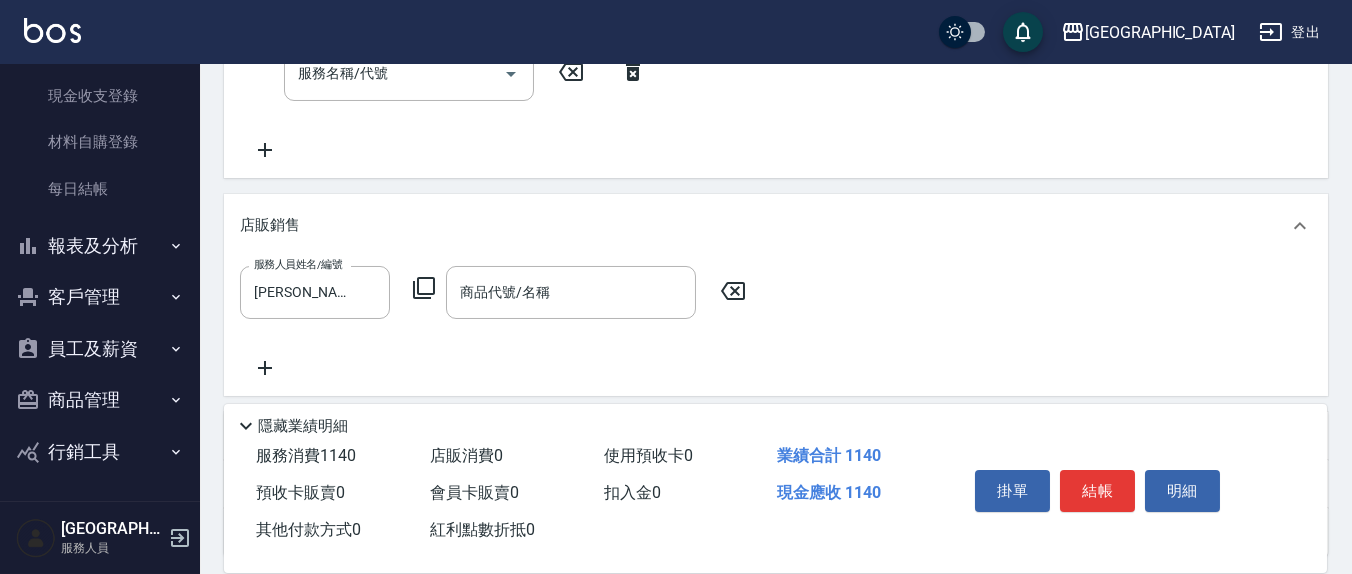 click 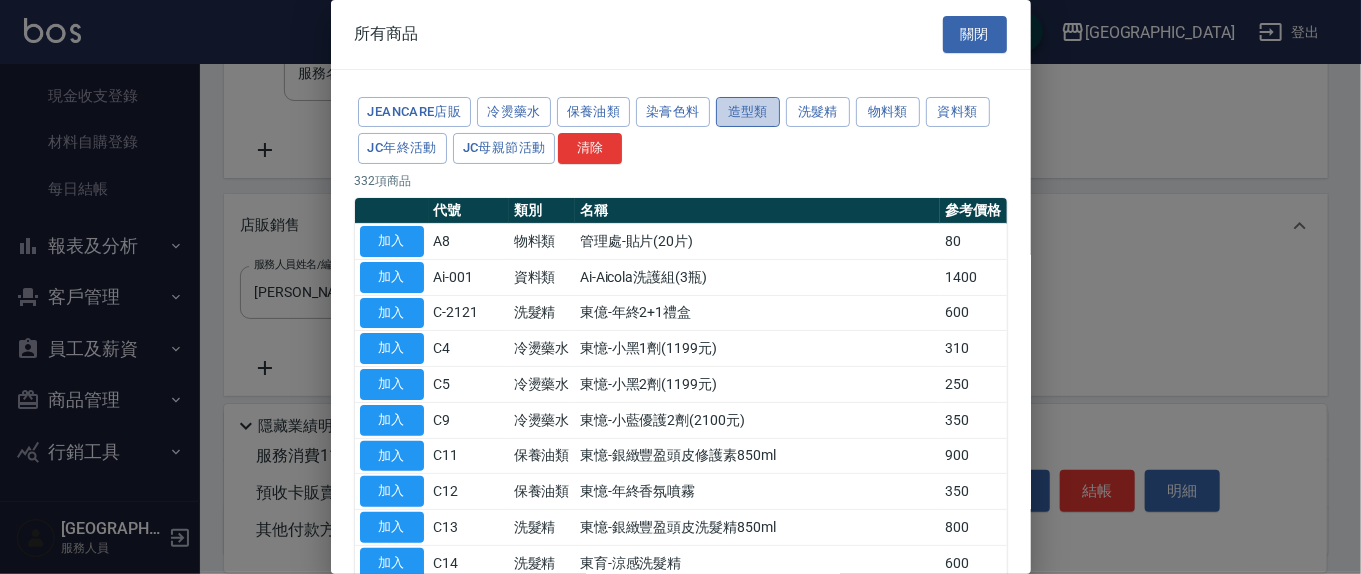drag, startPoint x: 744, startPoint y: 109, endPoint x: 721, endPoint y: 116, distance: 24.04163 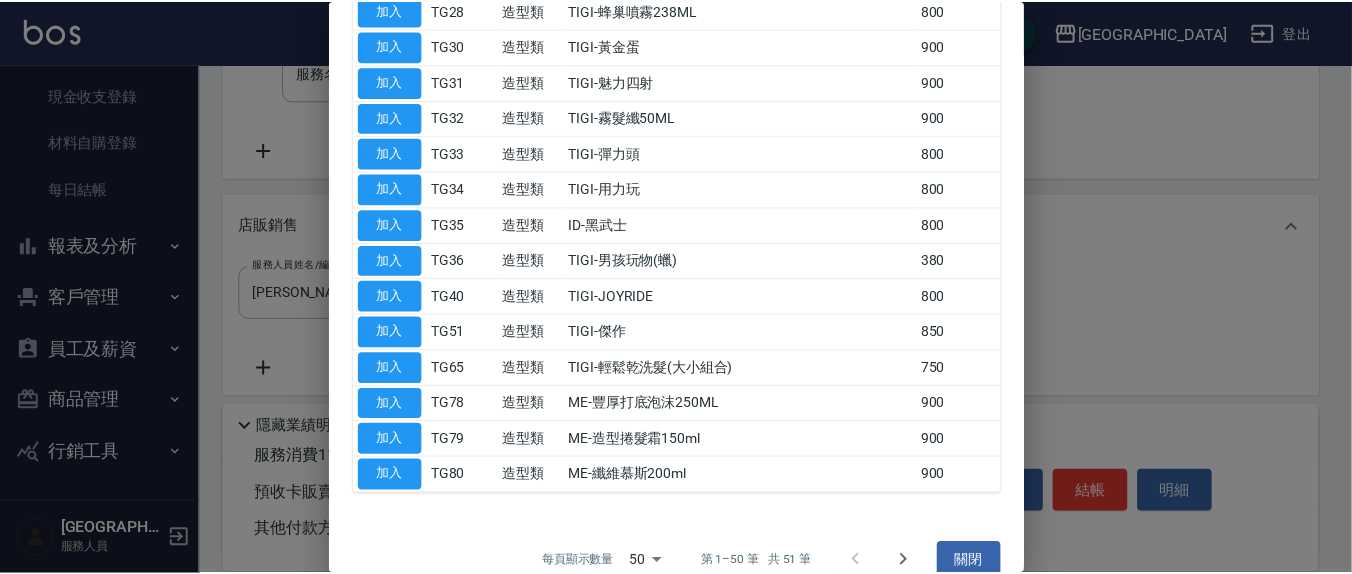 scroll, scrollTop: 1501, scrollLeft: 0, axis: vertical 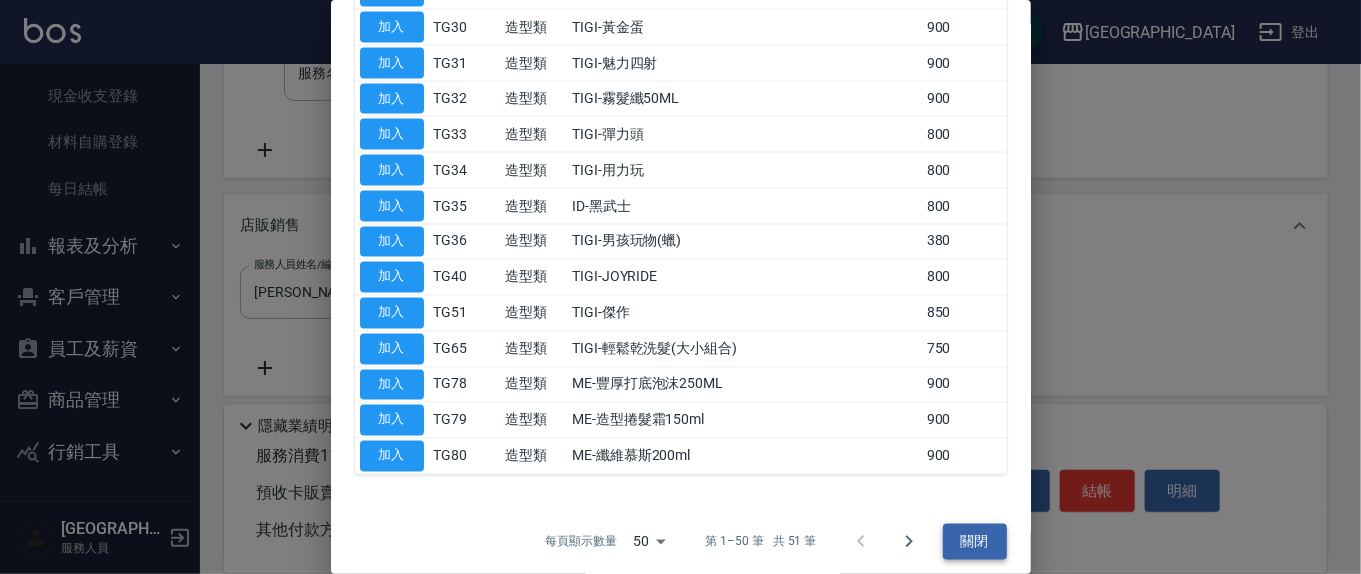 click on "關閉" at bounding box center [975, 542] 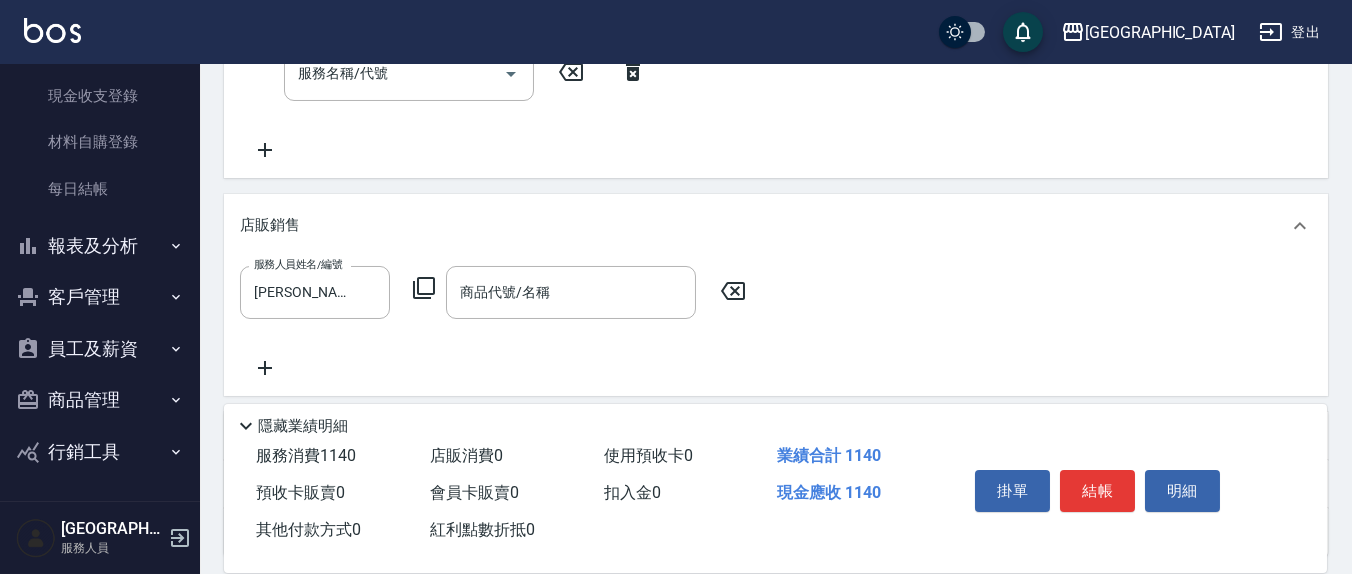 click on "商品代號/名稱 商品代號/名稱" at bounding box center [571, 292] 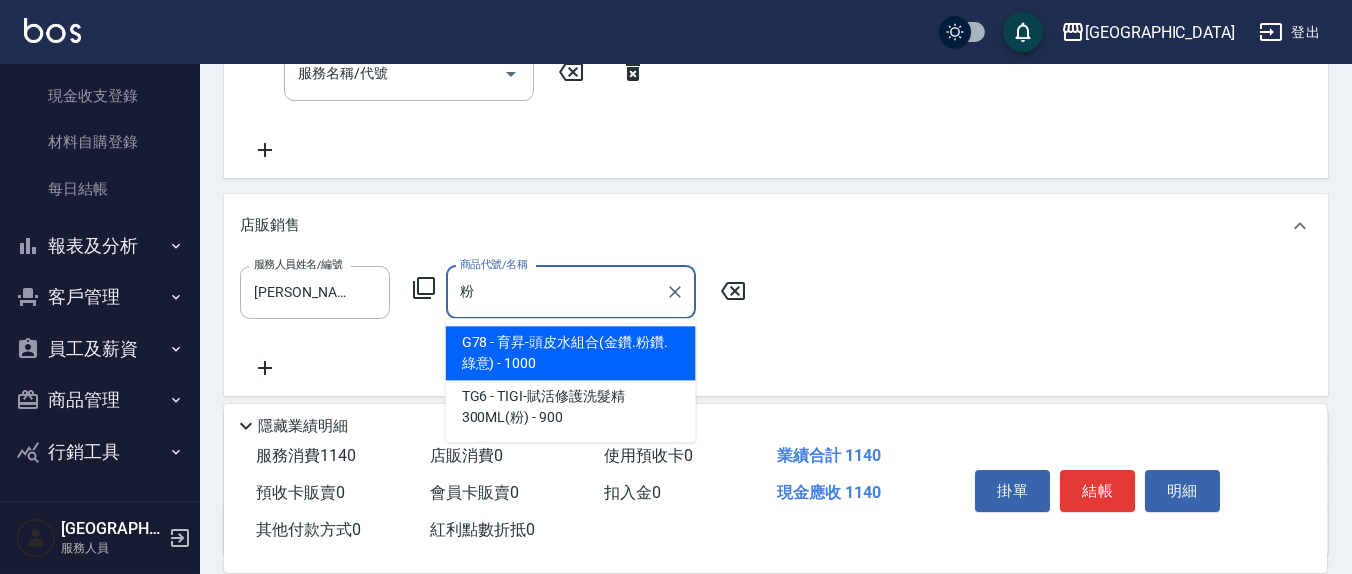 click on "G78 - 育昇-頭皮水組合(金鑽.粉鑽.綠意) - 1000" at bounding box center [571, 353] 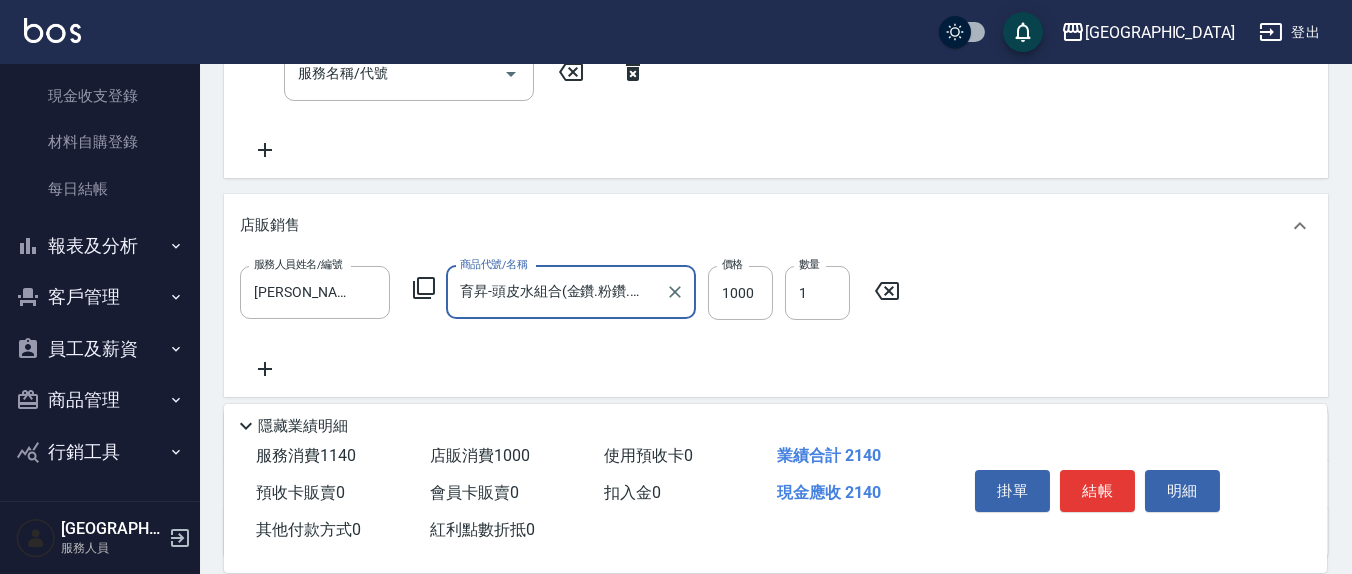 type on "育昇-頭皮水組合(金鑽.粉鑽.綠意)" 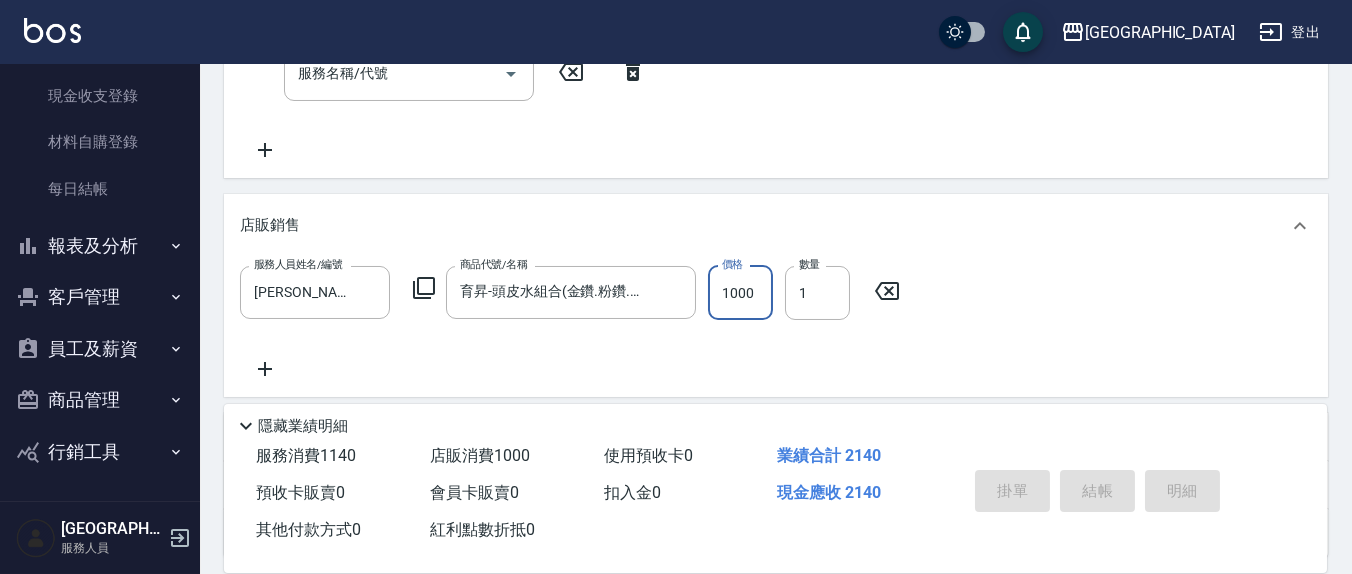 type 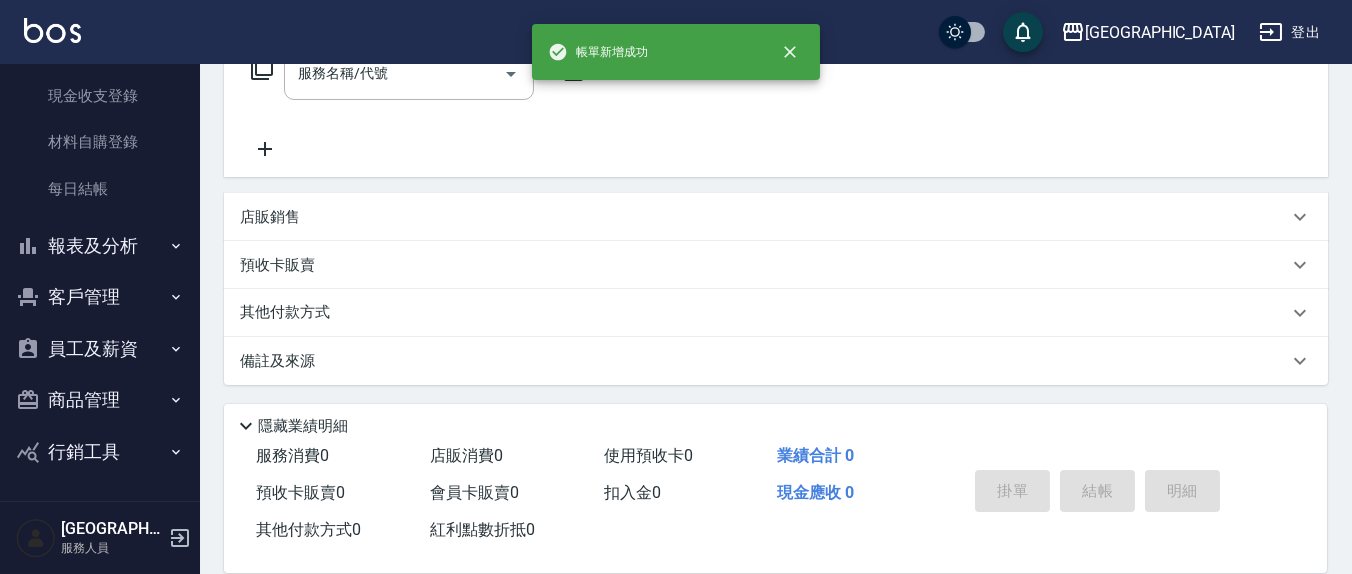 scroll, scrollTop: 0, scrollLeft: 0, axis: both 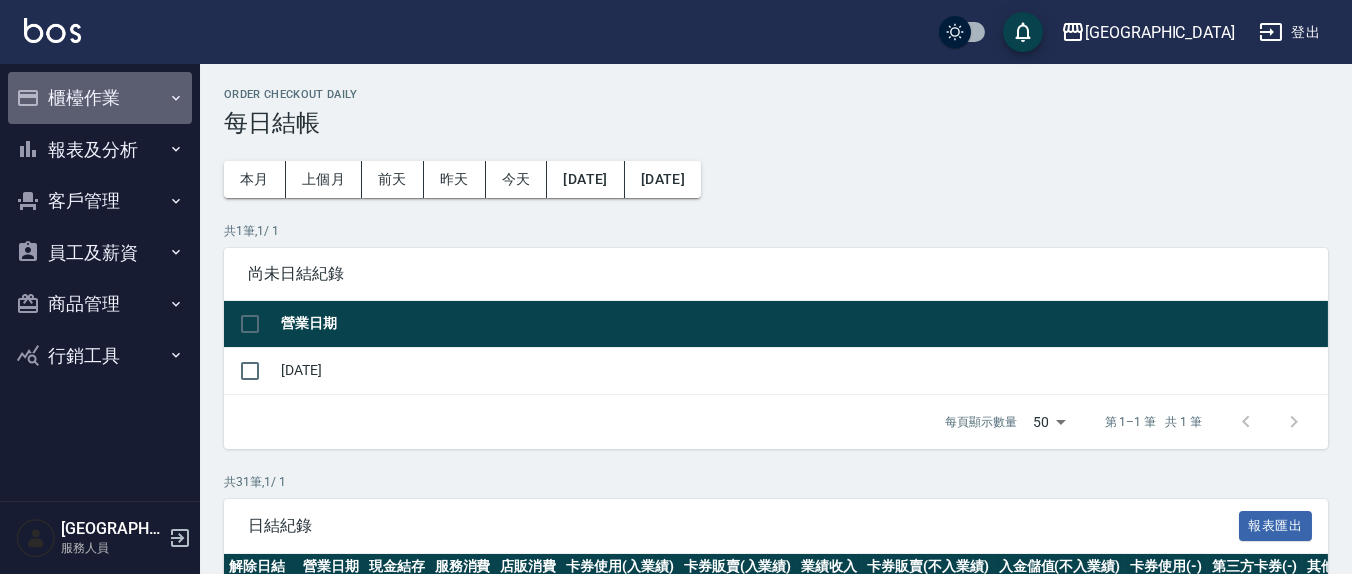 drag, startPoint x: 94, startPoint y: 97, endPoint x: 110, endPoint y: 103, distance: 17.088007 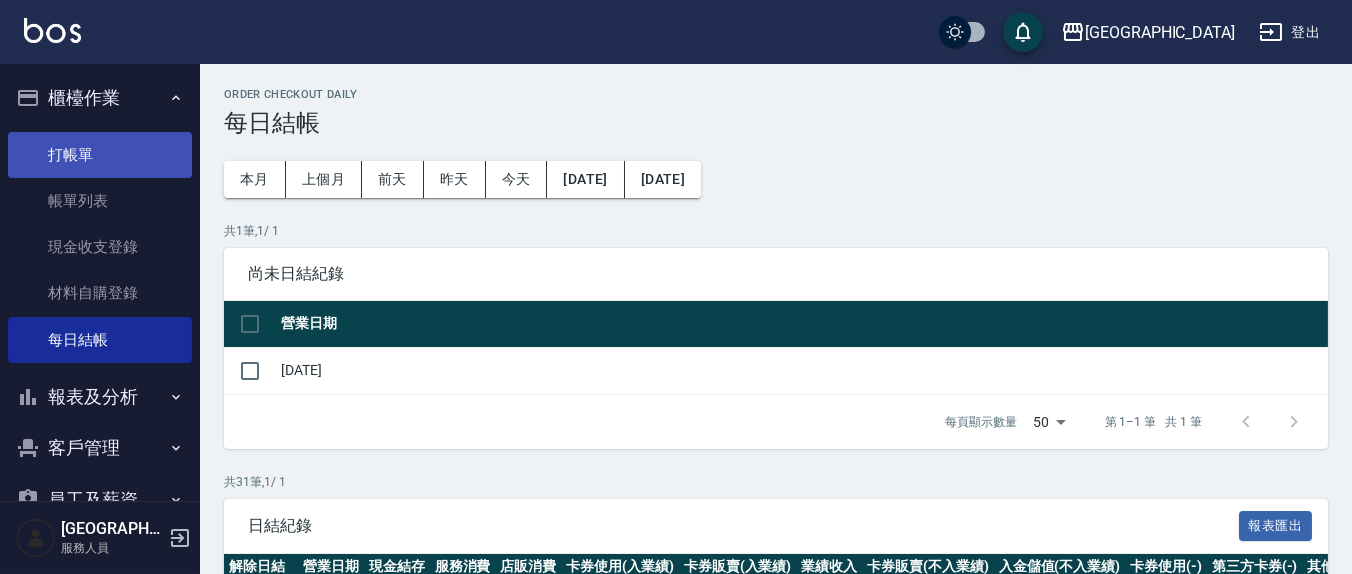 click on "打帳單" at bounding box center [100, 155] 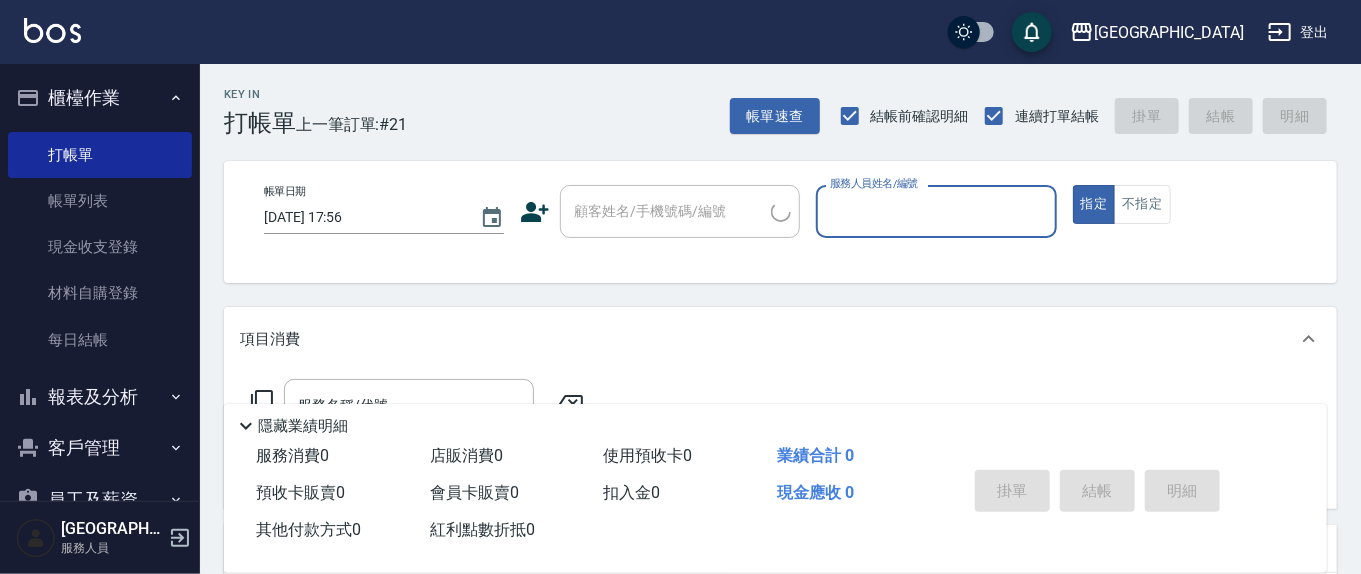 click on "服務人員姓名/編號" at bounding box center (936, 211) 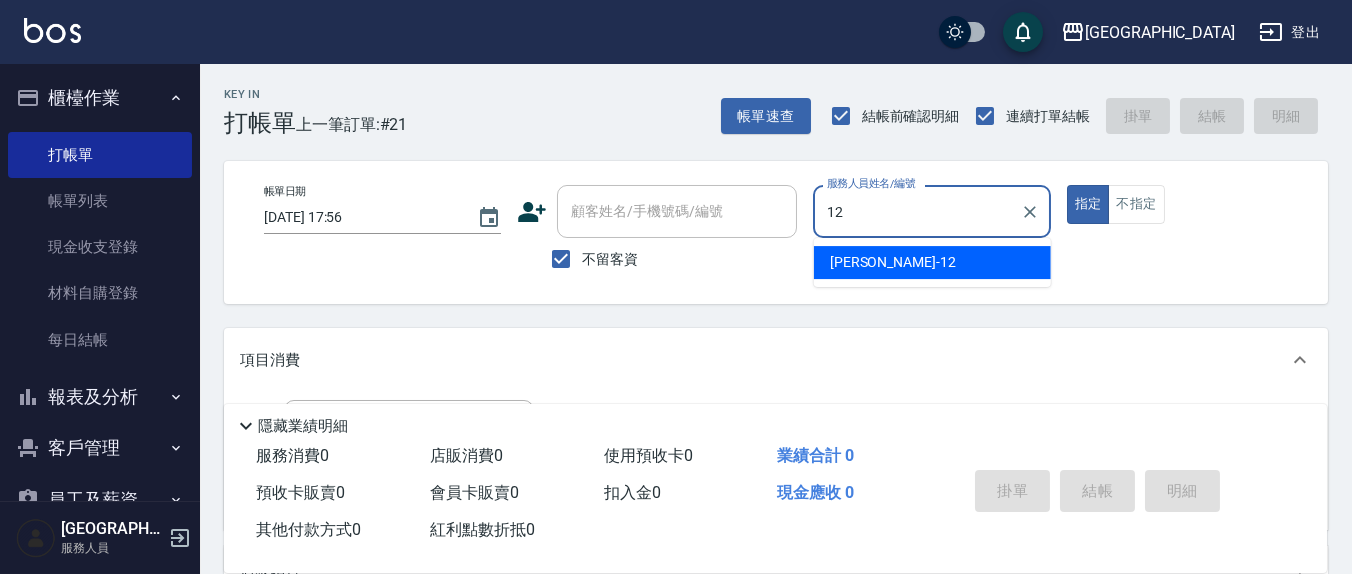 type on "12" 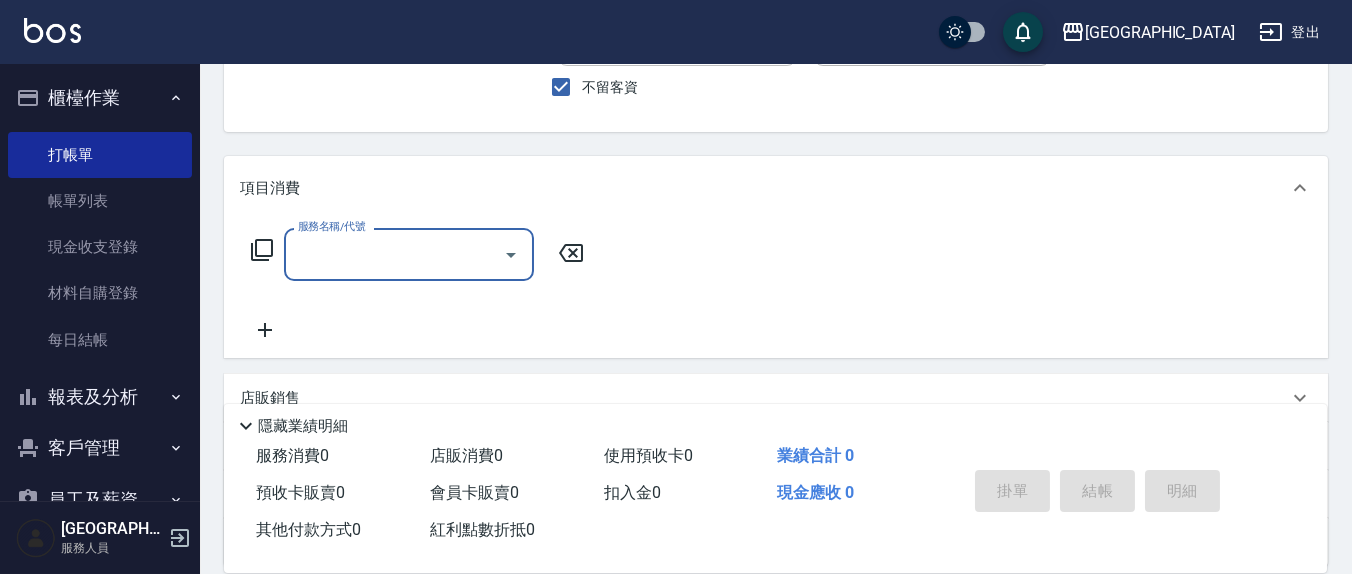 scroll, scrollTop: 208, scrollLeft: 0, axis: vertical 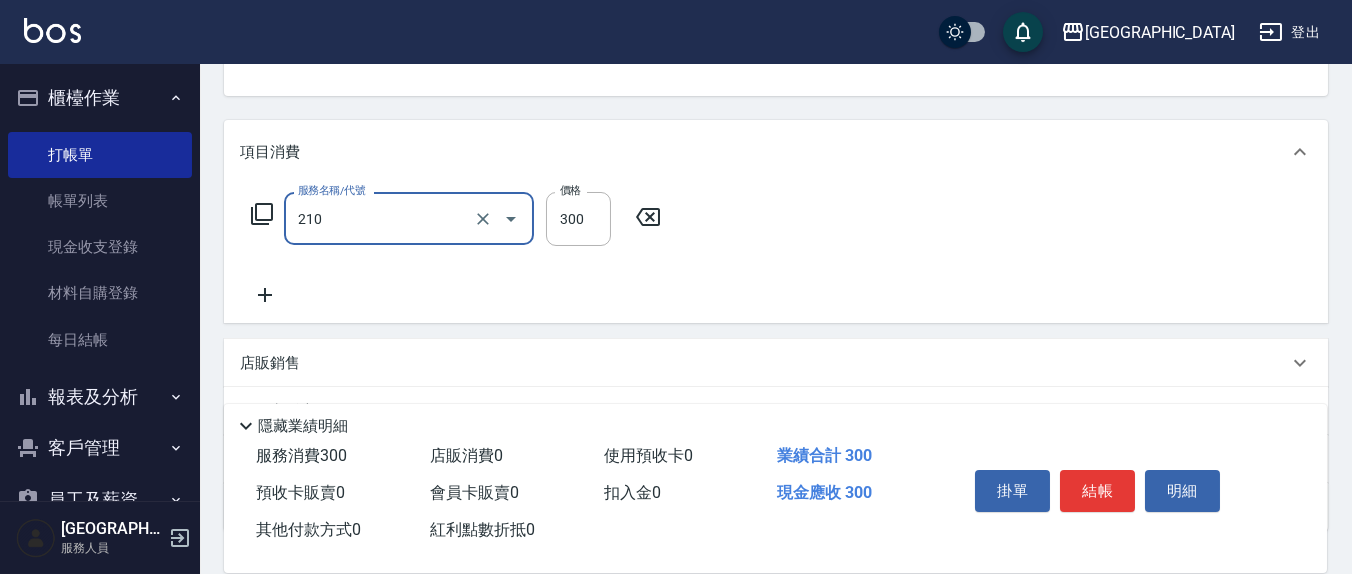 type on "[PERSON_NAME]洗髮精(210)" 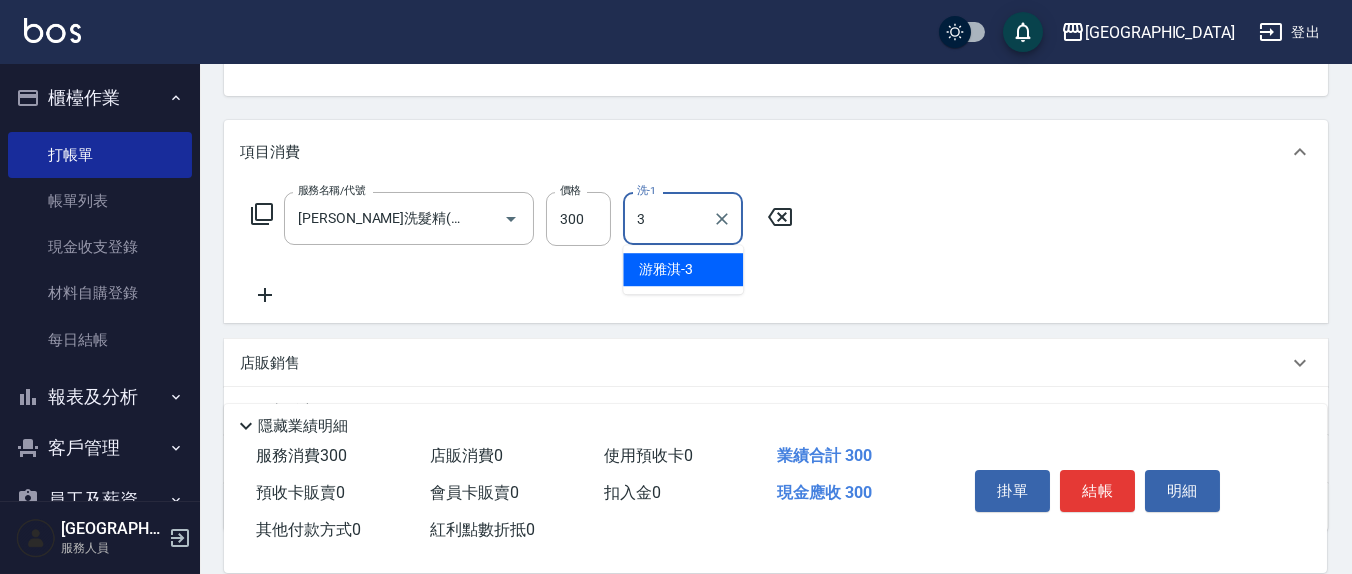 type on "[PERSON_NAME]-3" 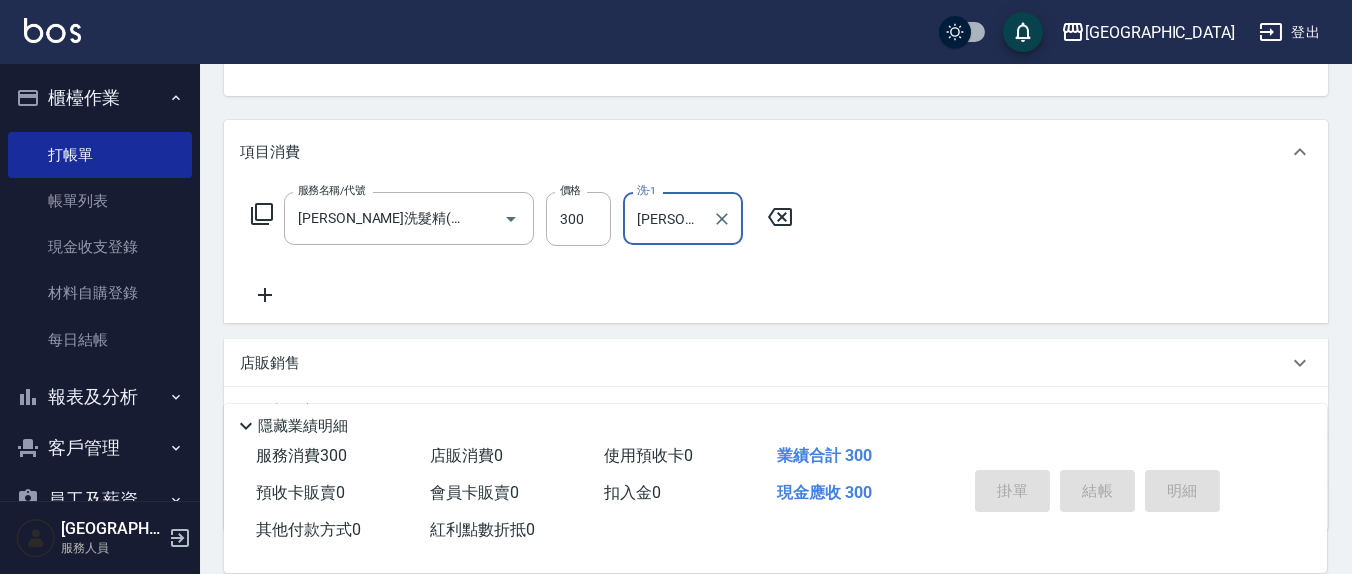 type 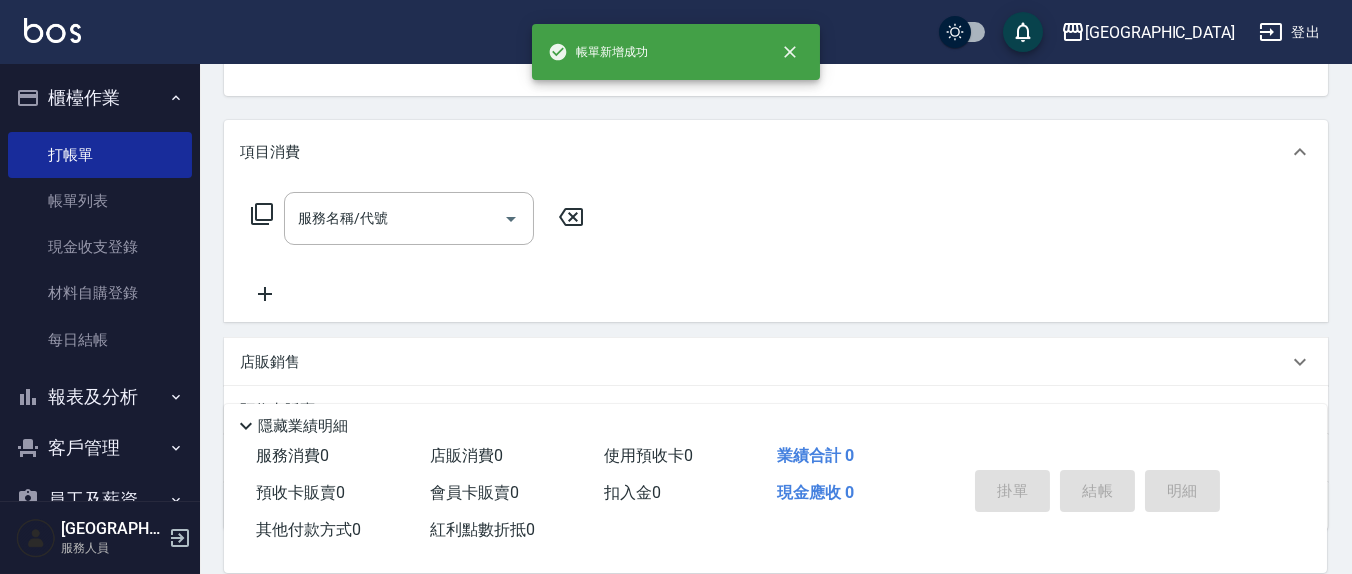 scroll, scrollTop: 185, scrollLeft: 0, axis: vertical 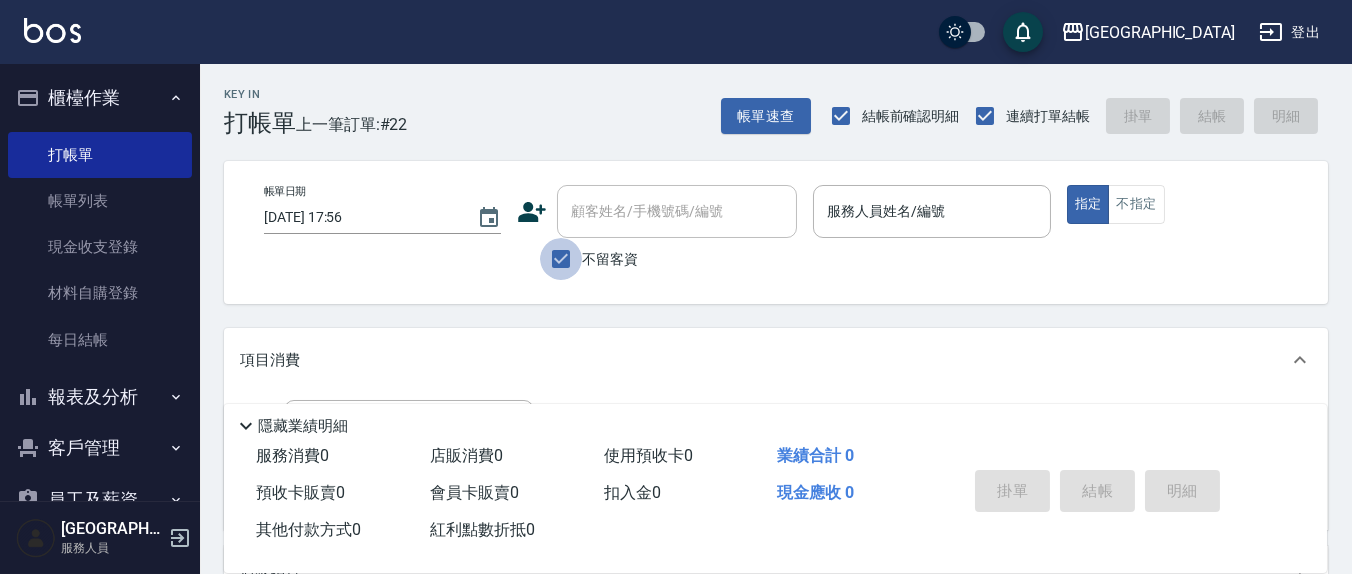 click on "不留客資" at bounding box center [561, 259] 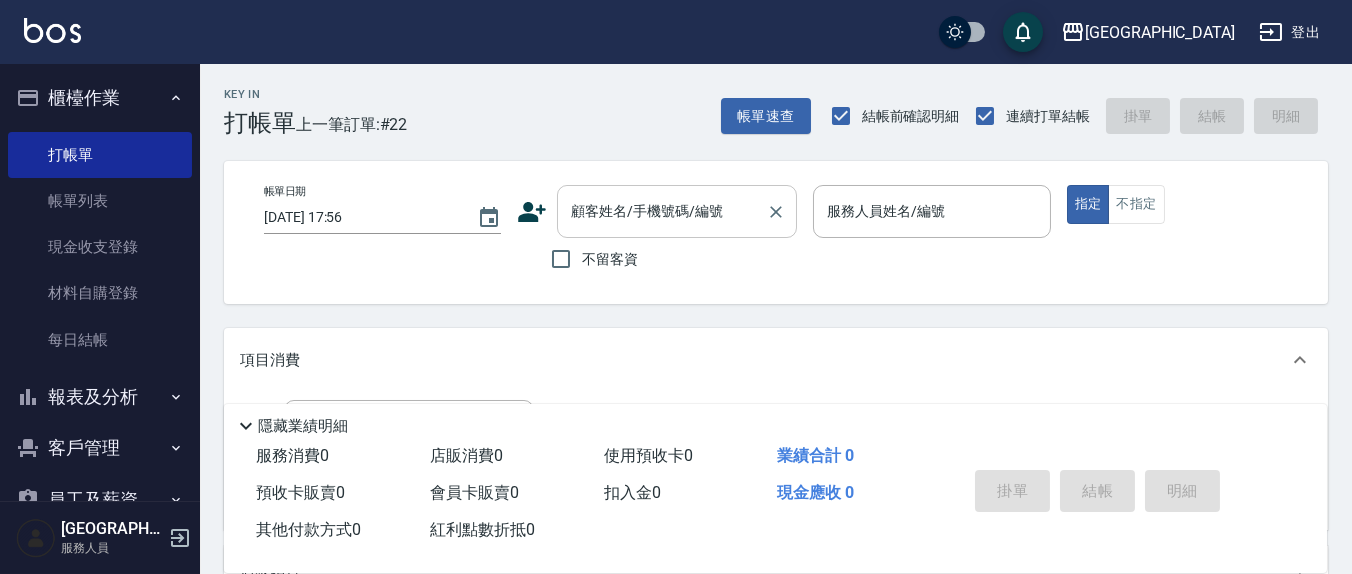 click on "顧客姓名/手機號碼/編號" at bounding box center (677, 211) 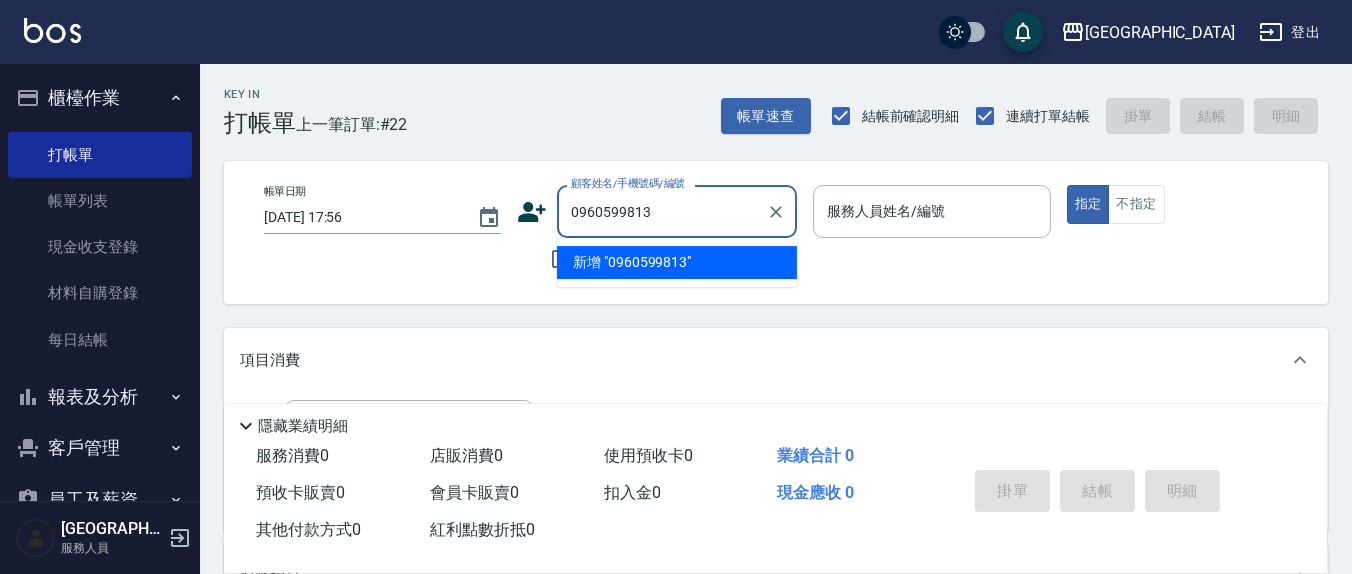 click on "新增 "0960599813"" at bounding box center (677, 262) 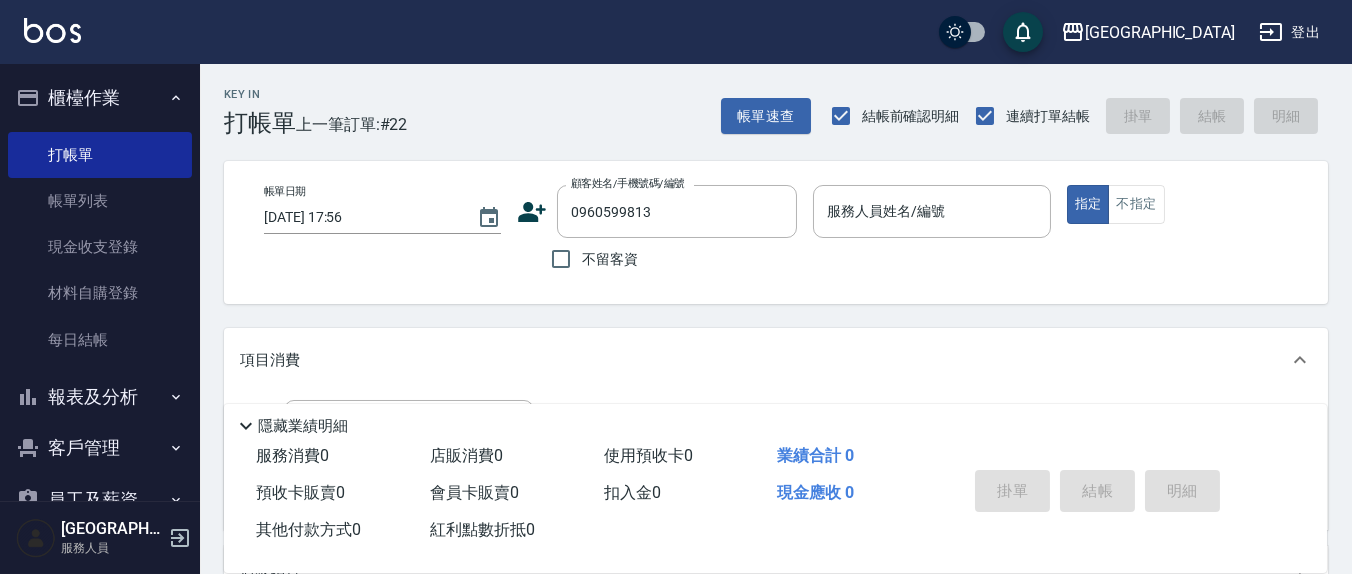 click 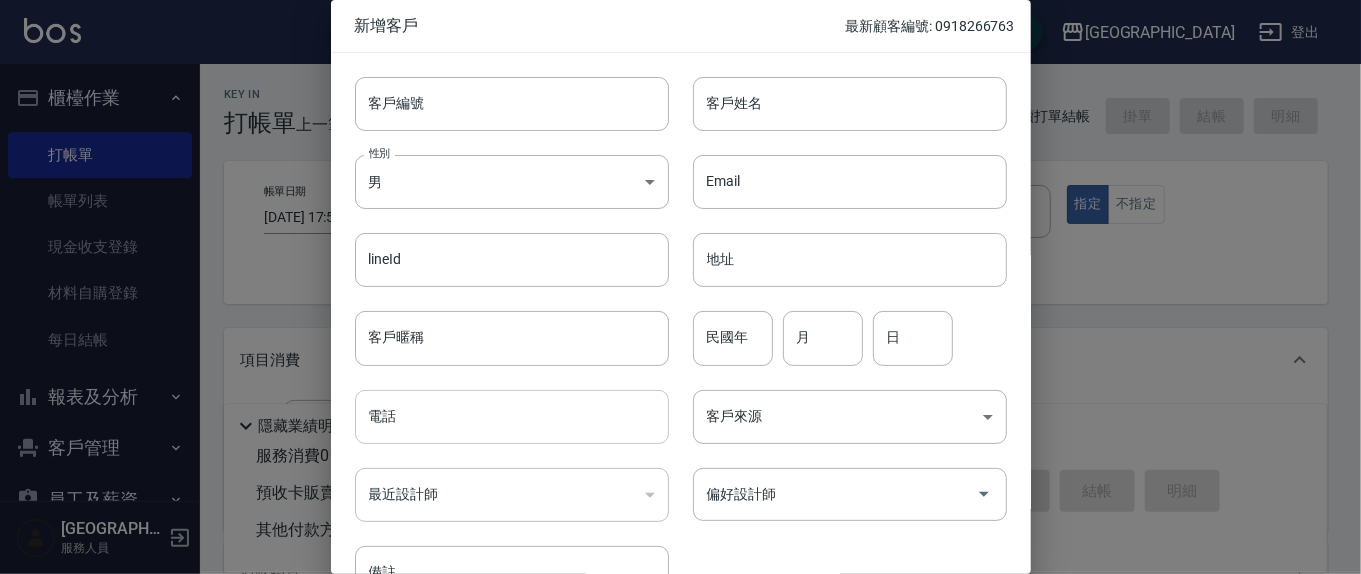 type on "0960599813" 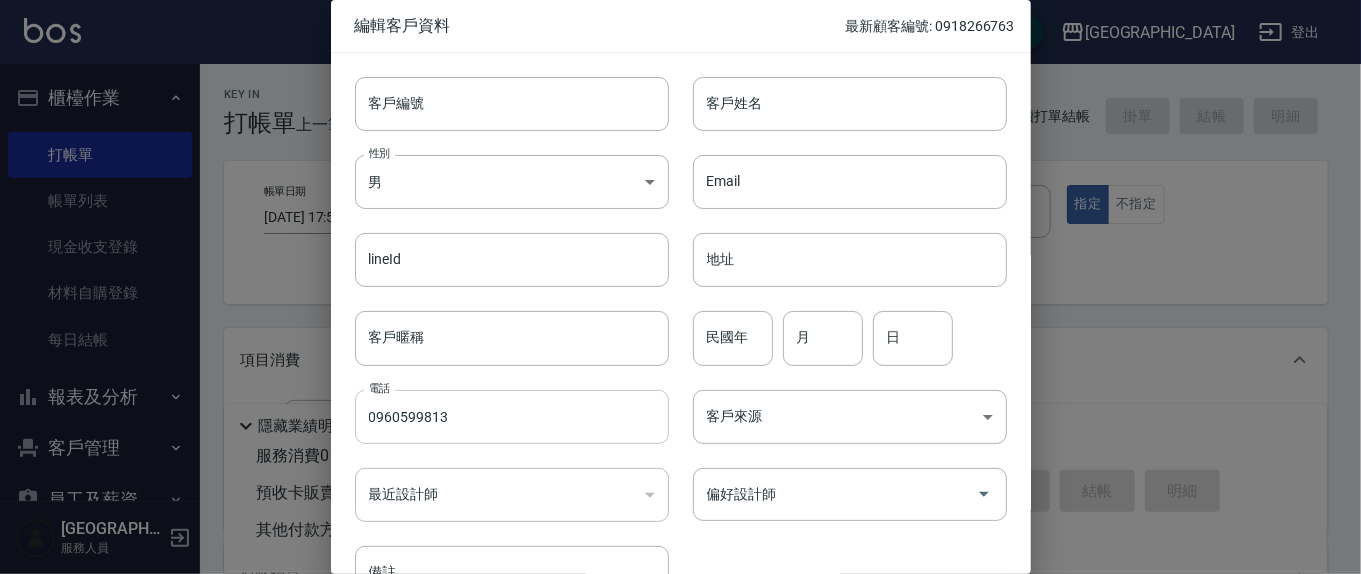 click on "0960599813" at bounding box center (512, 417) 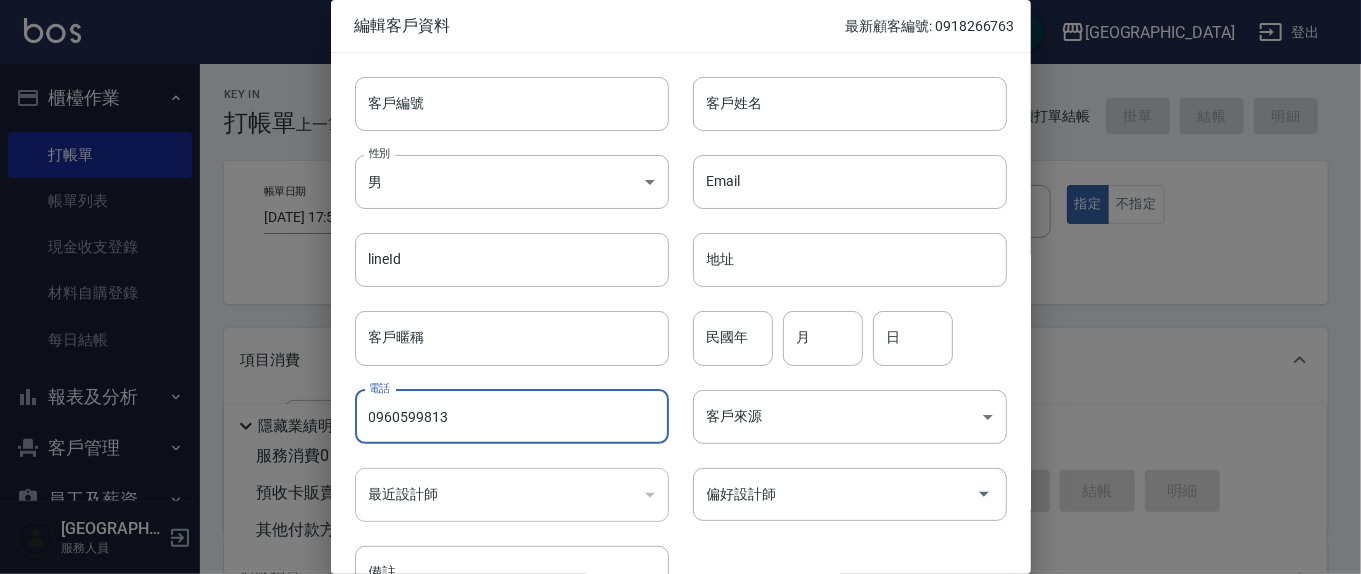 click on "0960599813" at bounding box center (512, 417) 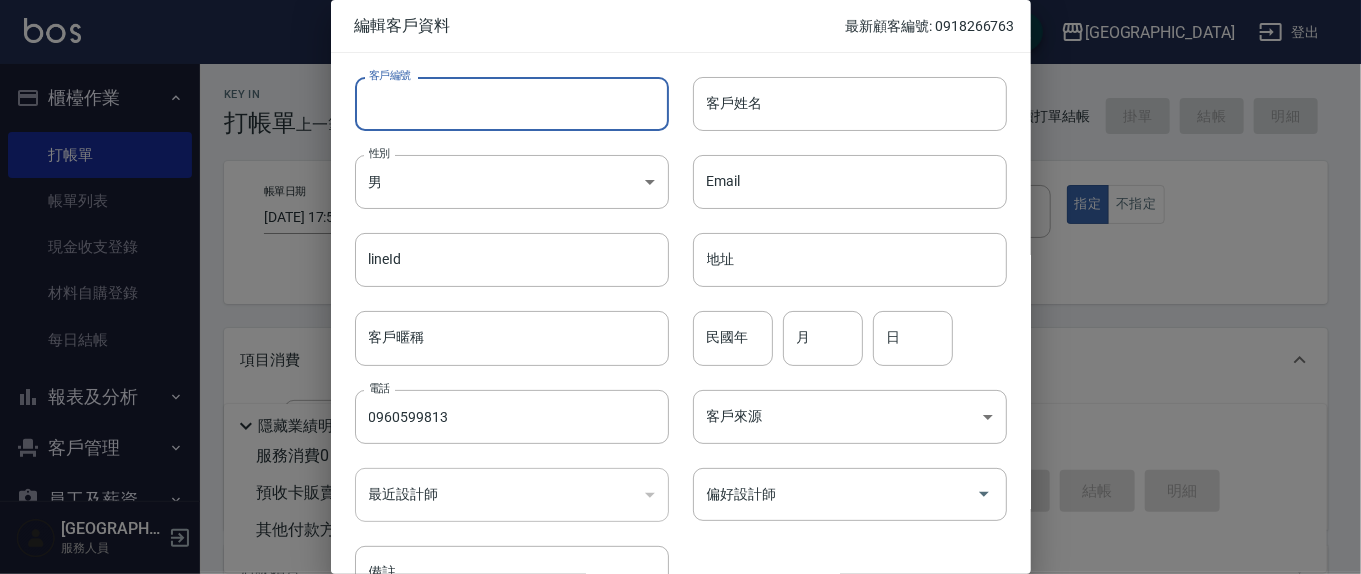 paste on "0960599813" 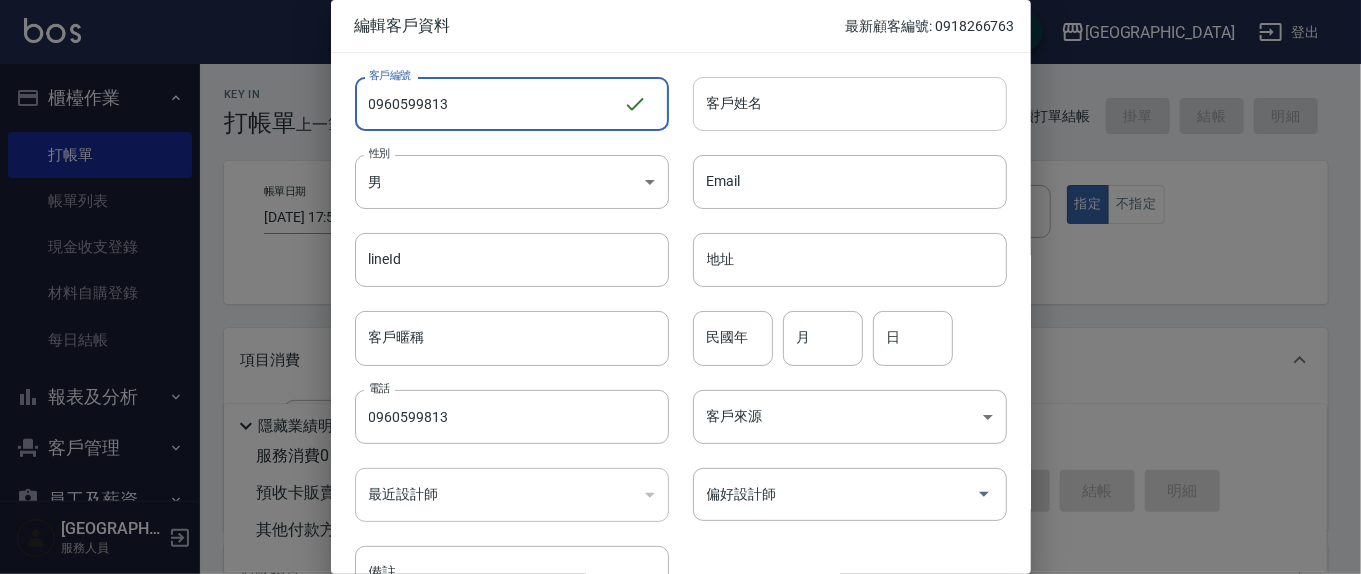 type on "0960599813" 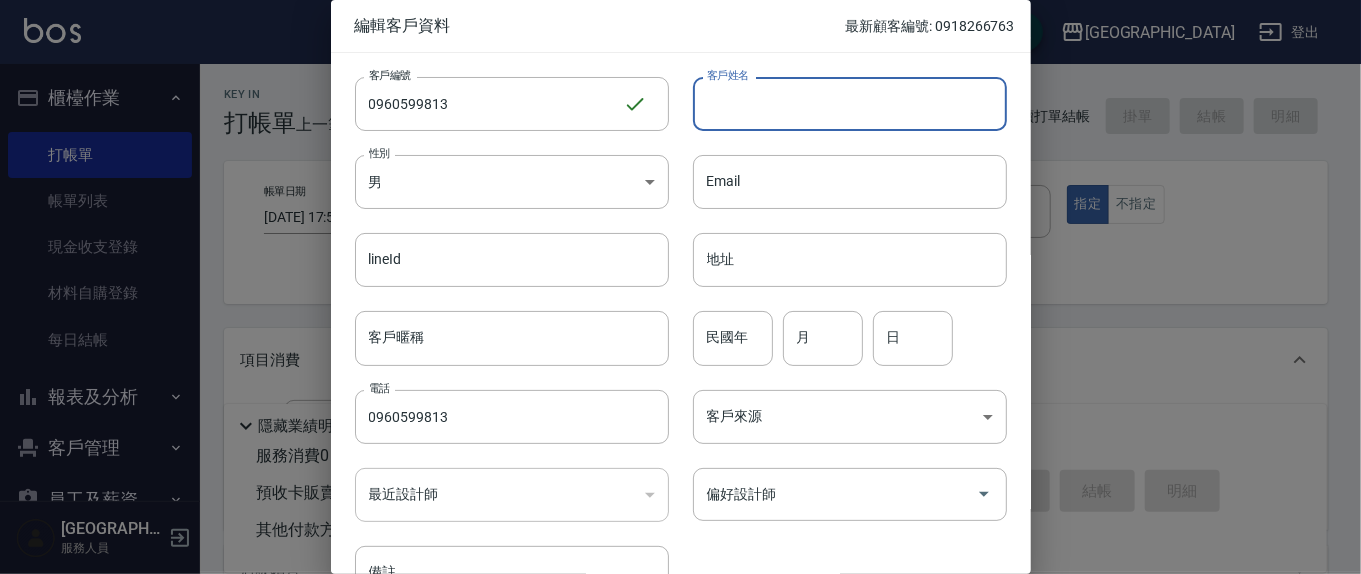 click on "客戶姓名" at bounding box center [850, 104] 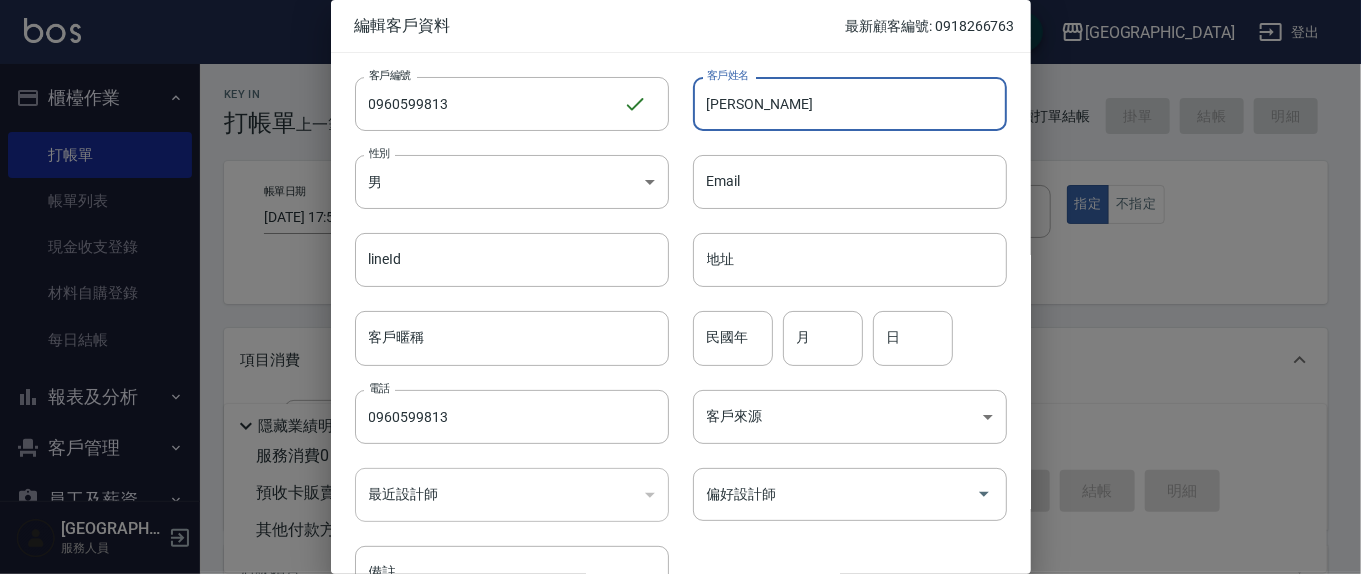click on "里嫚菁" at bounding box center (850, 104) 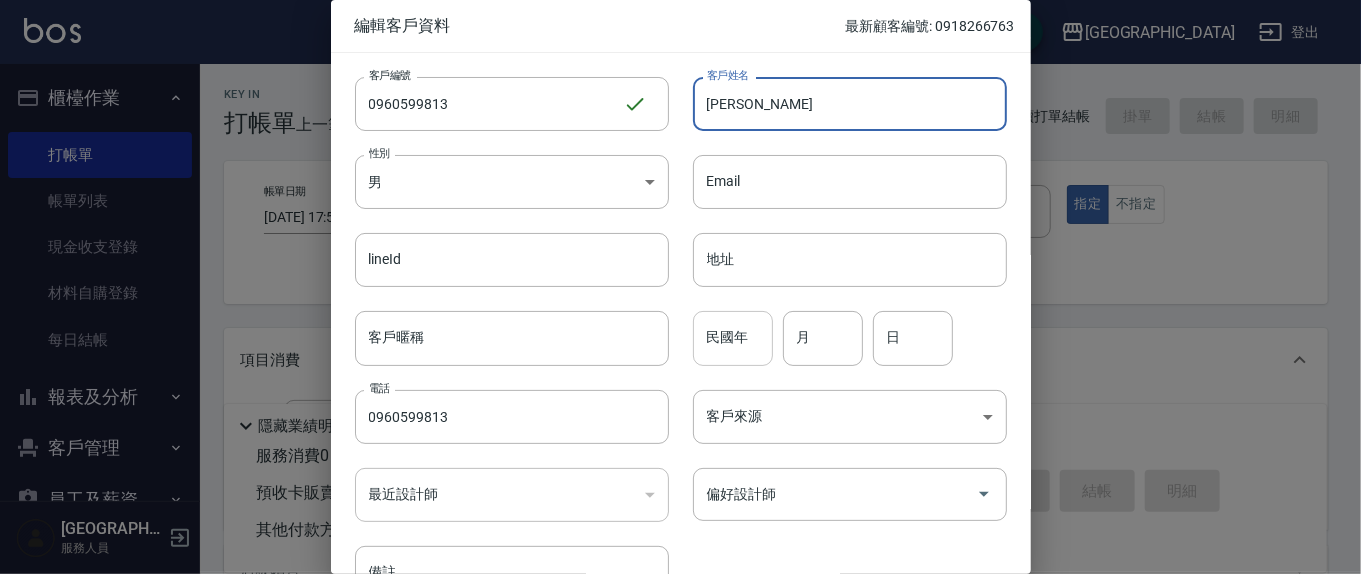 type on "李嫚菁" 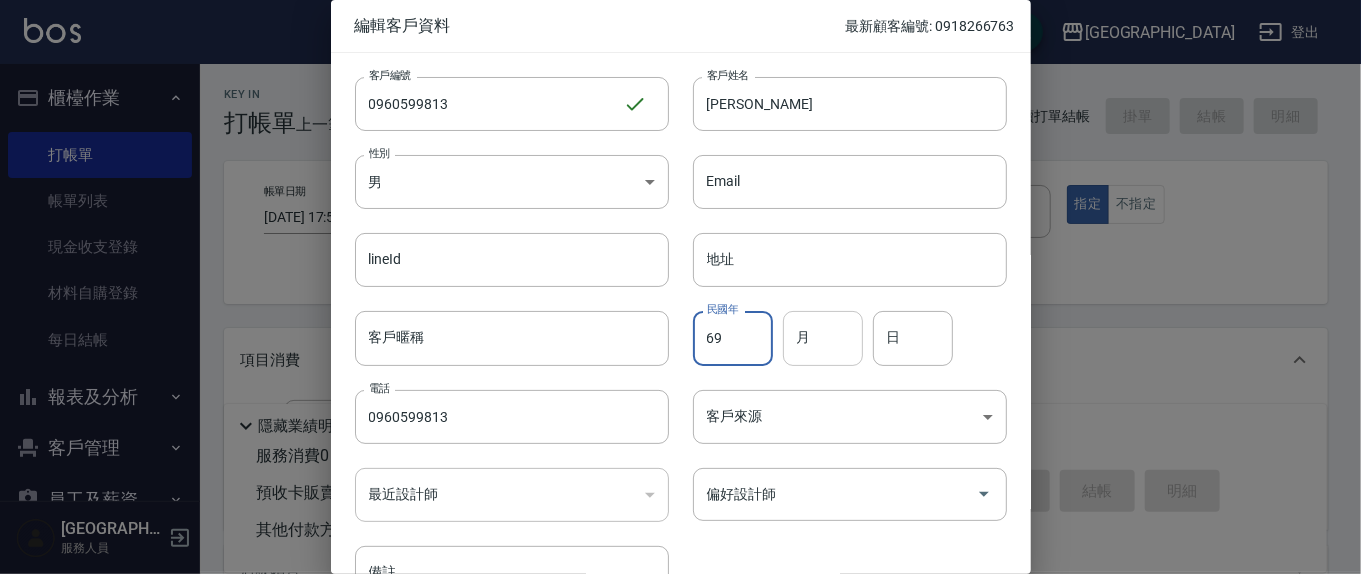 type on "69" 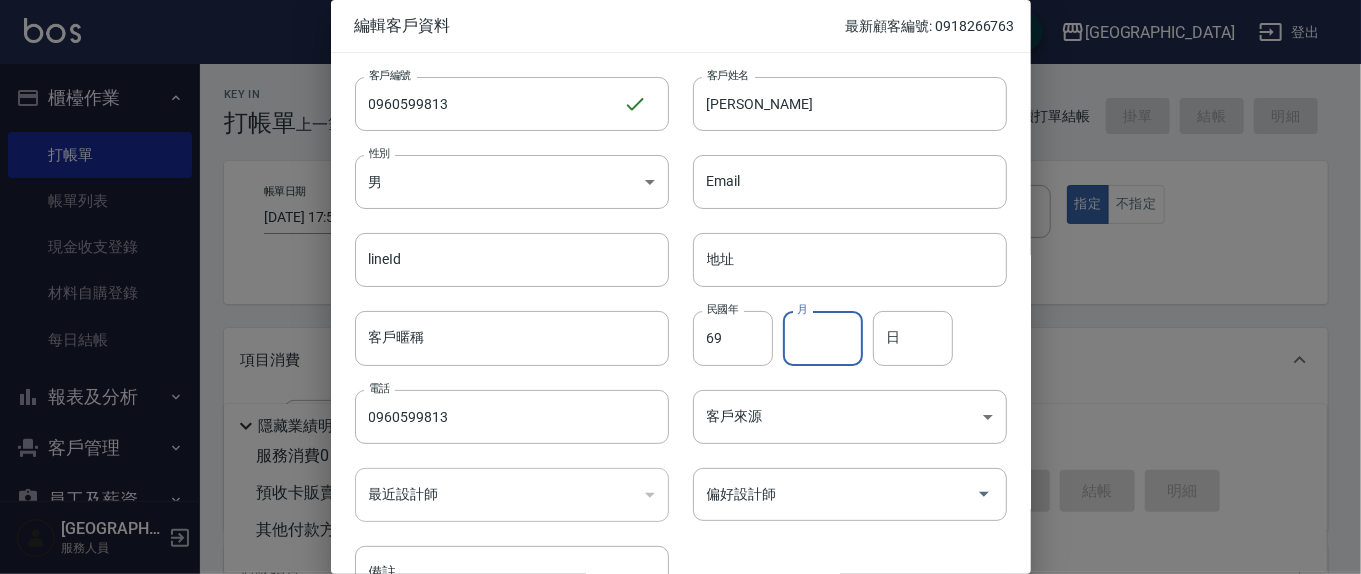 drag, startPoint x: 826, startPoint y: 341, endPoint x: 822, endPoint y: 324, distance: 17.464249 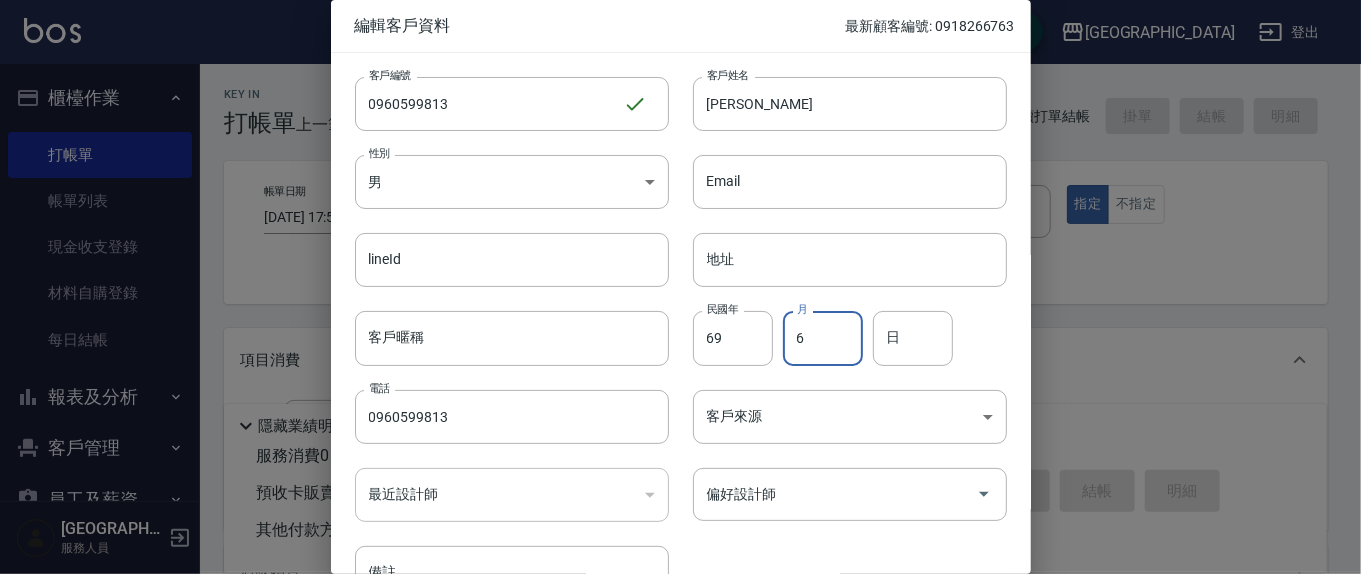 type on "6" 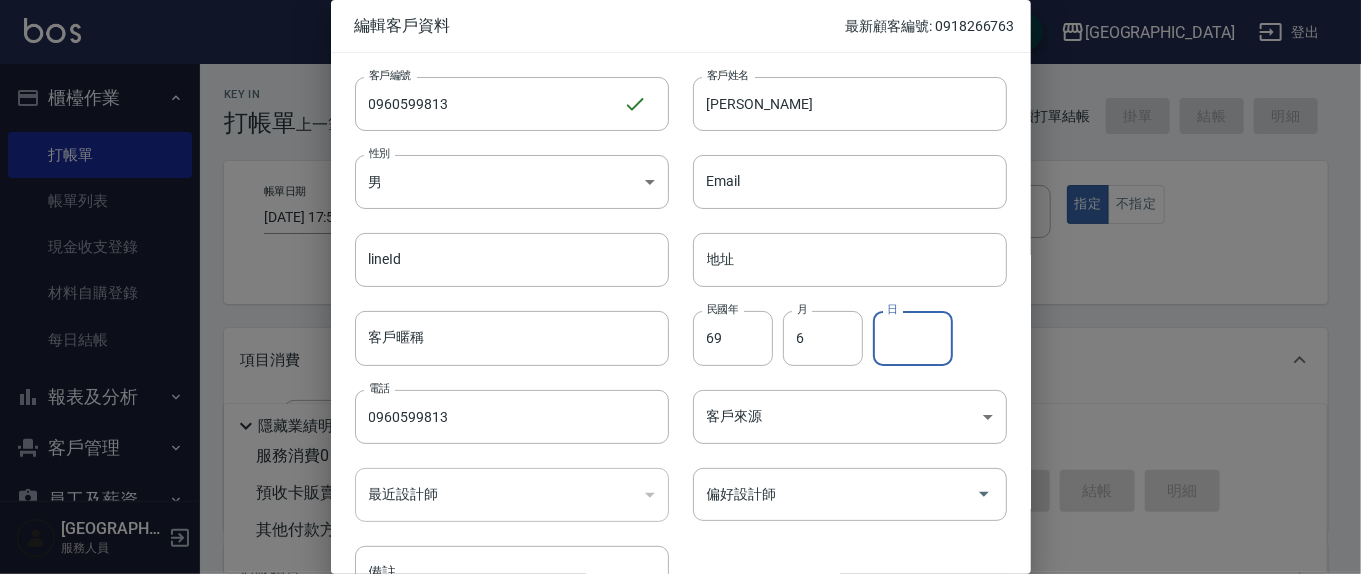 click on "日" at bounding box center [913, 338] 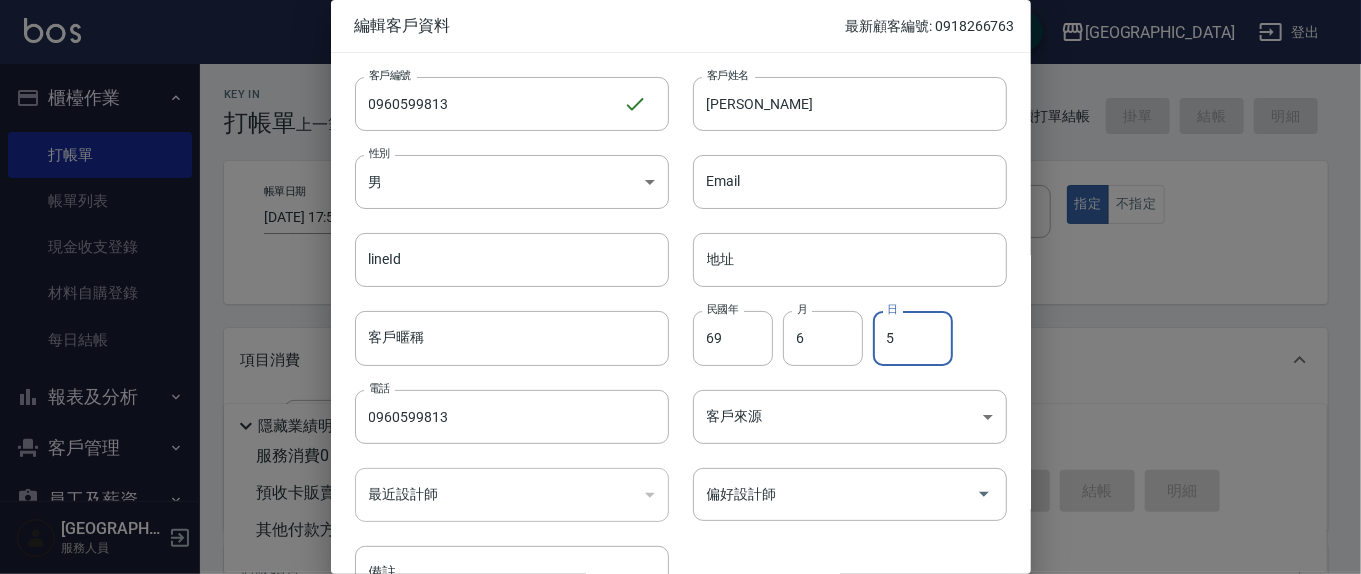 type on "5" 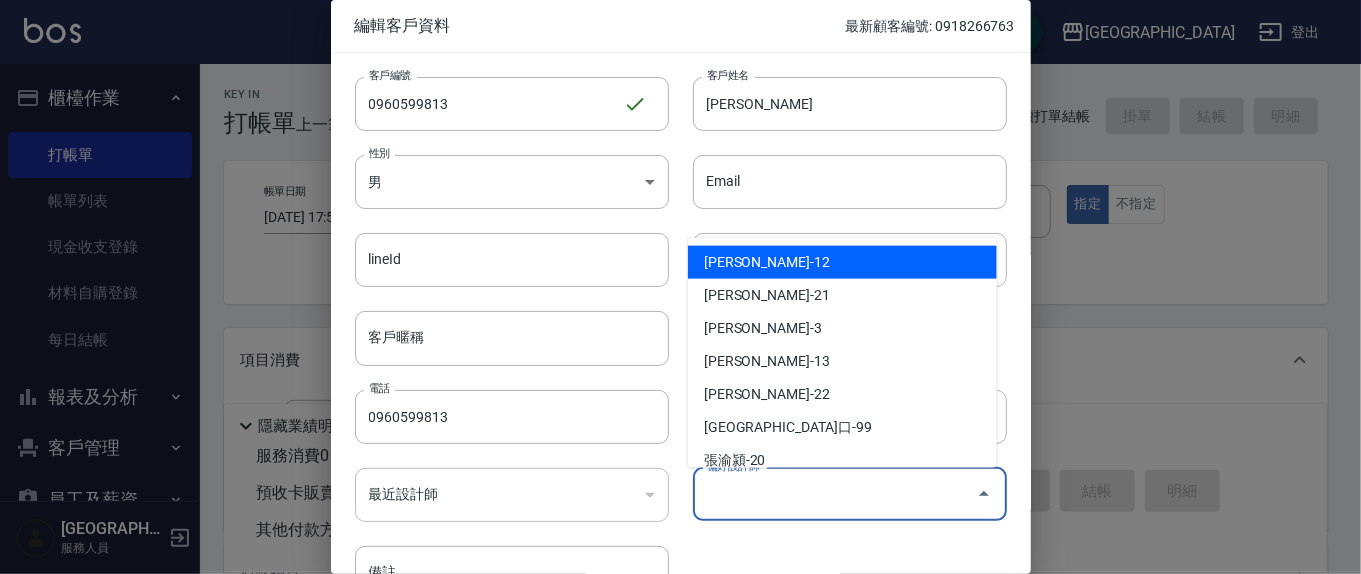 click on "偏好設計師" at bounding box center (835, 494) 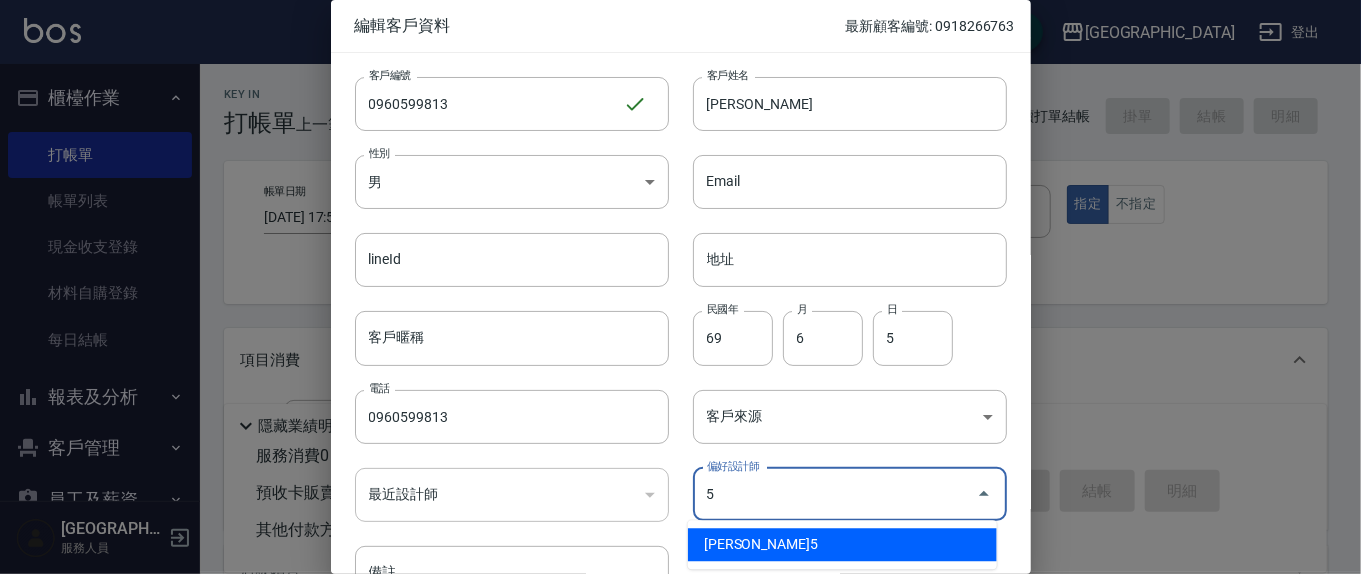 type on "楊惠絜" 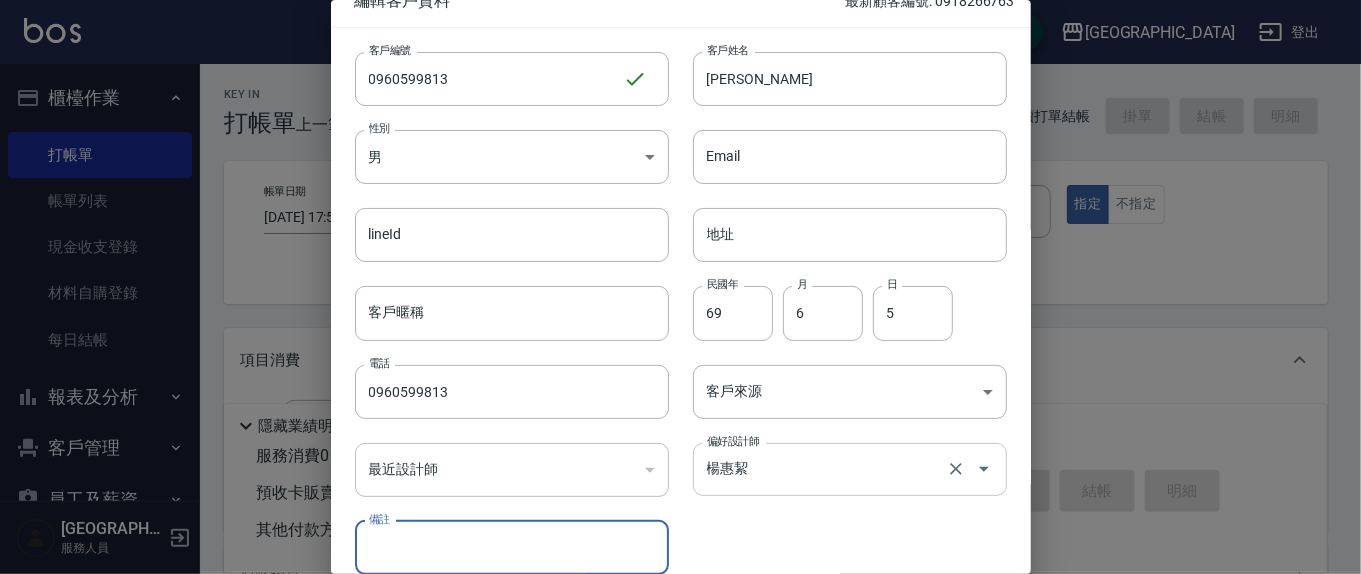 type 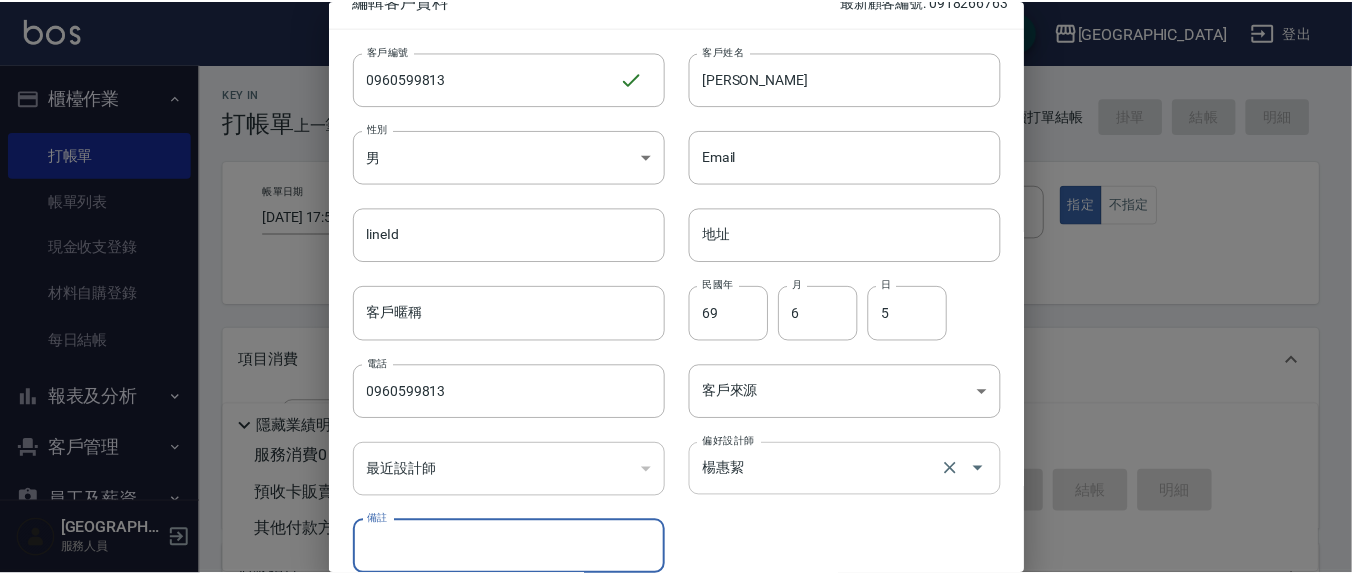 scroll, scrollTop: 119, scrollLeft: 0, axis: vertical 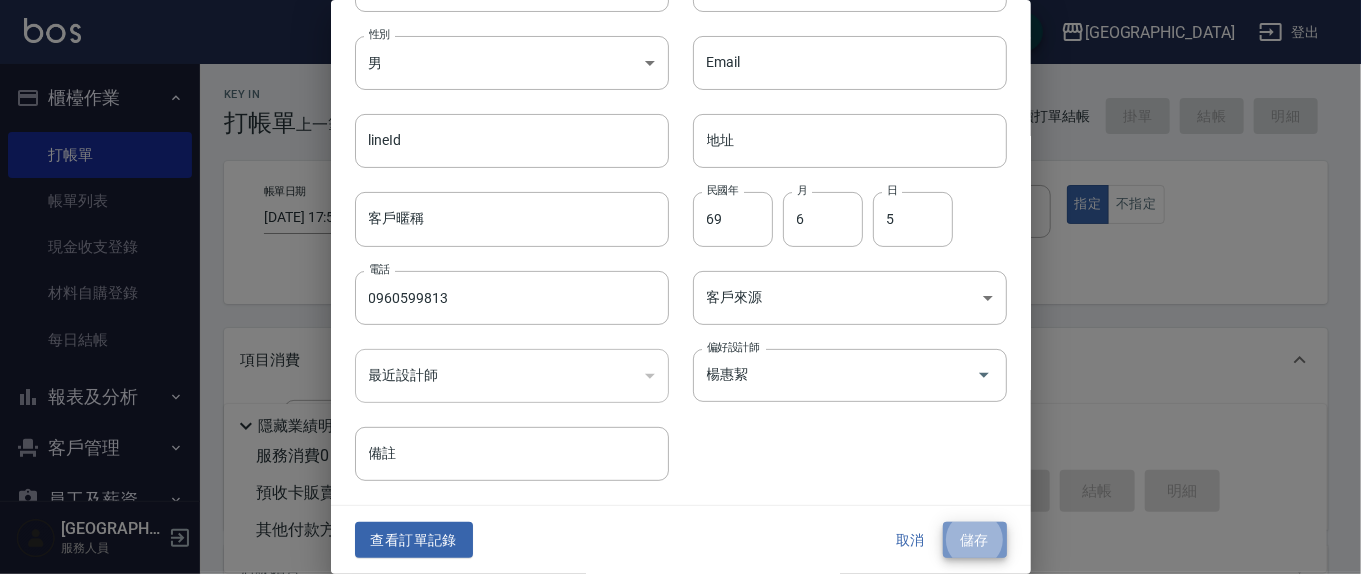 click on "儲存" at bounding box center (975, 540) 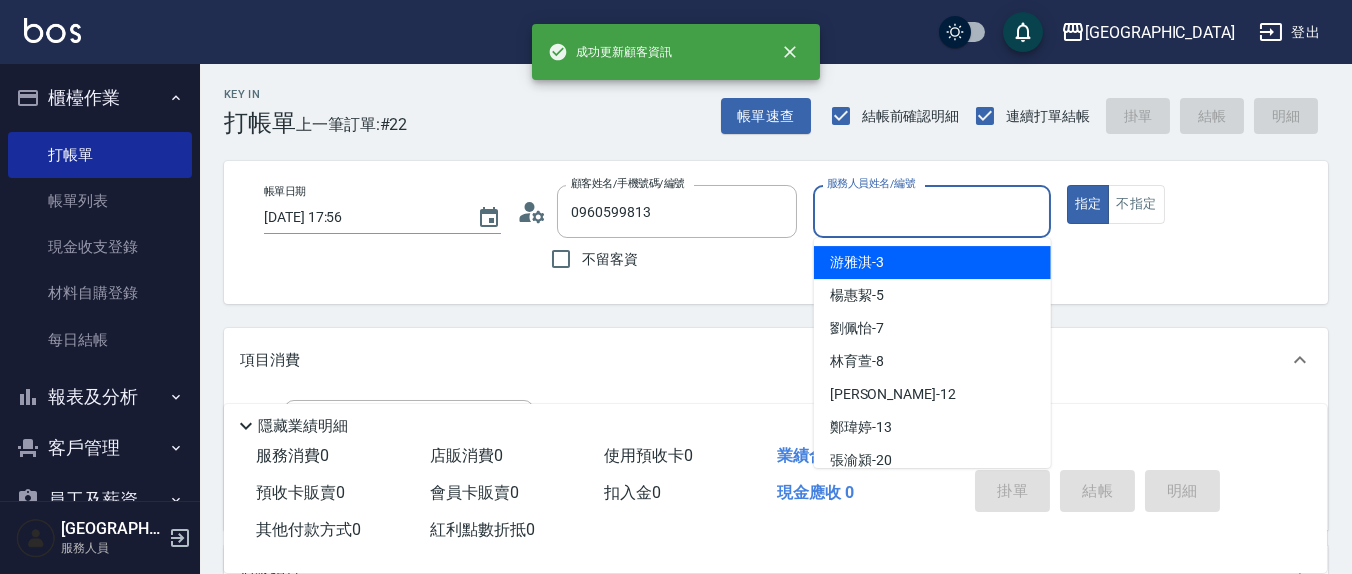 click on "服務人員姓名/編號" at bounding box center [931, 211] 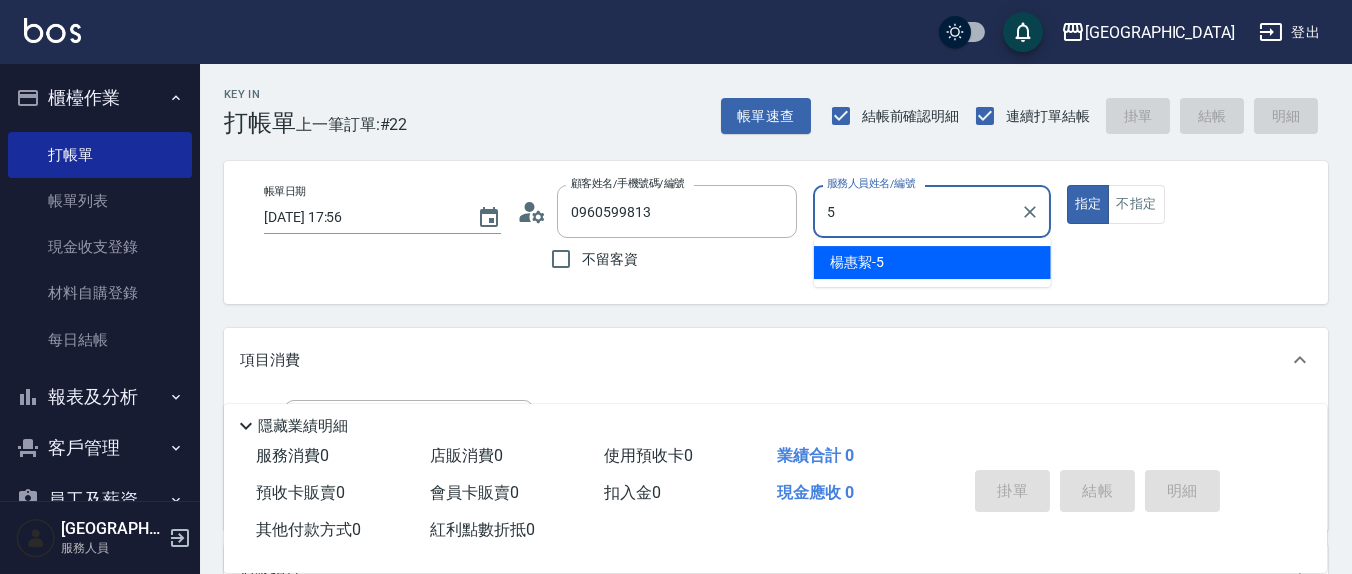 type on "[PERSON_NAME]5" 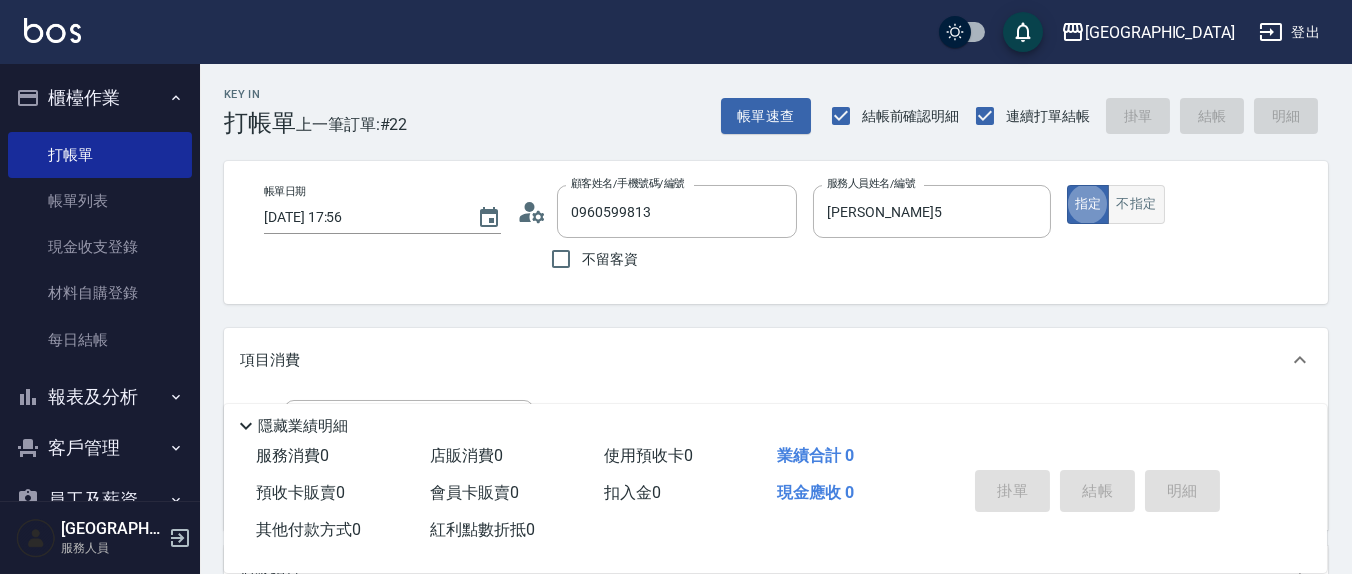 click on "不指定" at bounding box center [1136, 204] 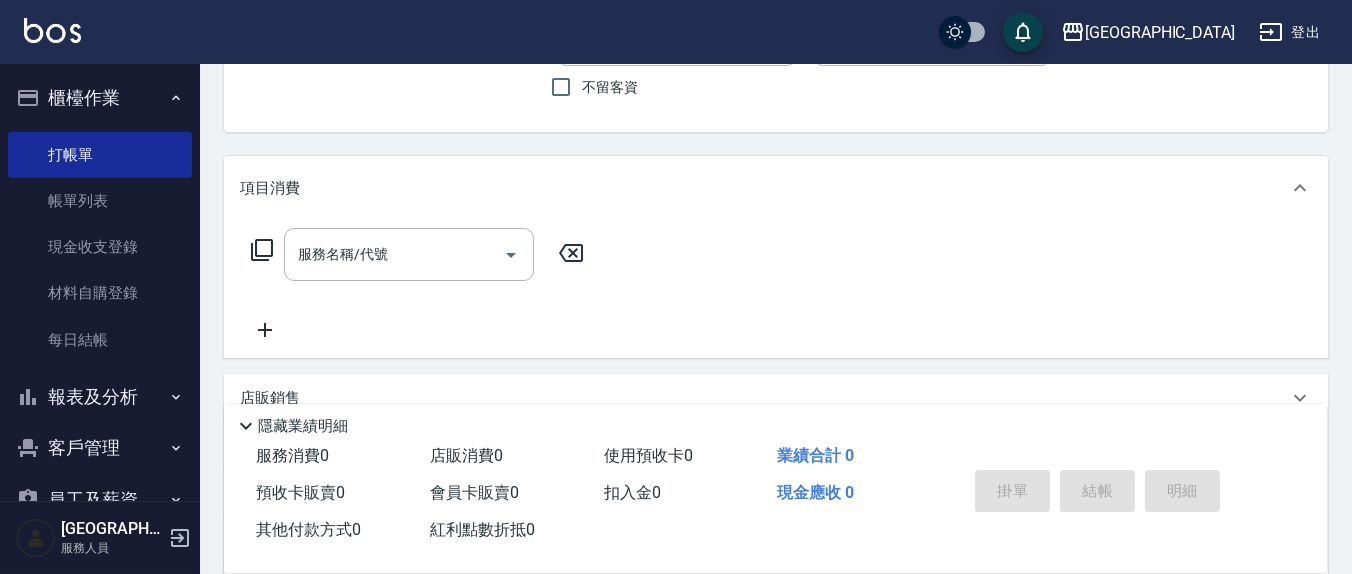 scroll, scrollTop: 208, scrollLeft: 0, axis: vertical 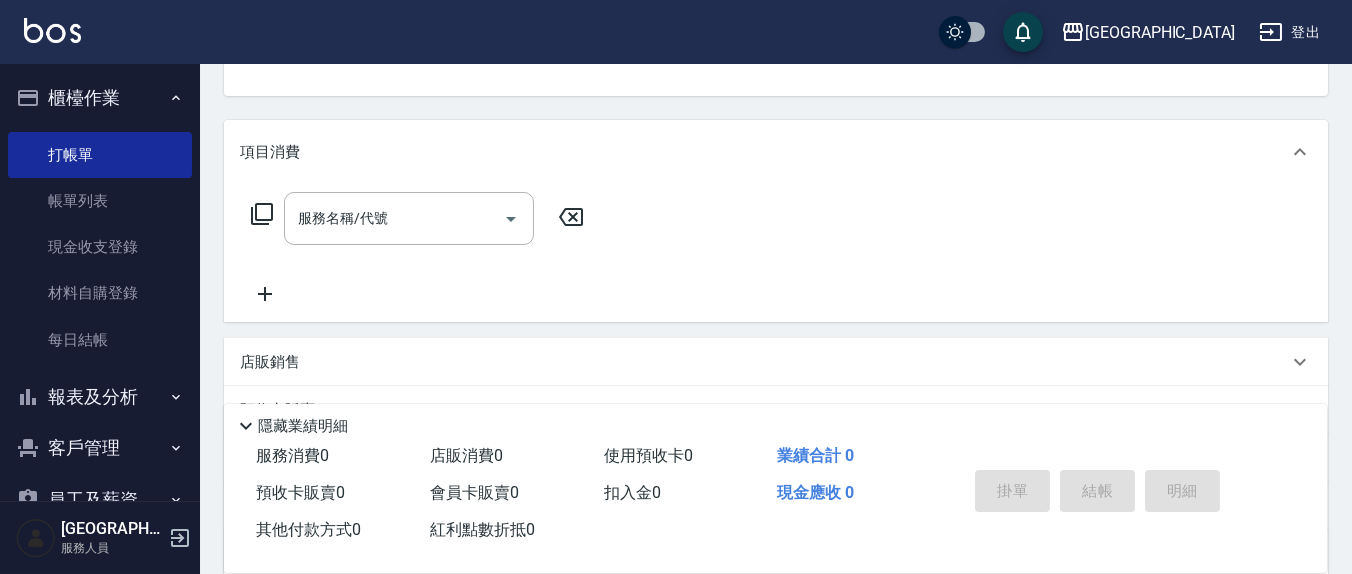 click 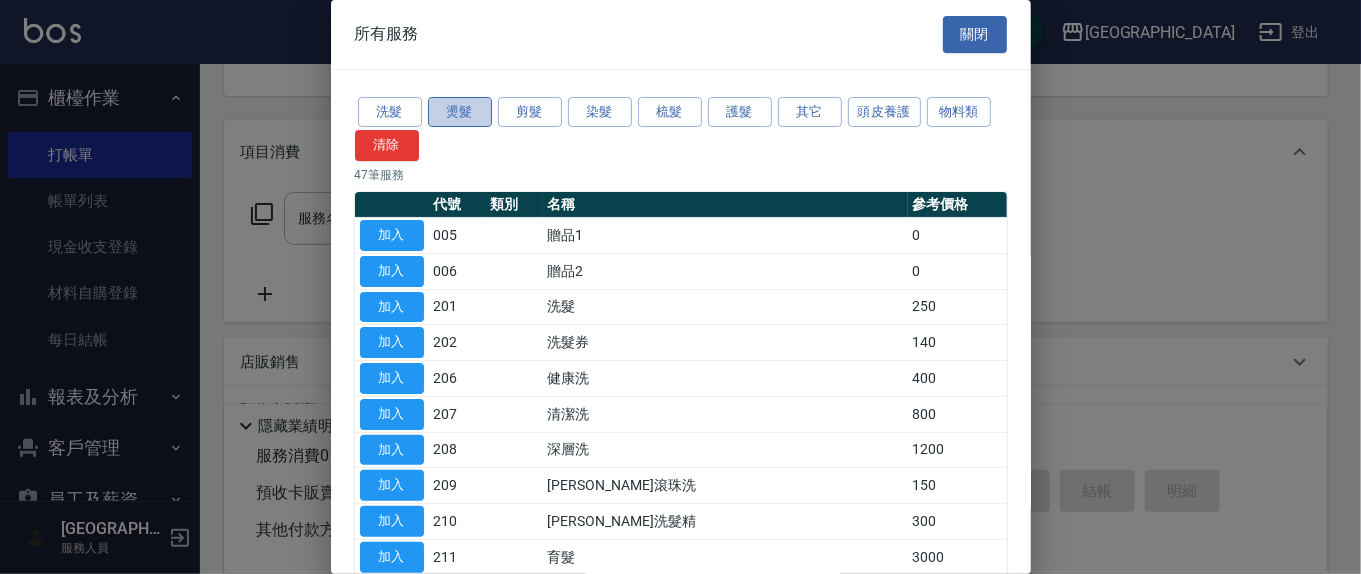 click on "燙髮" at bounding box center (460, 112) 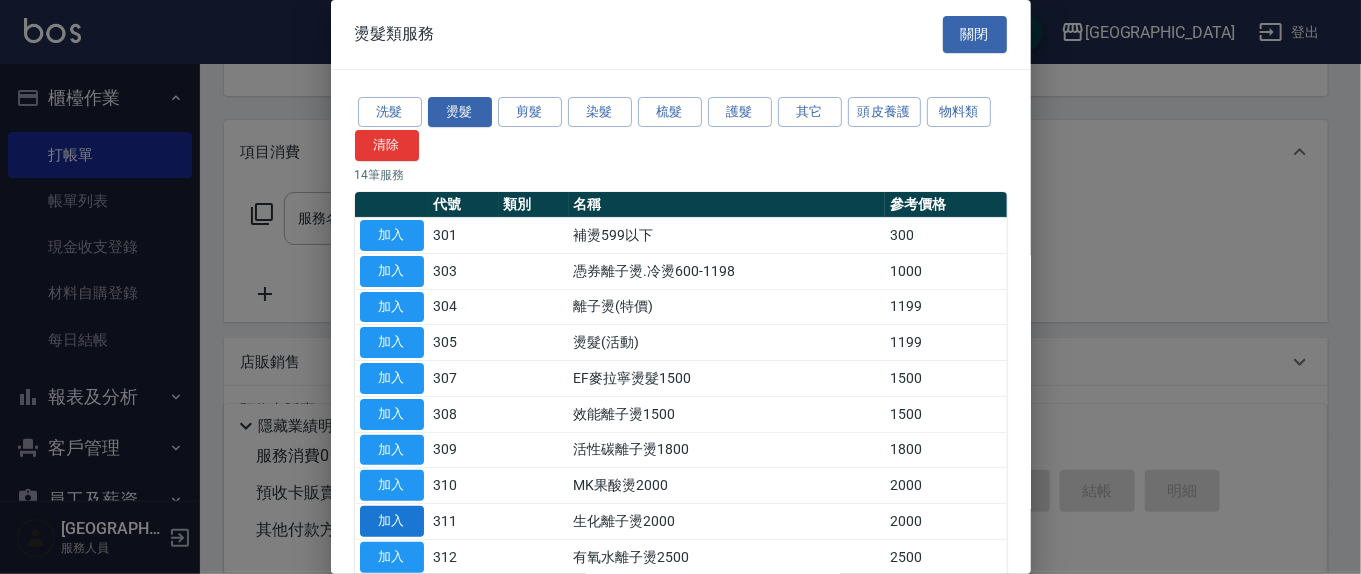 click on "加入" at bounding box center [392, 521] 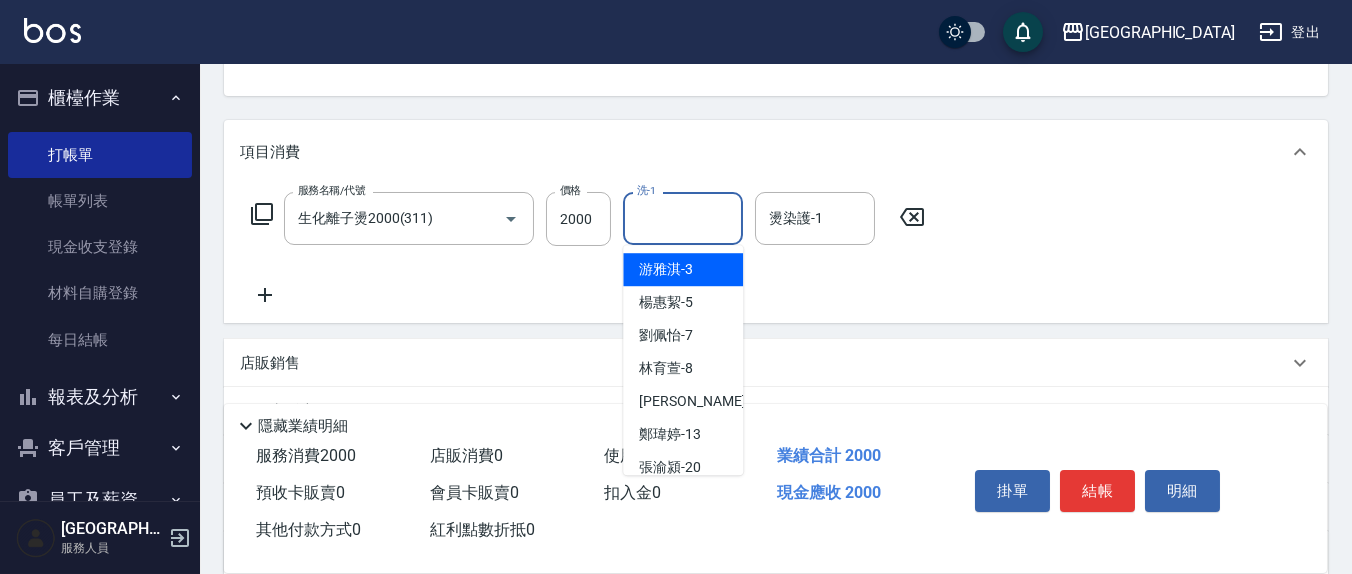 click on "洗-1" at bounding box center (683, 218) 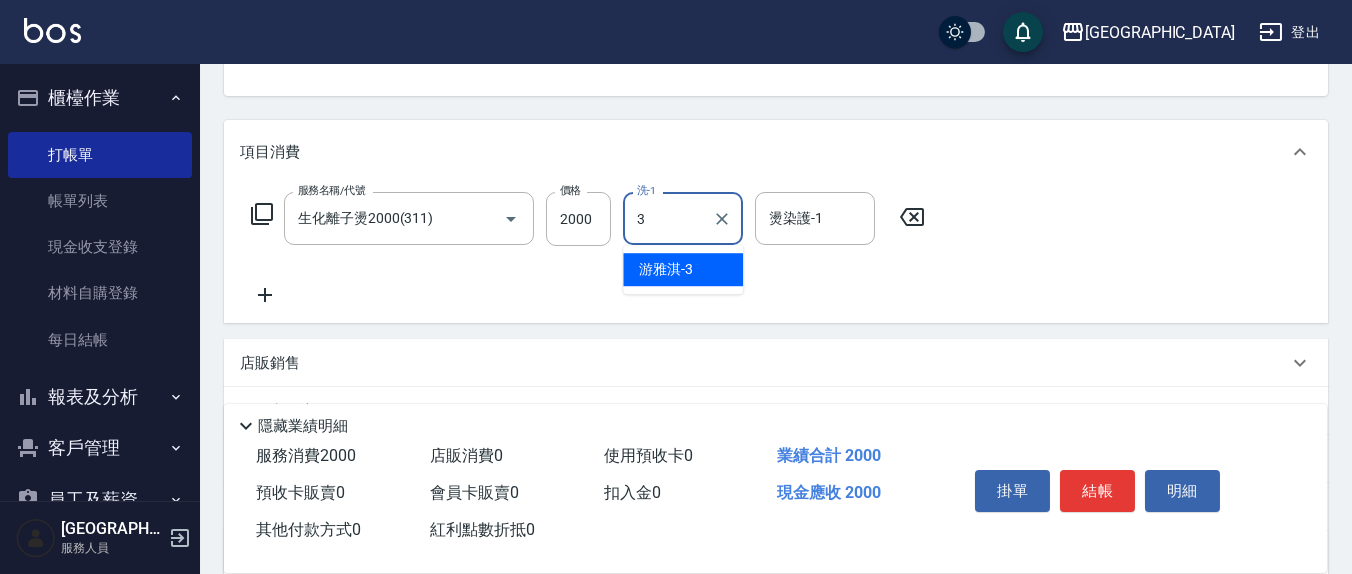 type on "[PERSON_NAME]-3" 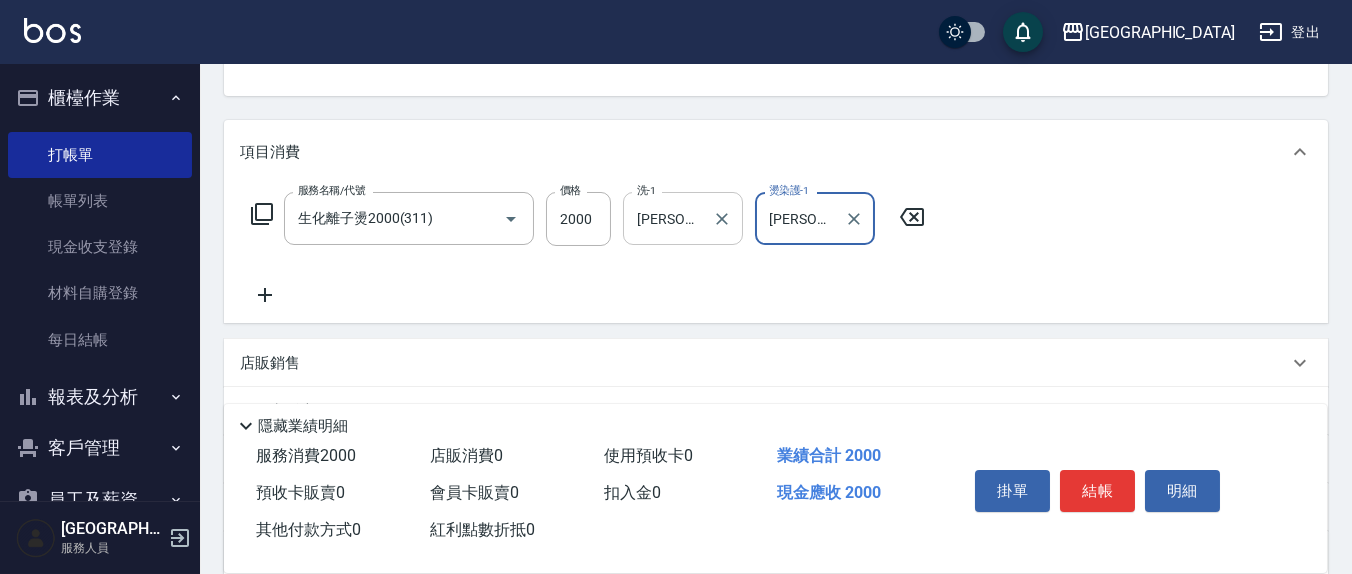 type on "[PERSON_NAME]-3" 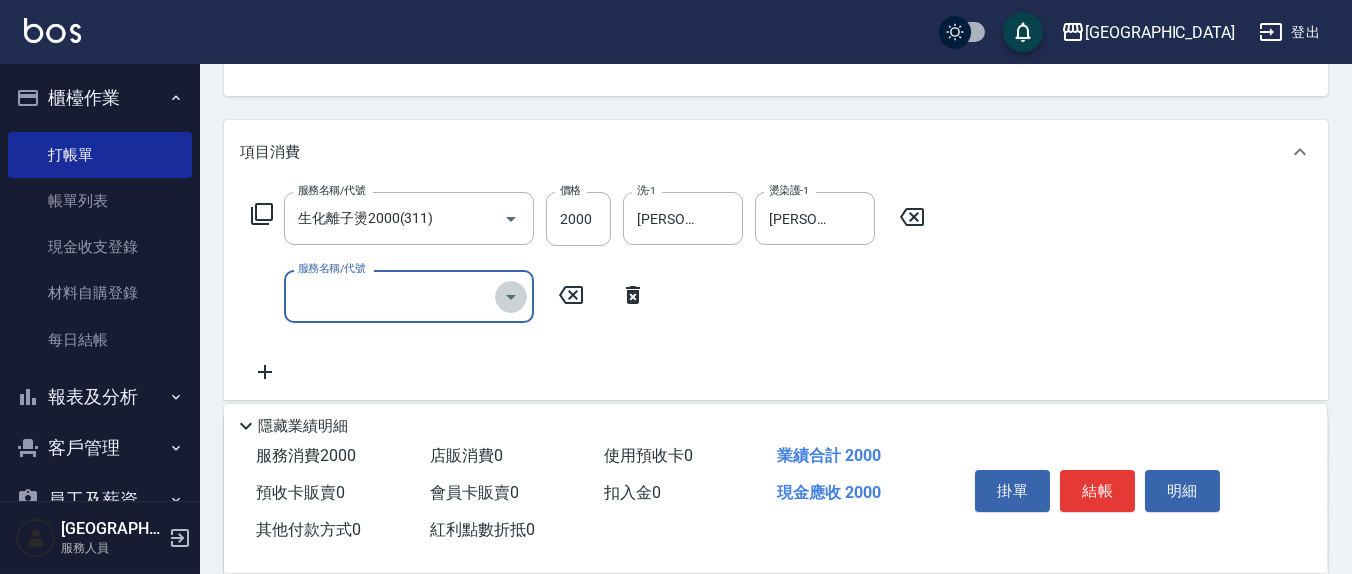 click 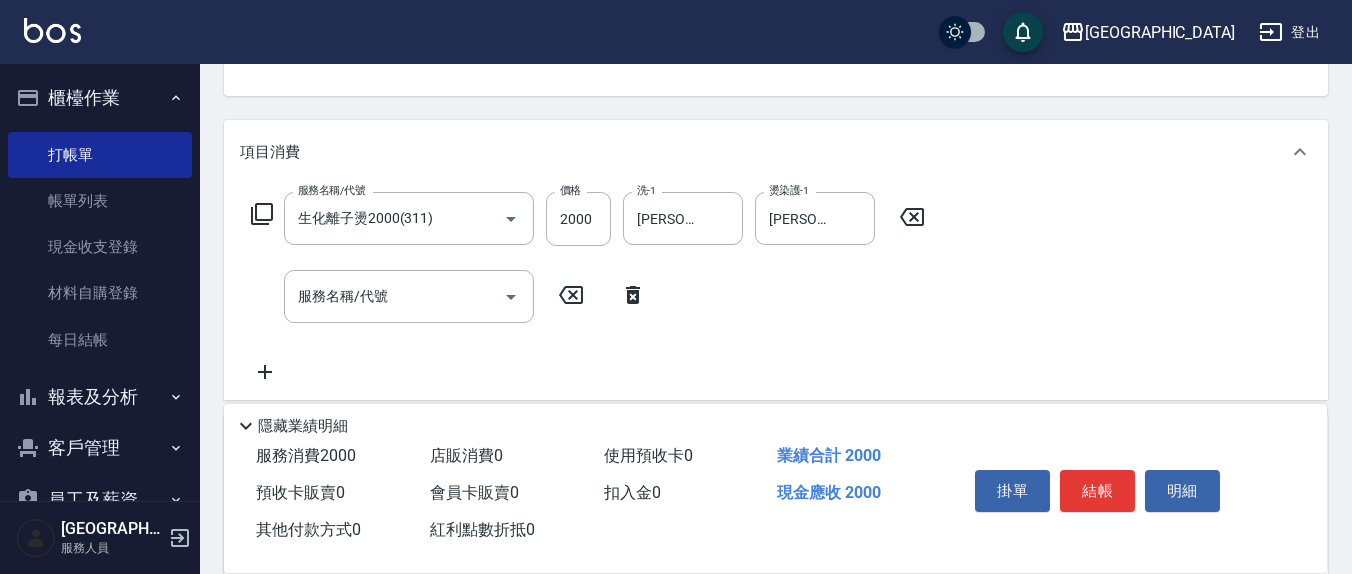 click 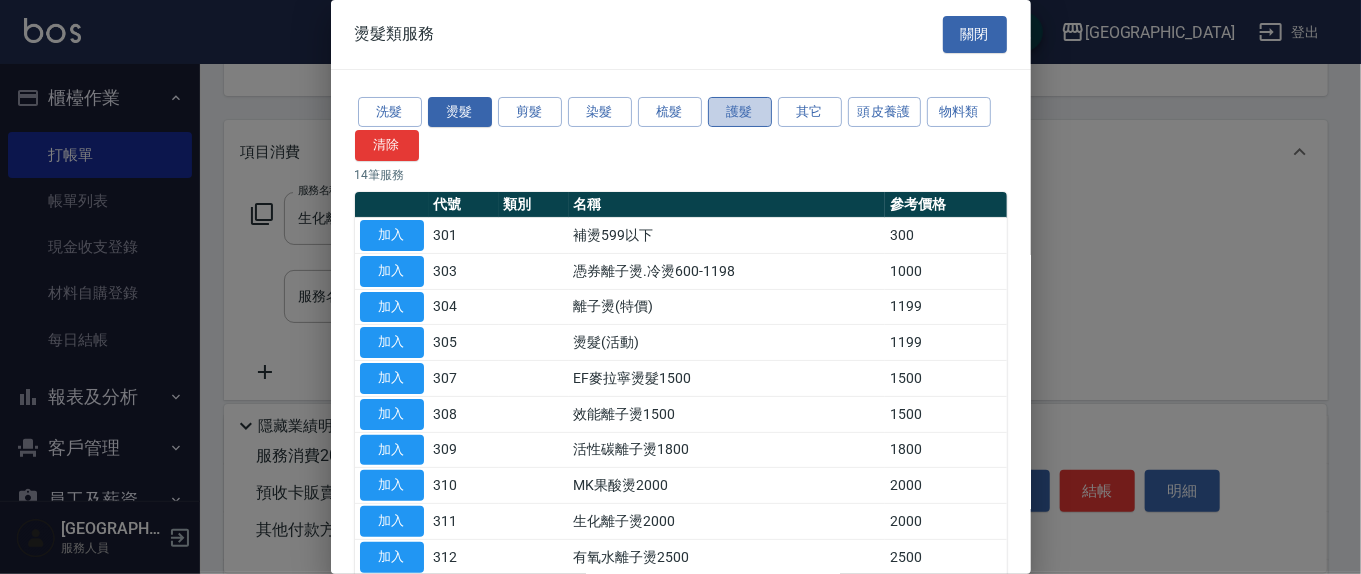 click on "護髮" at bounding box center (740, 112) 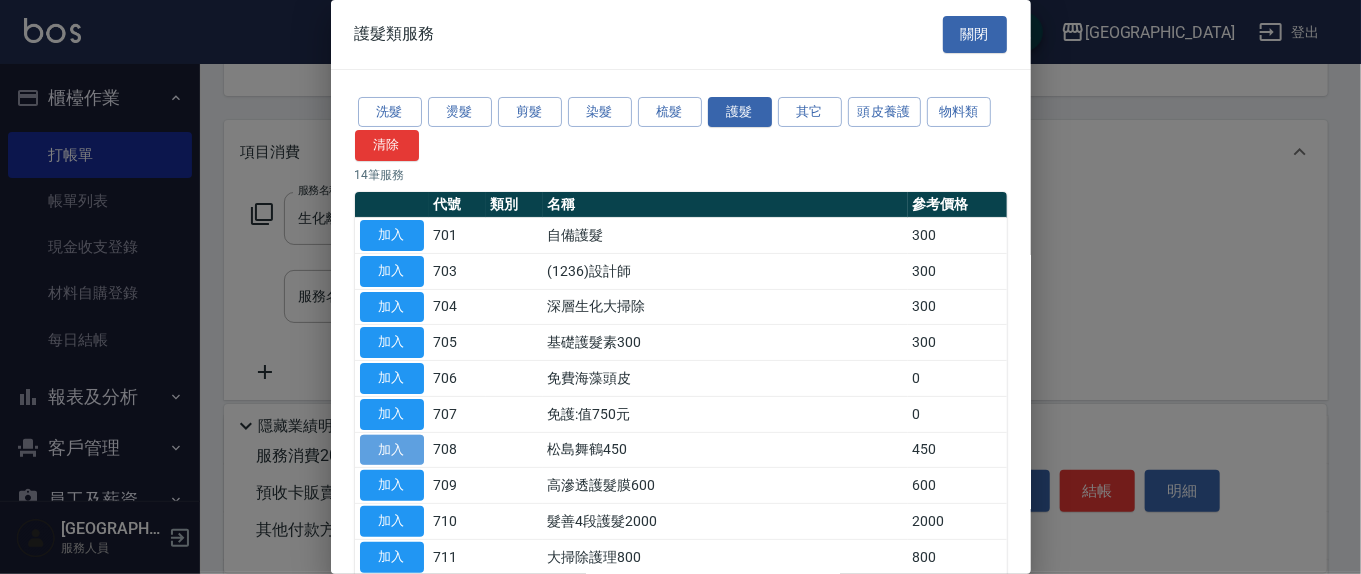 click on "加入" at bounding box center (392, 450) 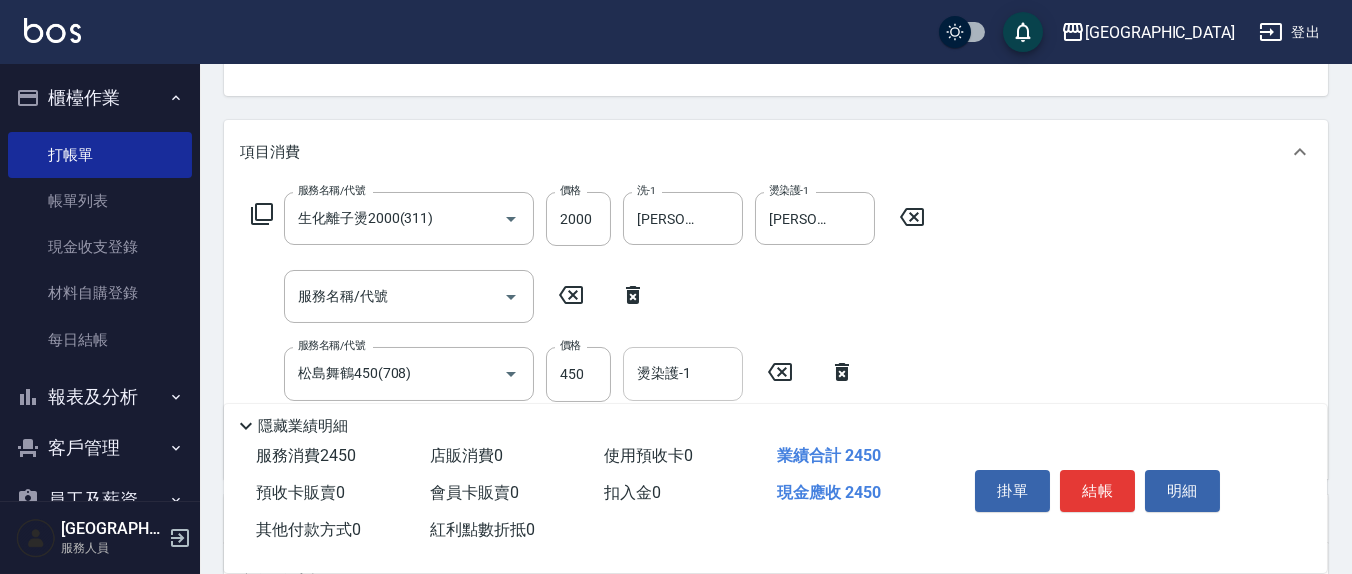 click on "燙染護-1" at bounding box center [683, 373] 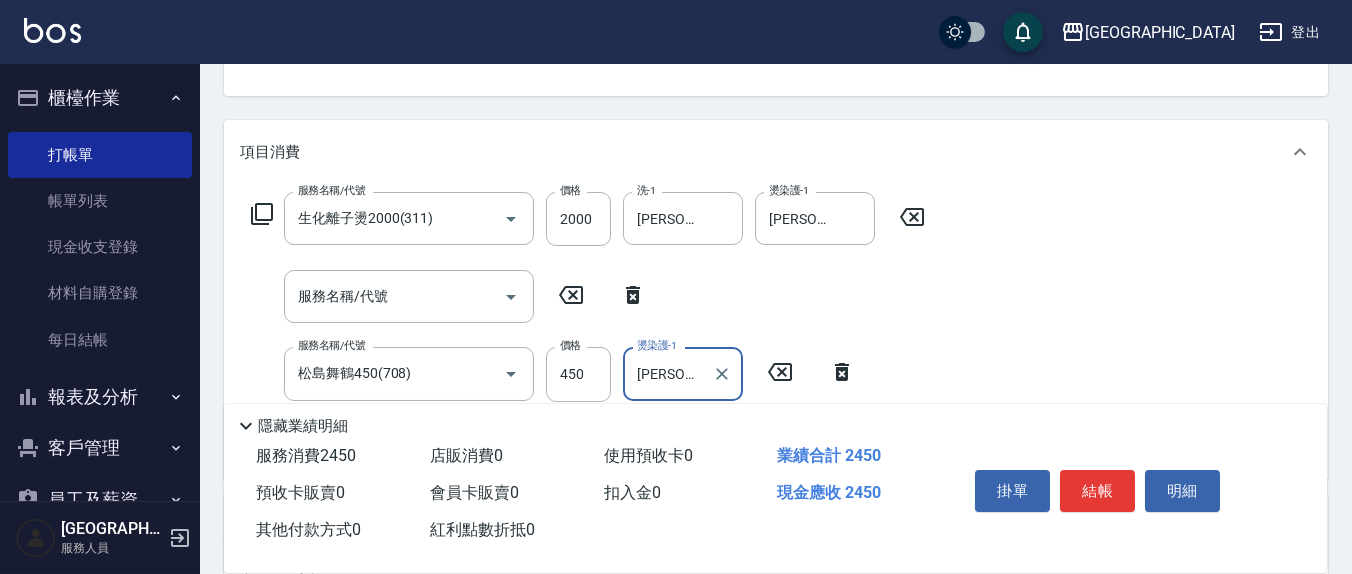 type on "[PERSON_NAME]-21" 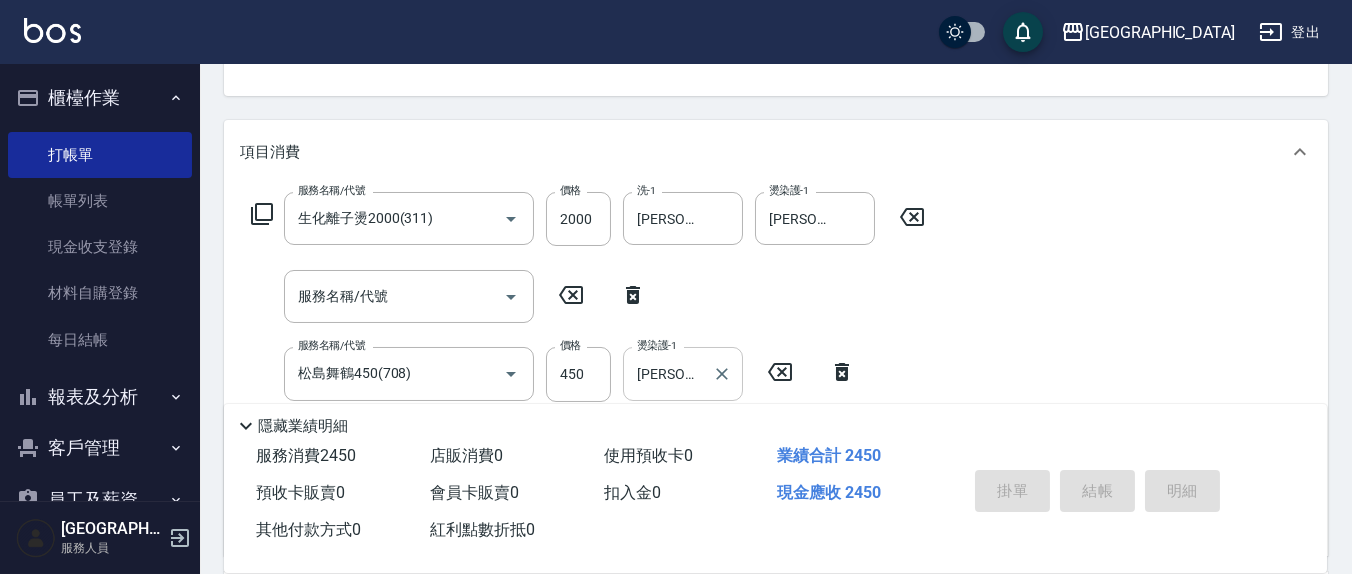type on "2025/07/12 18:11" 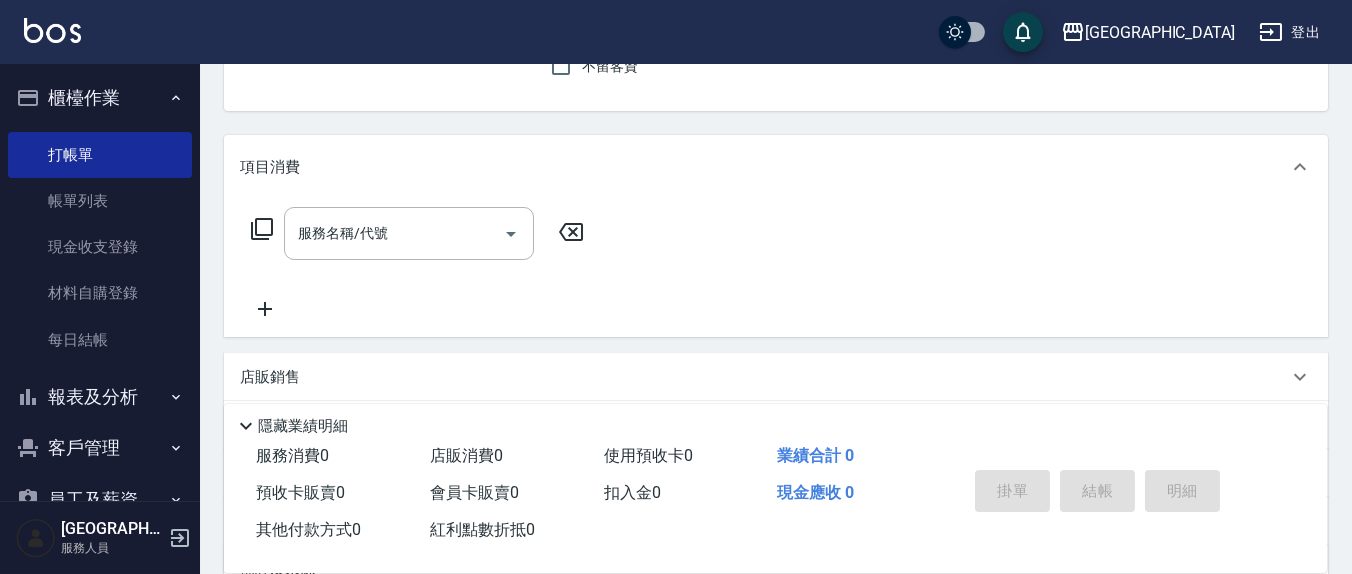 scroll, scrollTop: 0, scrollLeft: 0, axis: both 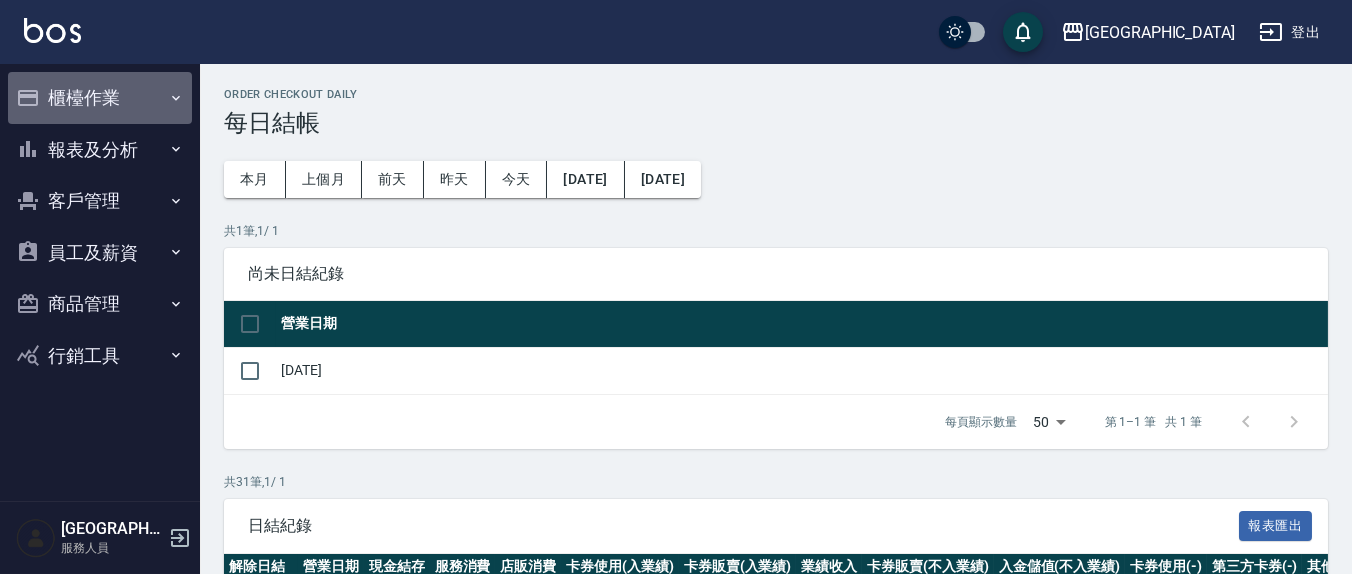 click on "櫃檯作業" at bounding box center [100, 98] 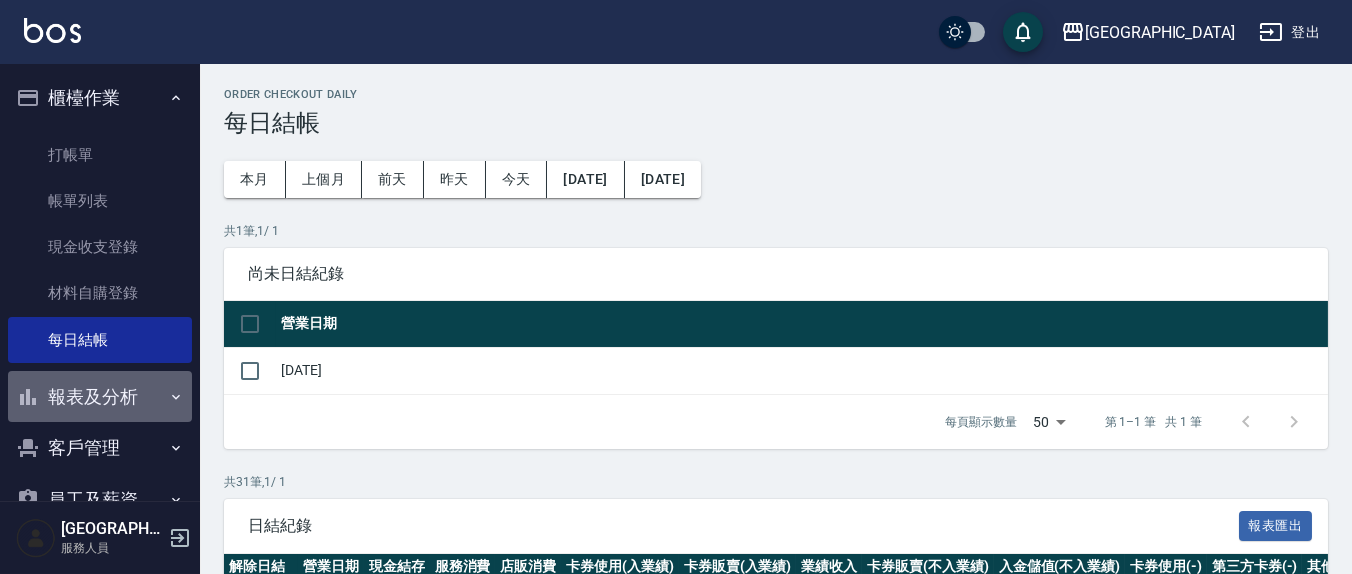 click on "報表及分析" at bounding box center [100, 397] 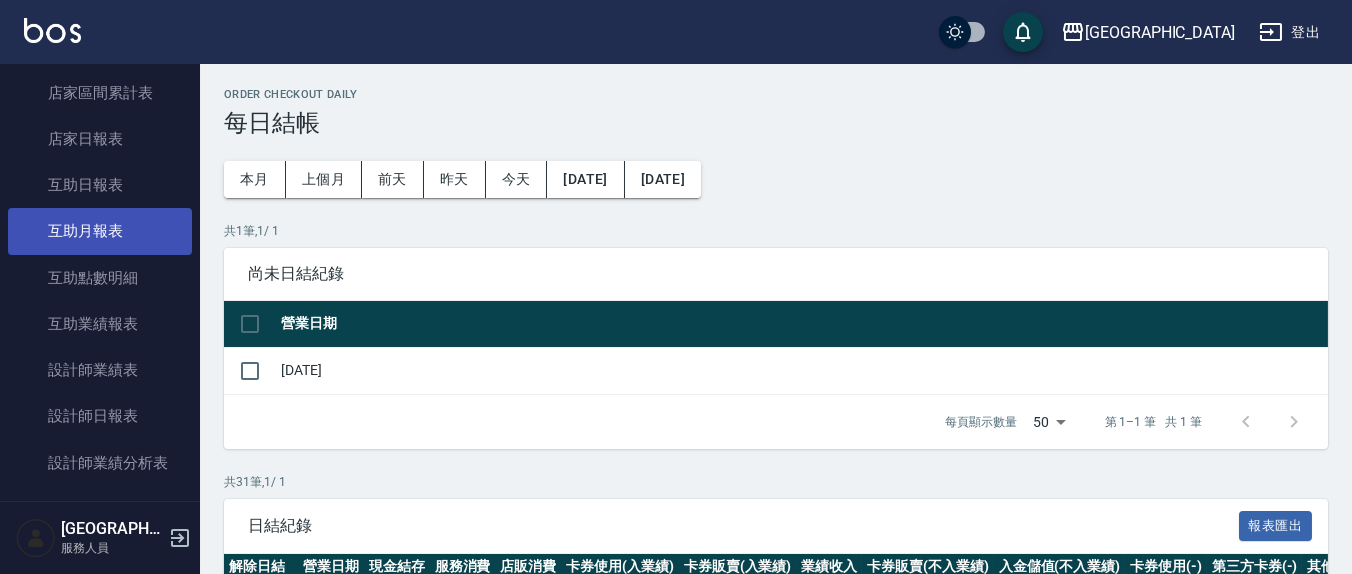 scroll, scrollTop: 416, scrollLeft: 0, axis: vertical 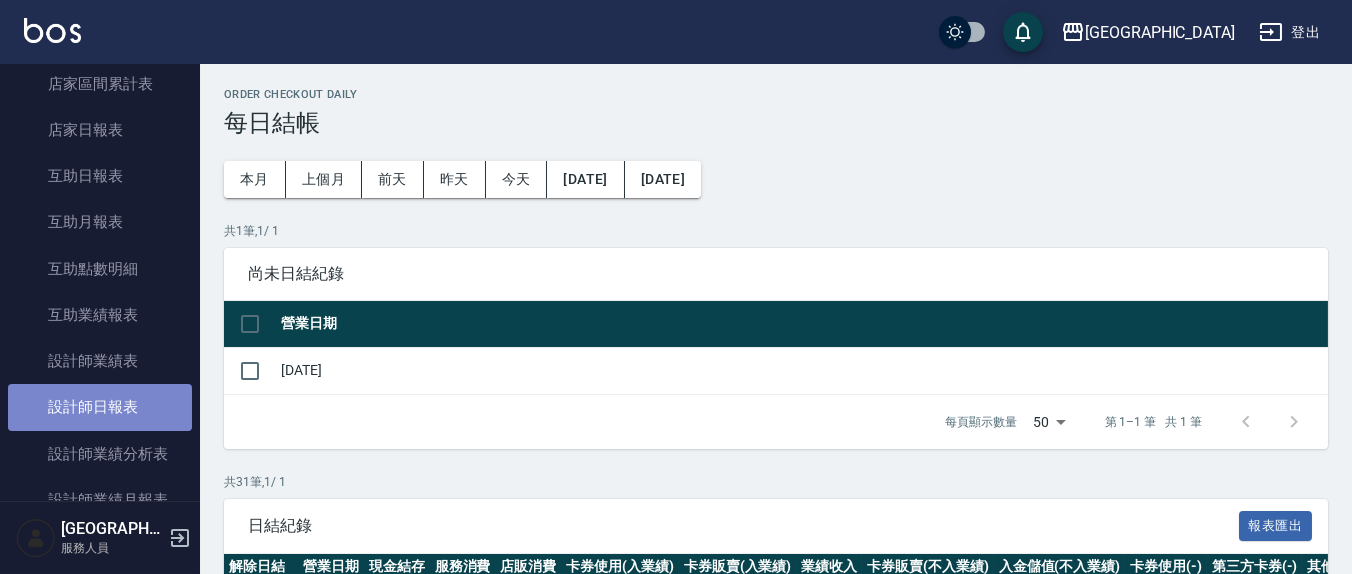 click on "設計師日報表" at bounding box center [100, 407] 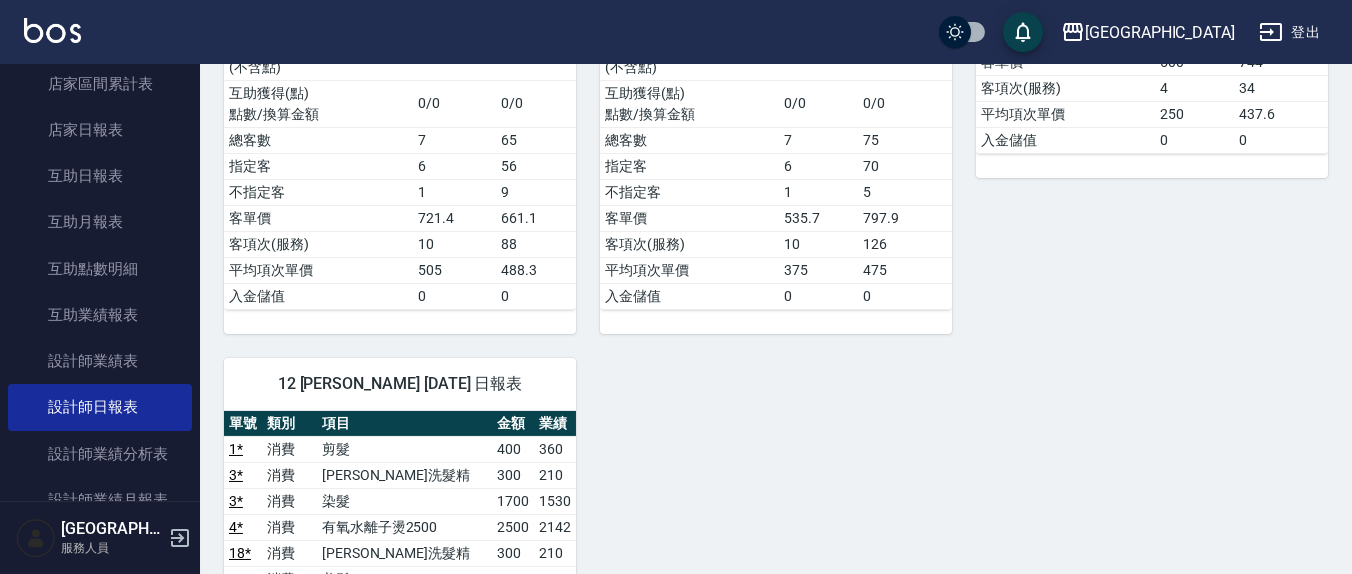 scroll, scrollTop: 208, scrollLeft: 0, axis: vertical 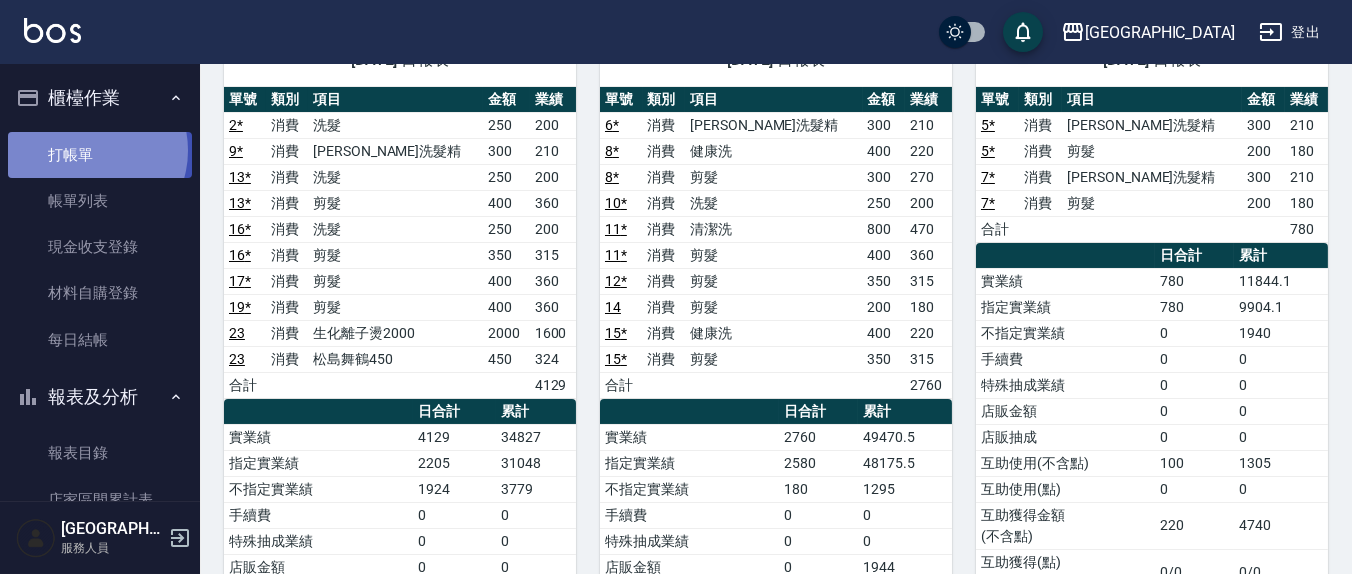 click on "打帳單" at bounding box center [100, 155] 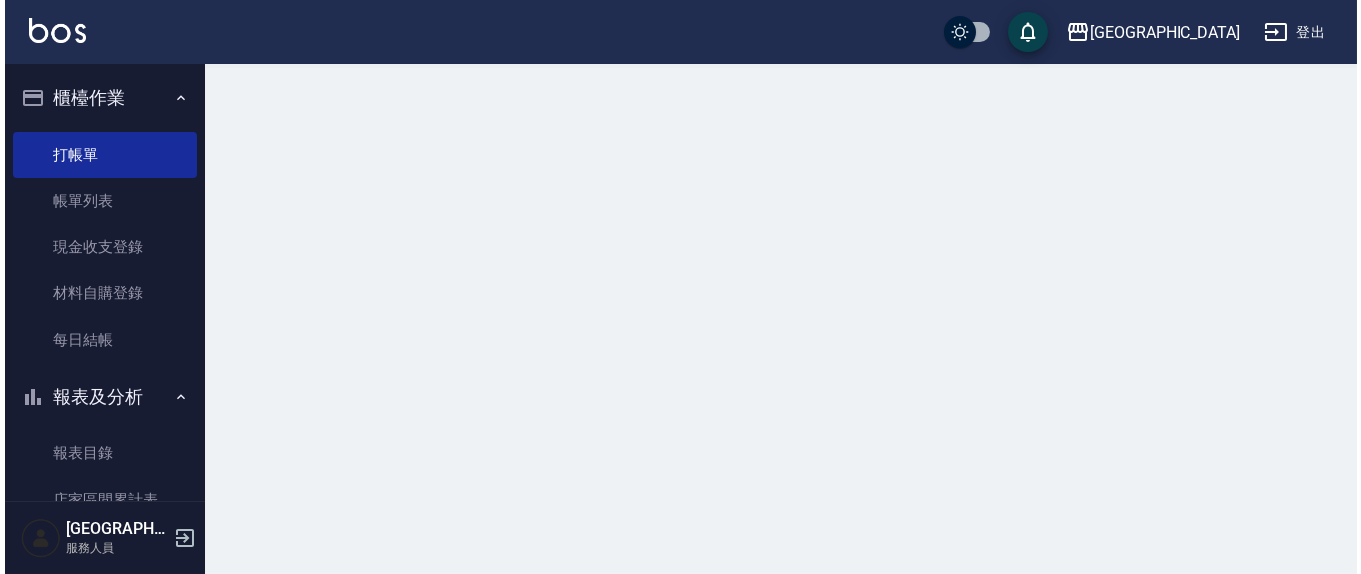 scroll, scrollTop: 0, scrollLeft: 0, axis: both 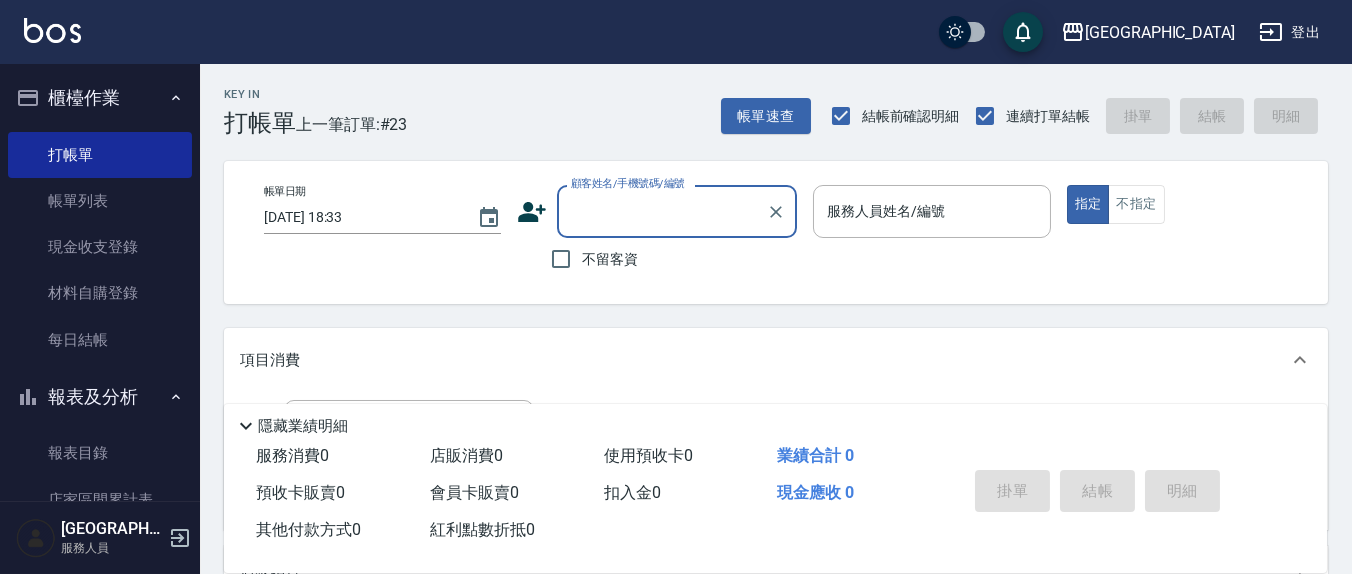 drag, startPoint x: 641, startPoint y: 205, endPoint x: 651, endPoint y: 210, distance: 11.18034 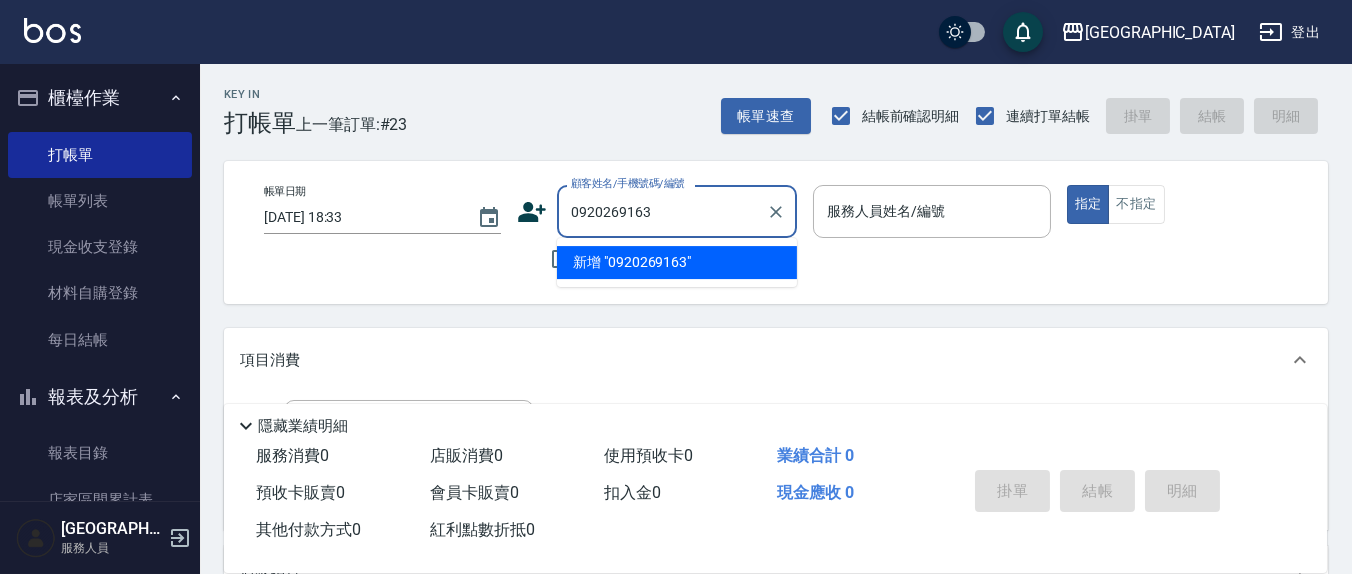 click on "新增 "0920269163"" at bounding box center (677, 262) 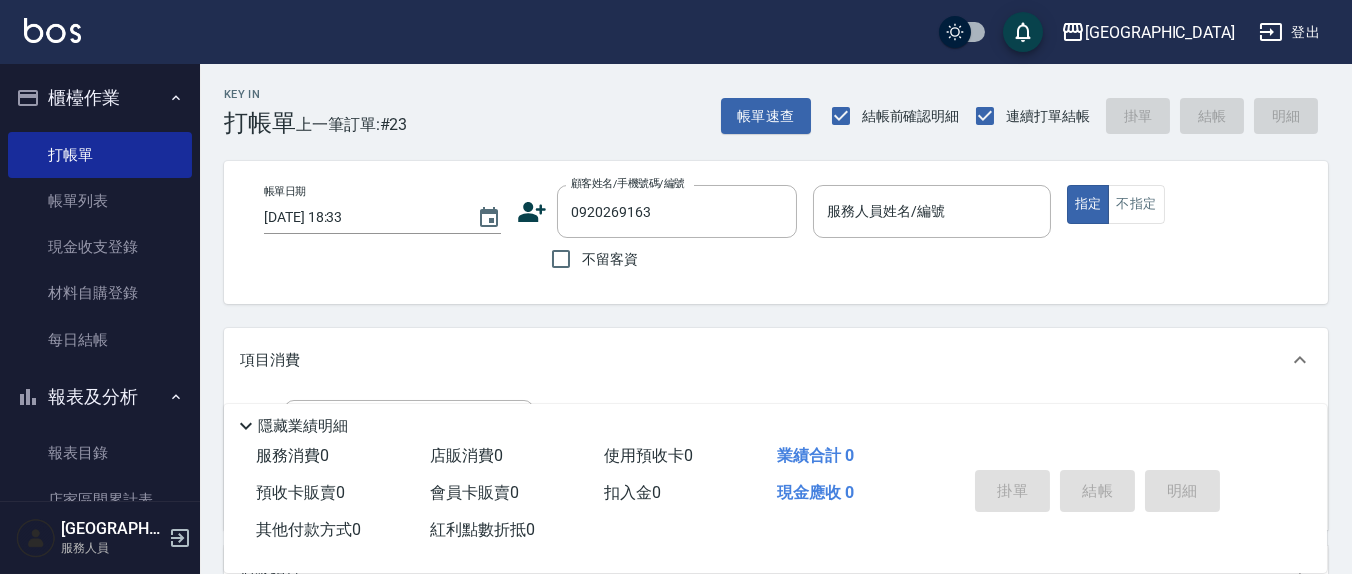 click 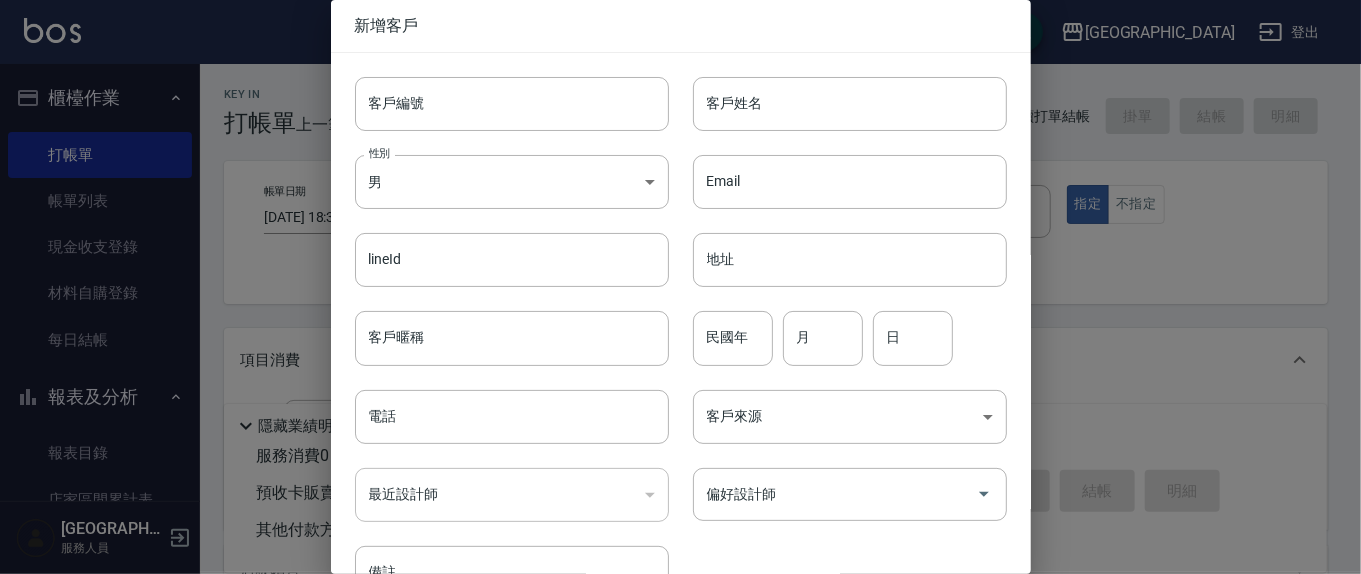 type on "0920269163" 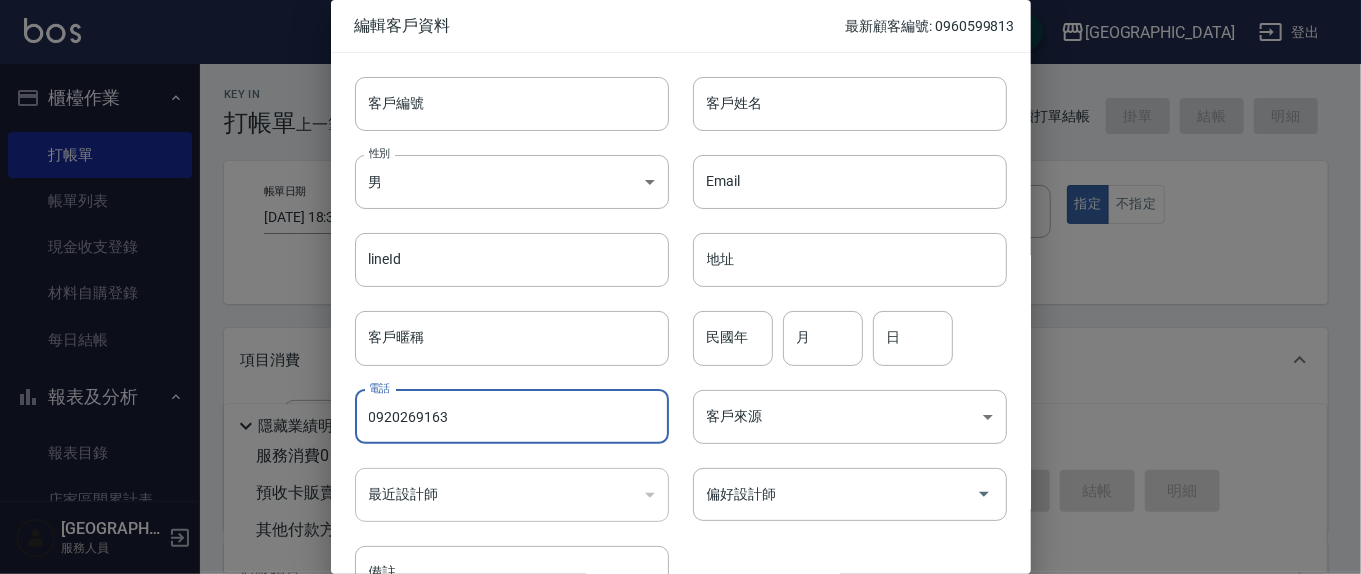 click on "0920269163" at bounding box center (512, 417) 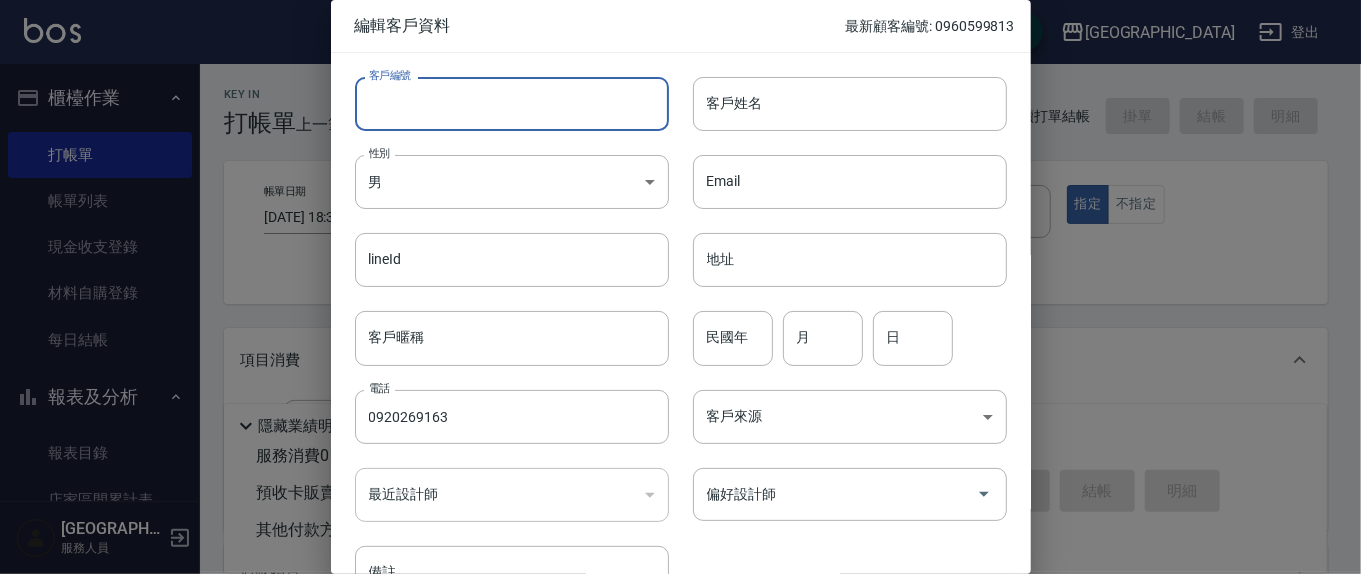 paste on "0920269163" 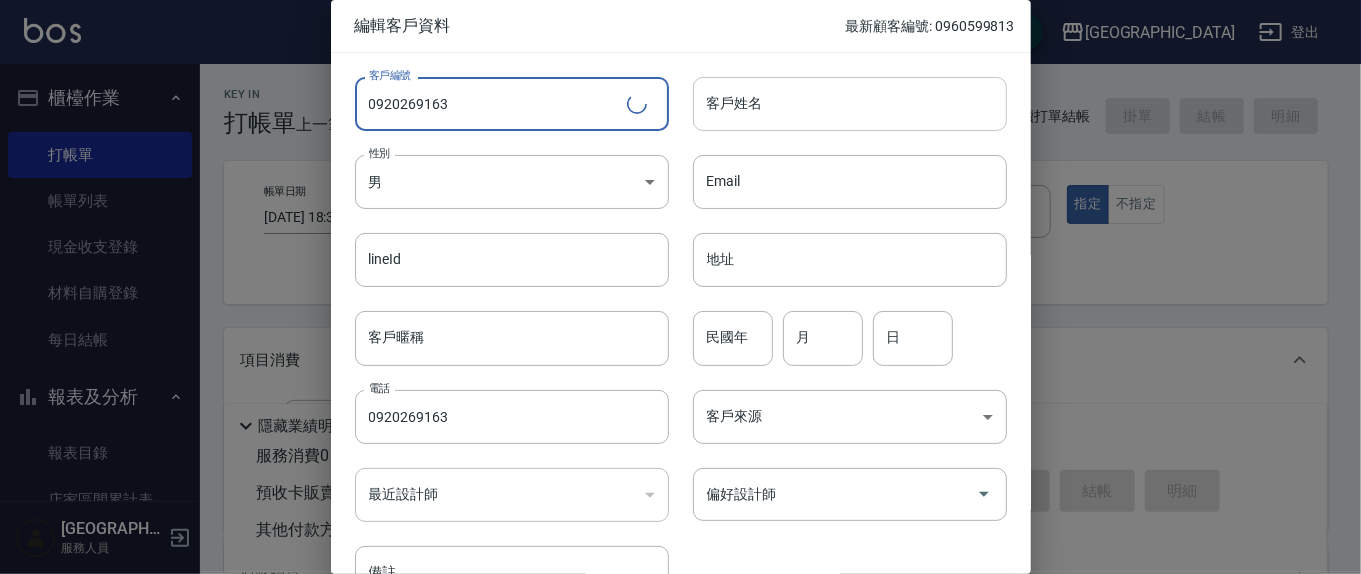 type on "0920269163" 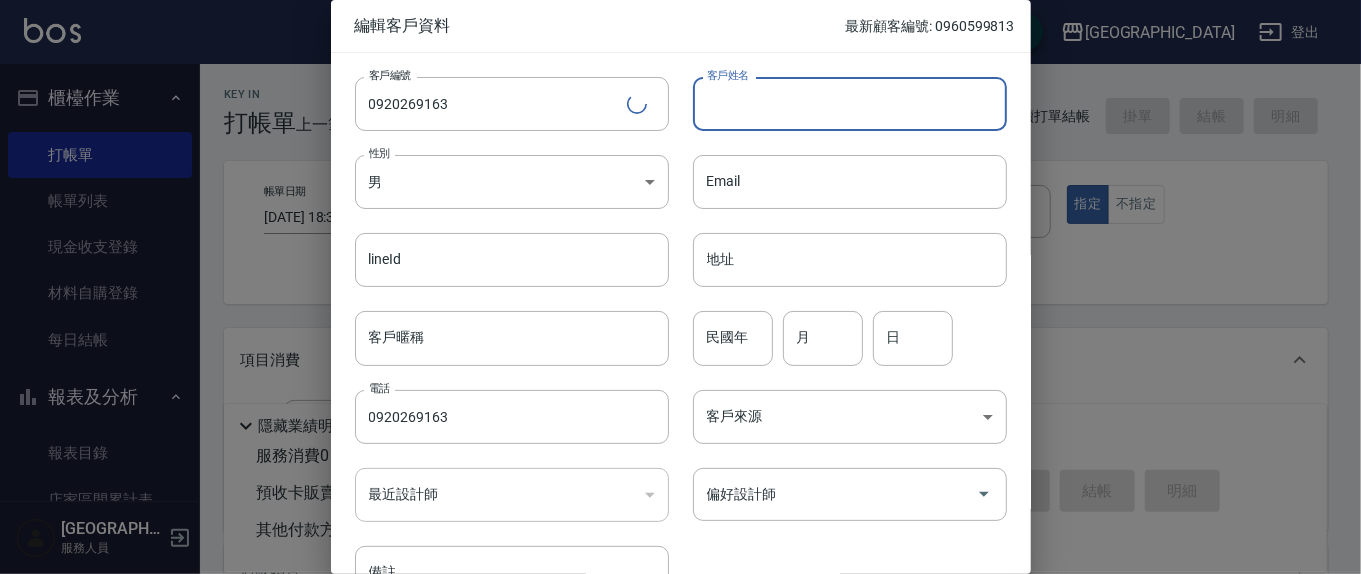 click on "客戶姓名" at bounding box center [850, 104] 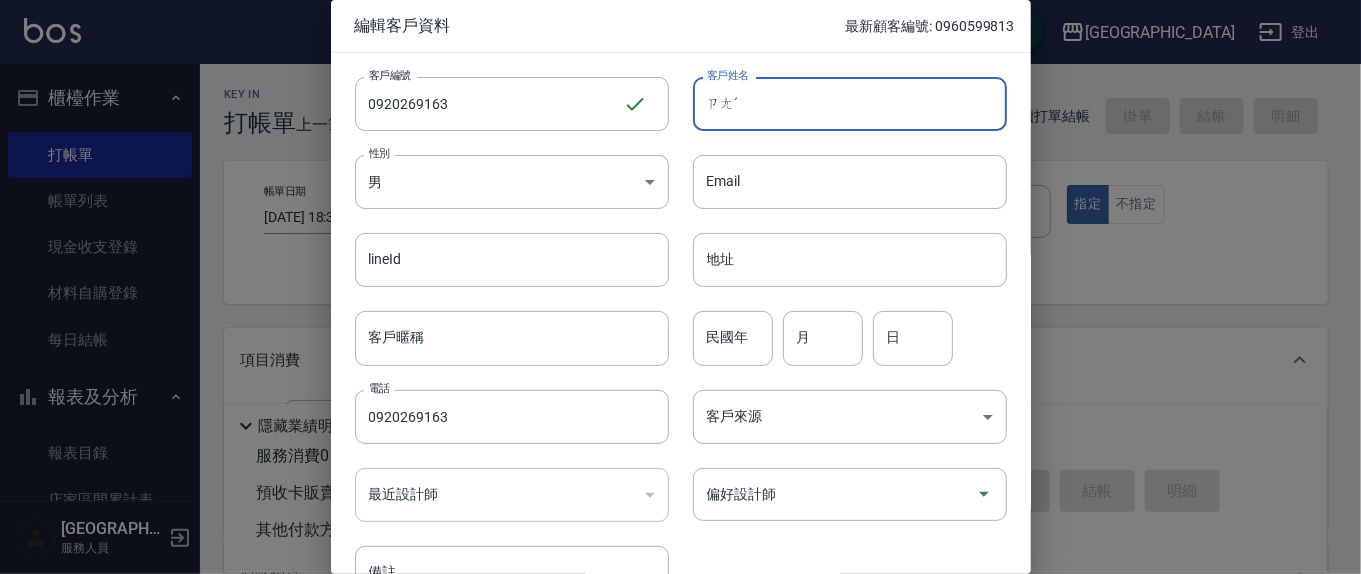 type on "ㄗ" 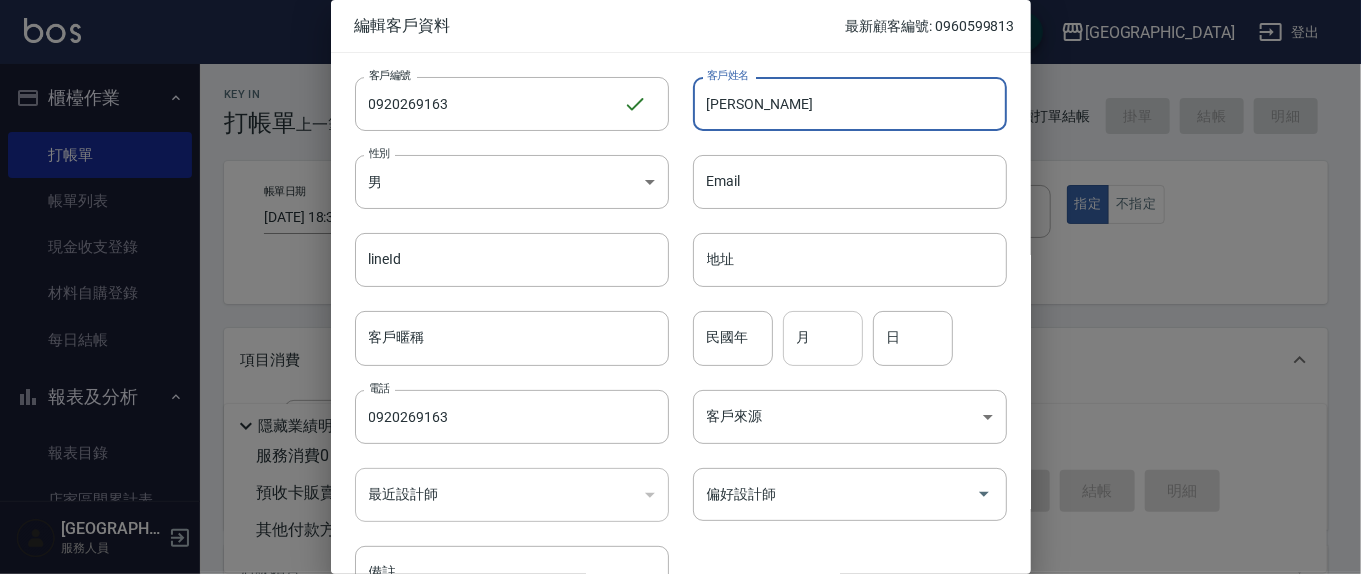 type on "[PERSON_NAME]" 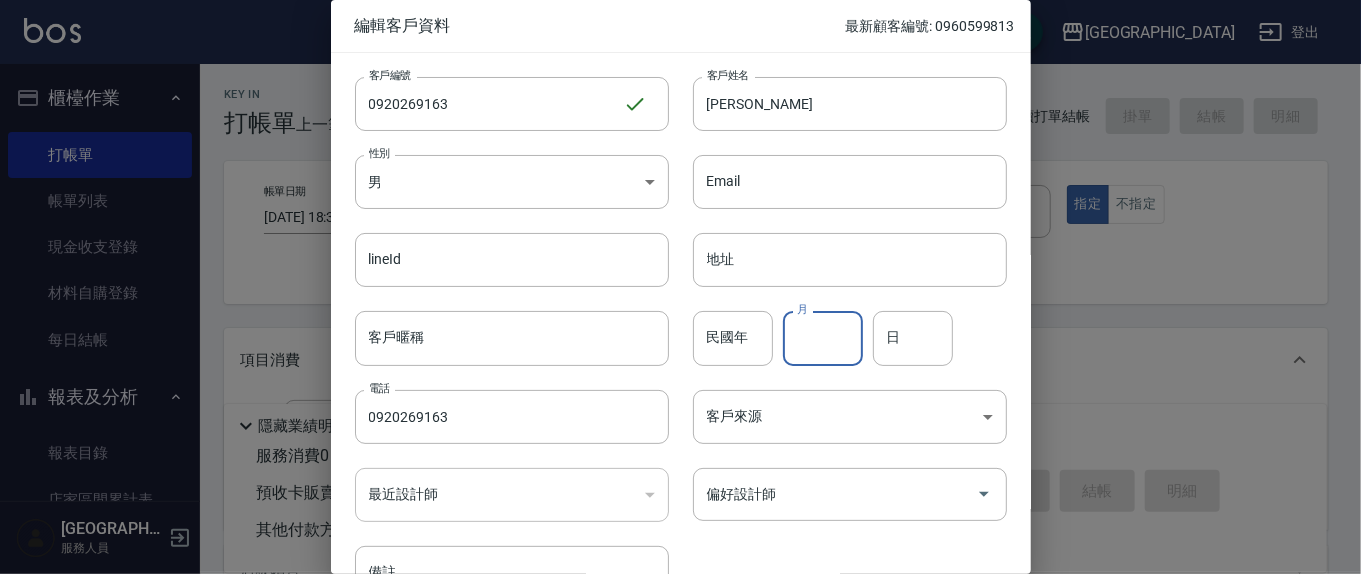click on "月" at bounding box center (823, 338) 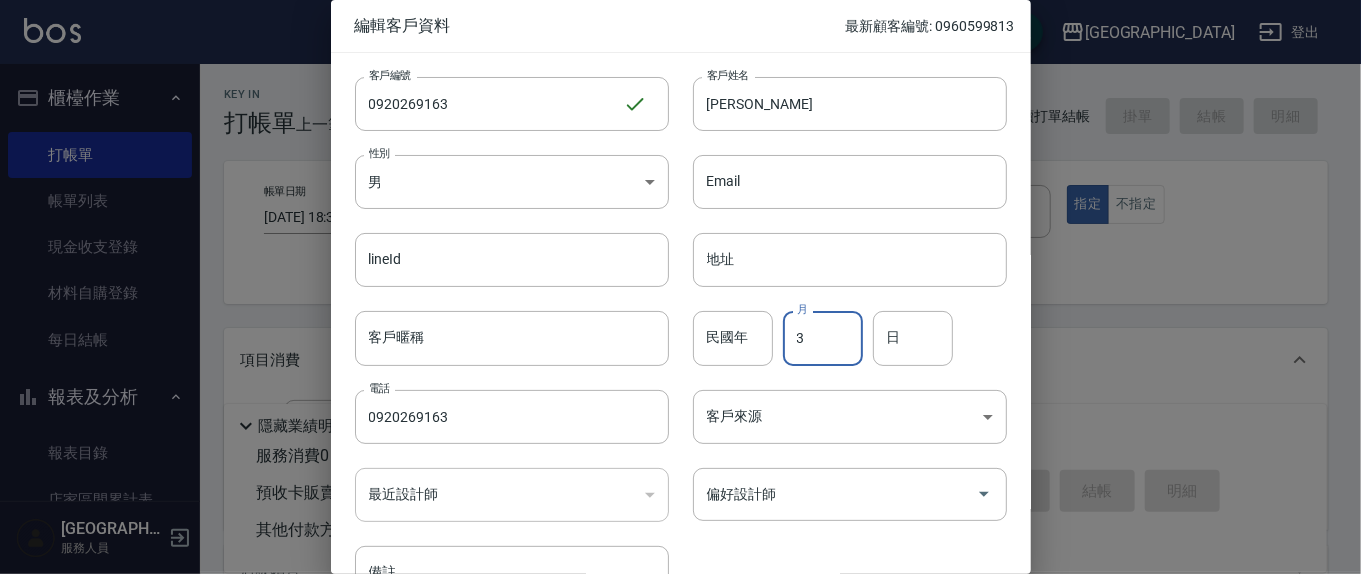 type on "3" 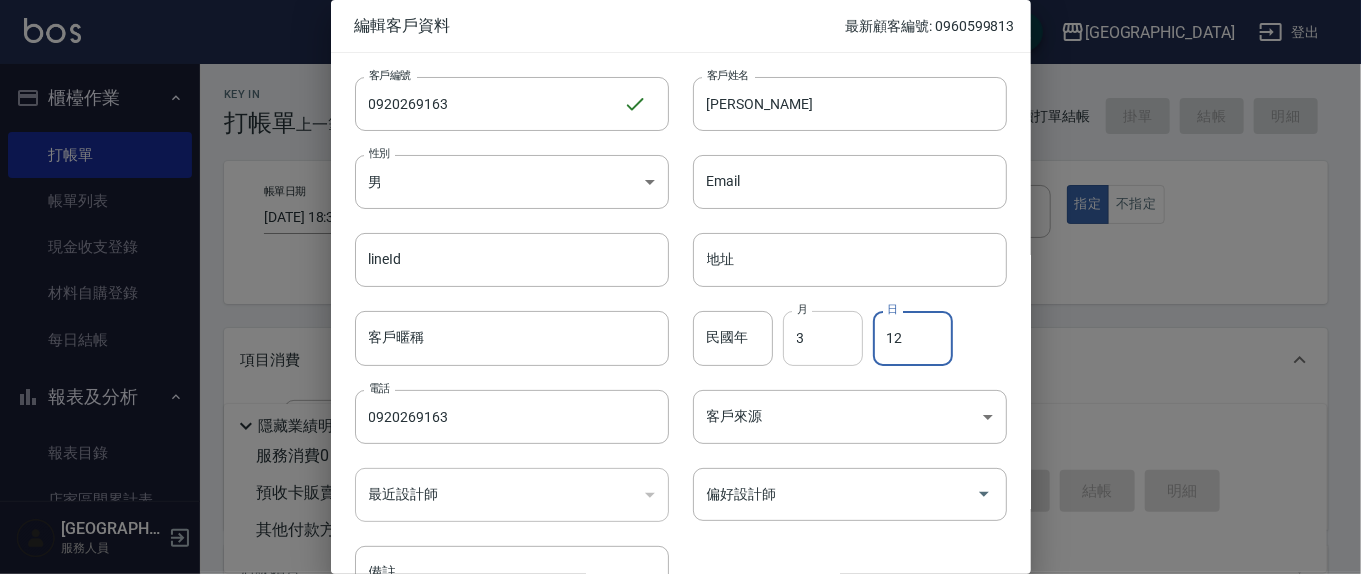 type on "12" 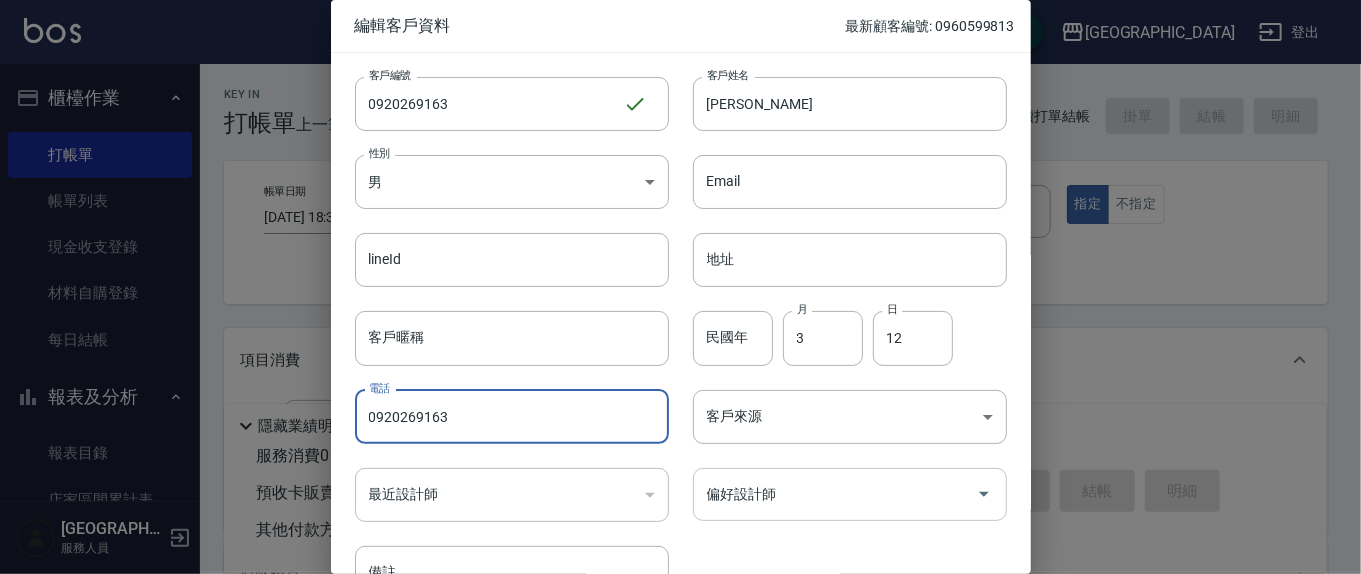 click on "偏好設計師" at bounding box center (835, 494) 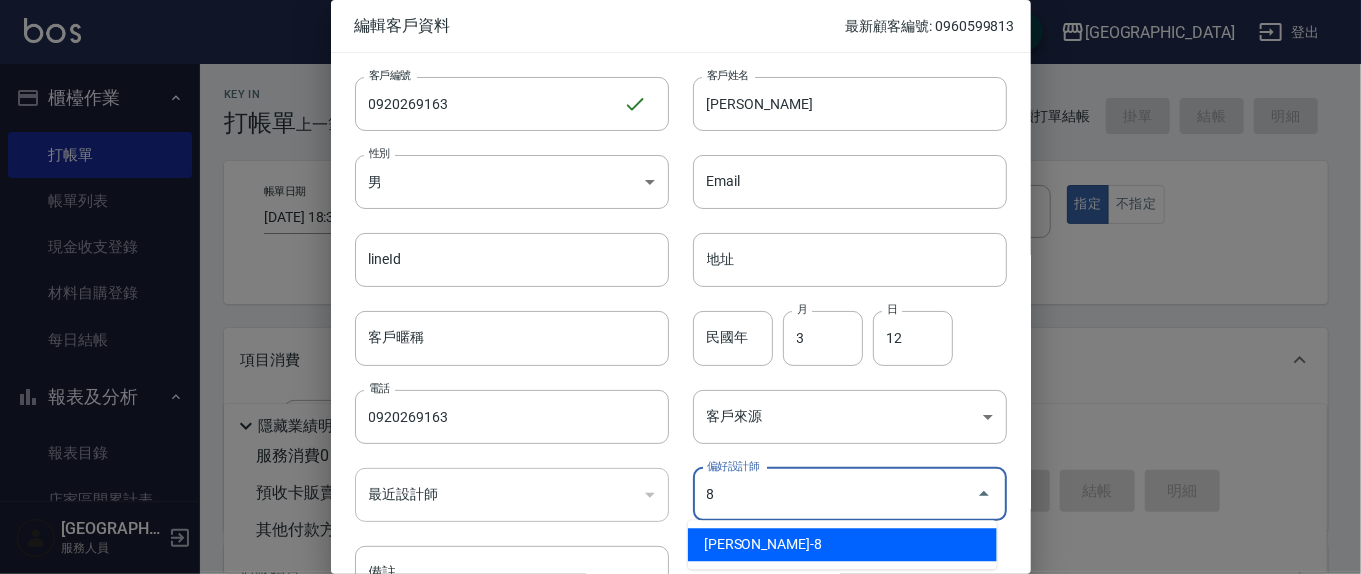 type on "林育萱" 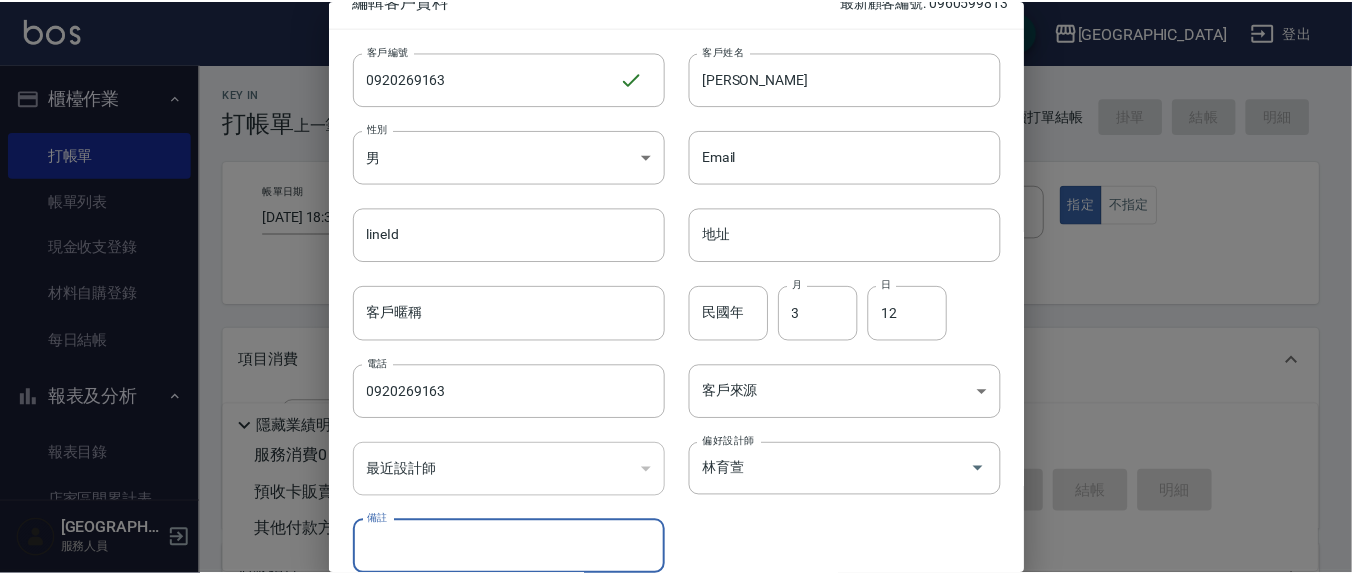 scroll, scrollTop: 118, scrollLeft: 0, axis: vertical 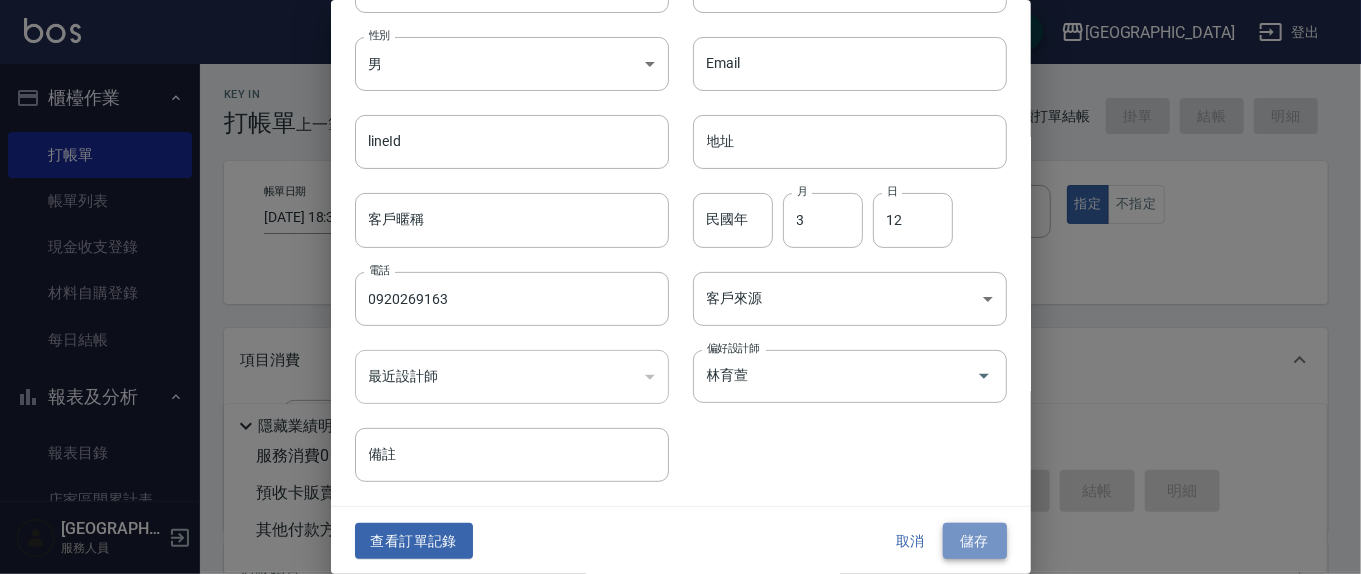 click on "儲存" at bounding box center [975, 541] 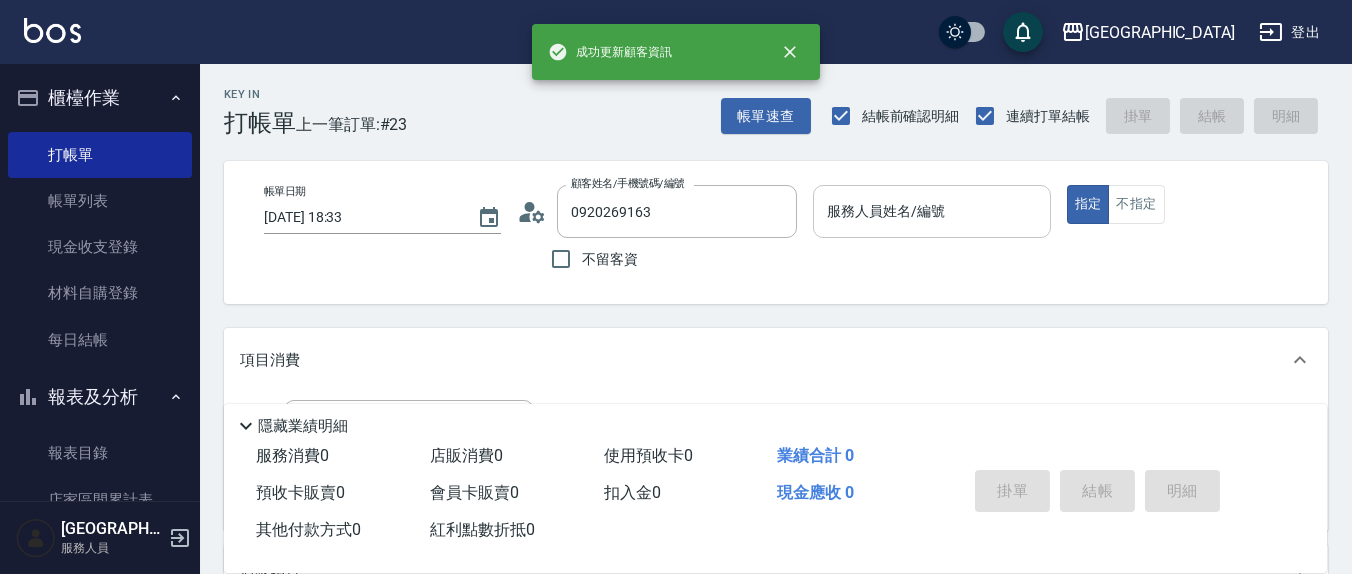 click on "服務人員姓名/編號" at bounding box center (931, 211) 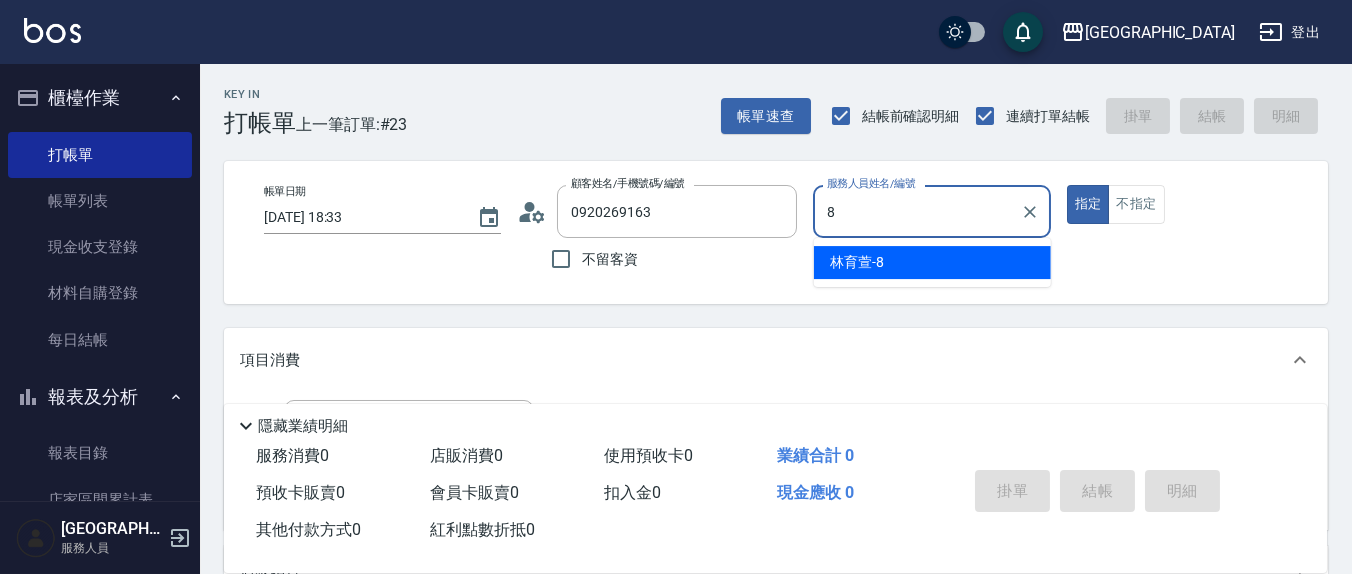 type on "8" 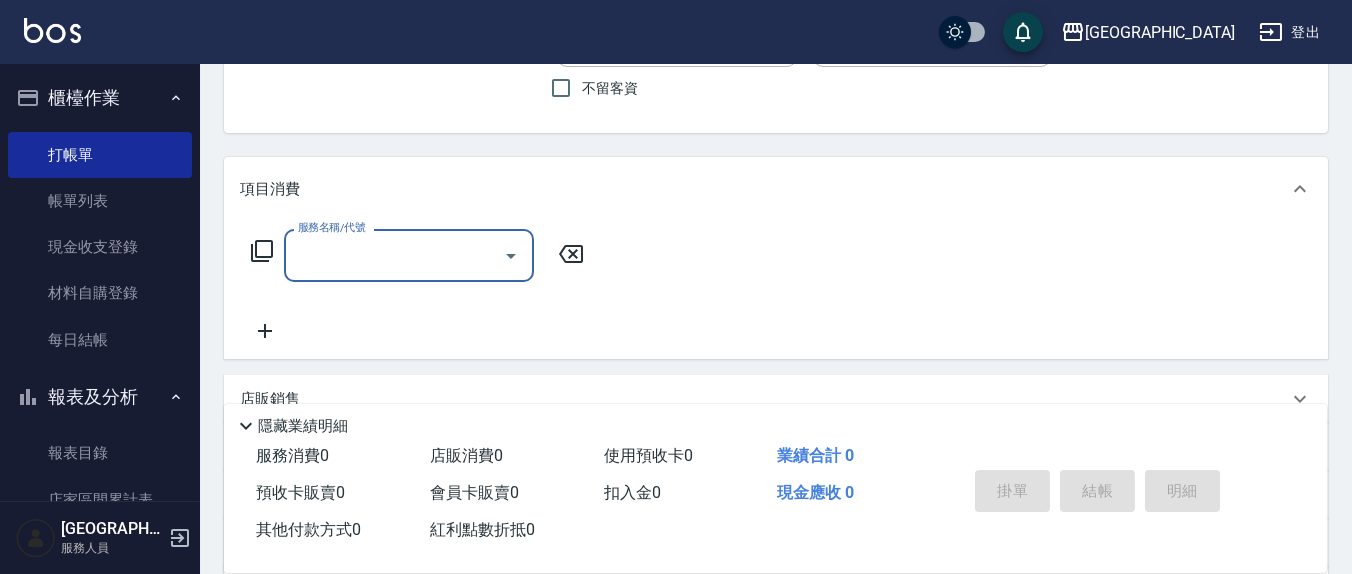 scroll, scrollTop: 208, scrollLeft: 0, axis: vertical 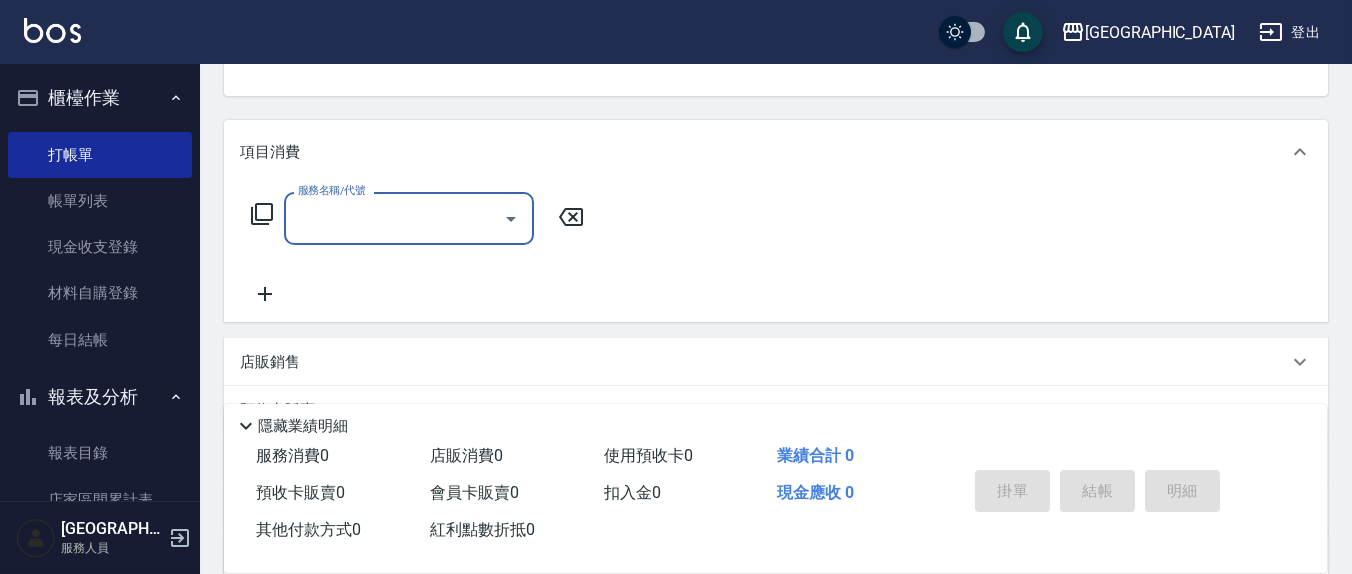 click on "服務名稱/代號" at bounding box center (394, 218) 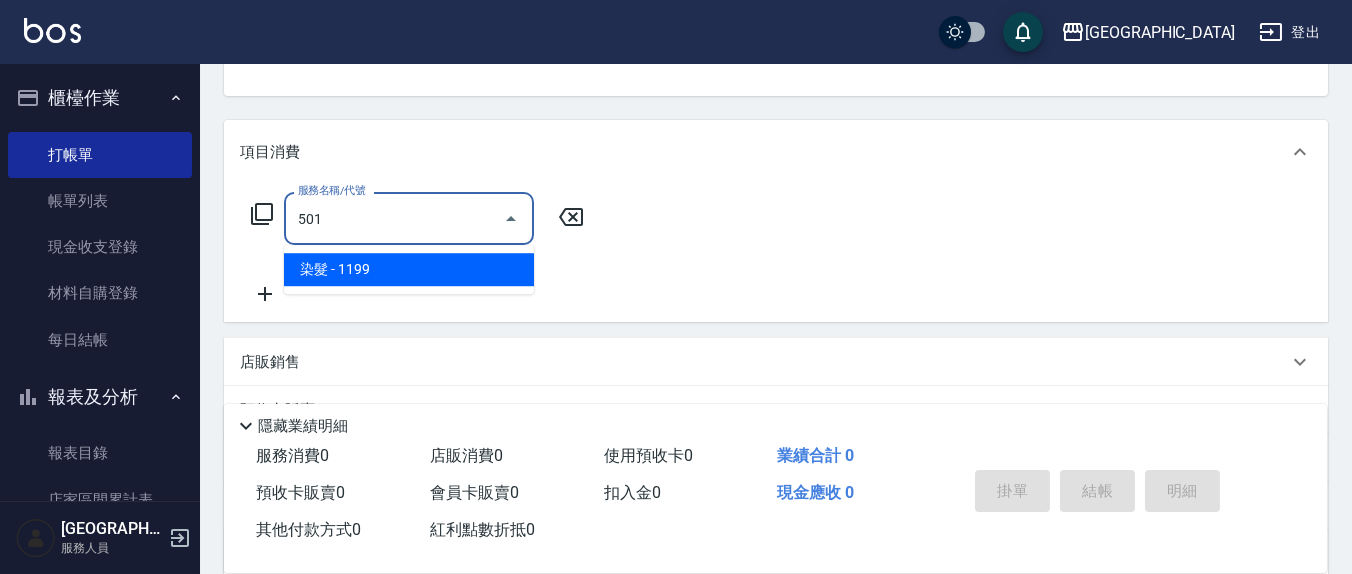 type on "染髮(501)" 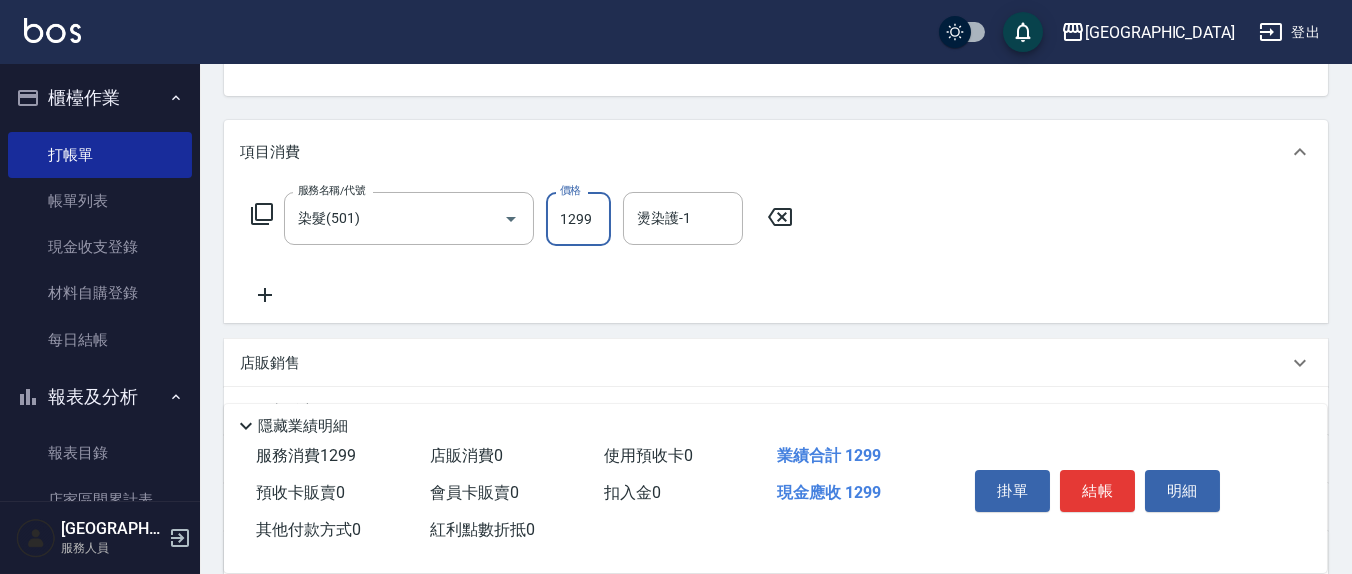 type on "1299" 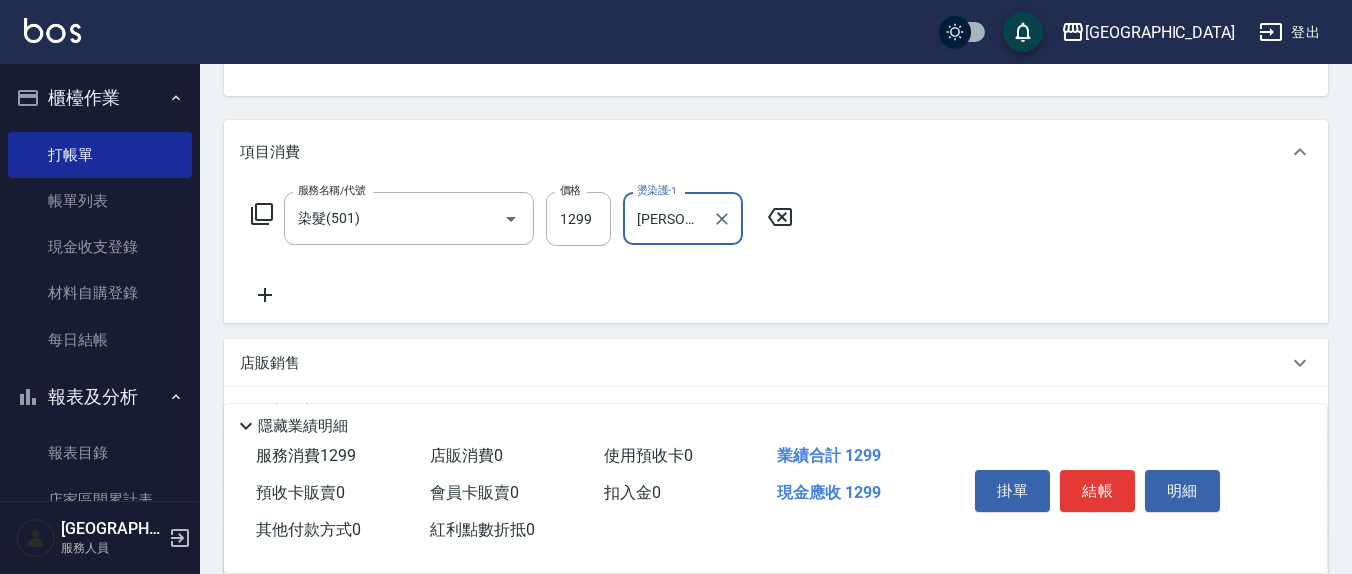 type on "[PERSON_NAME]-8" 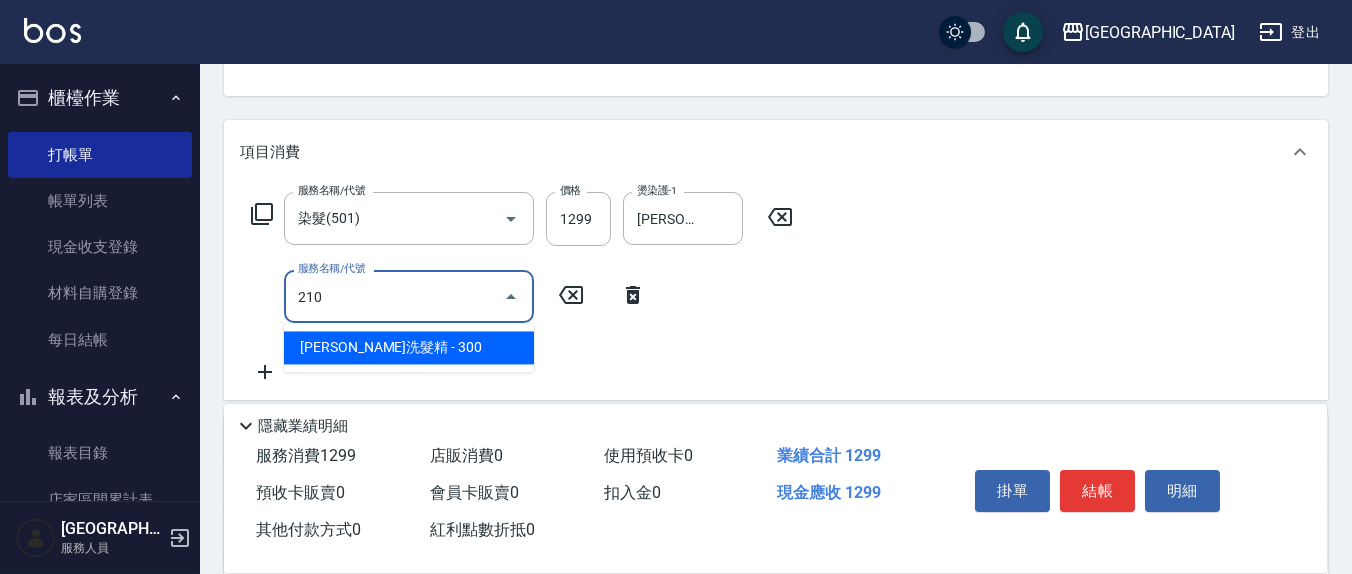 type on "[PERSON_NAME]洗髮精(210)" 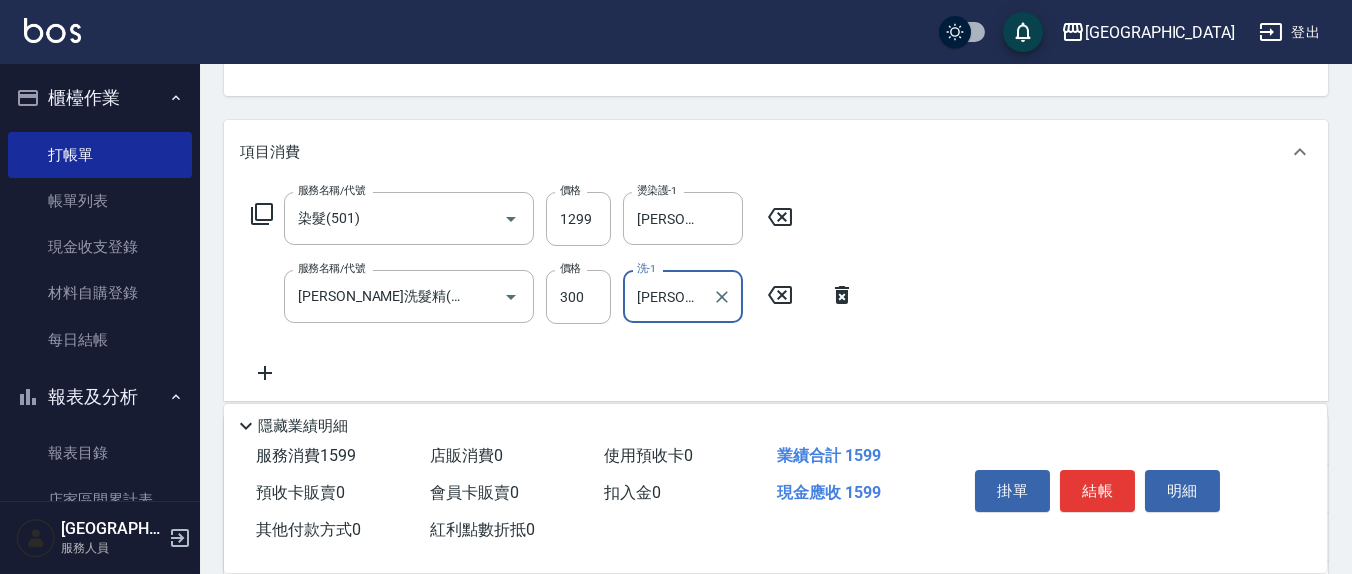 type on "[PERSON_NAME]-8" 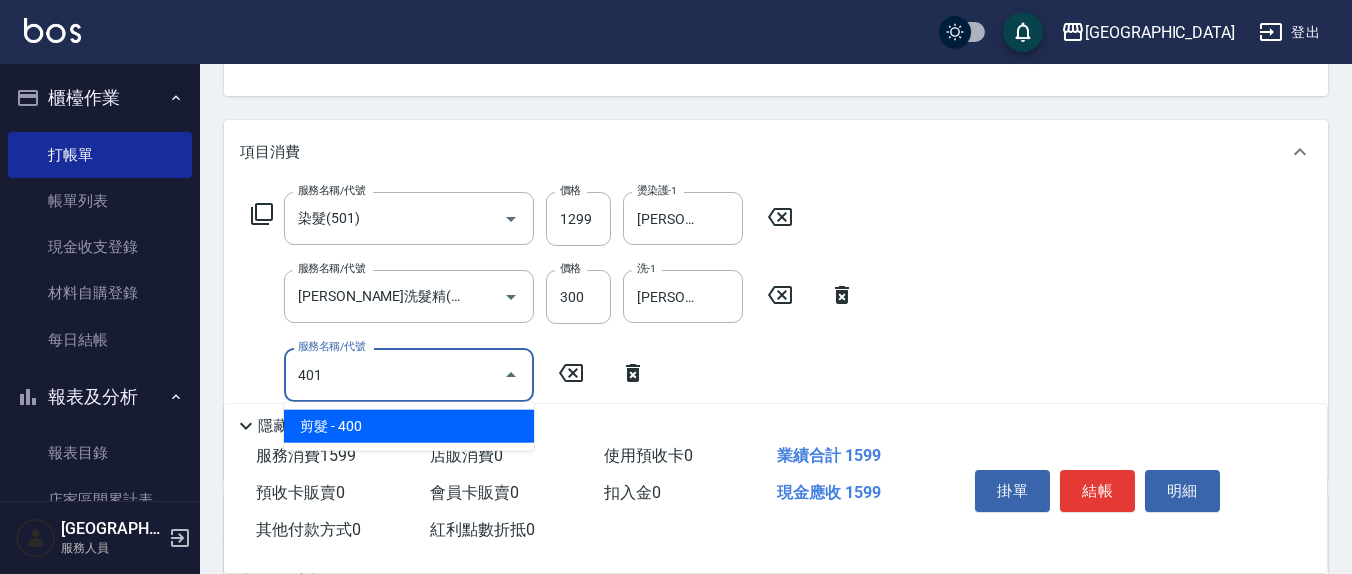type on "剪髮(401)" 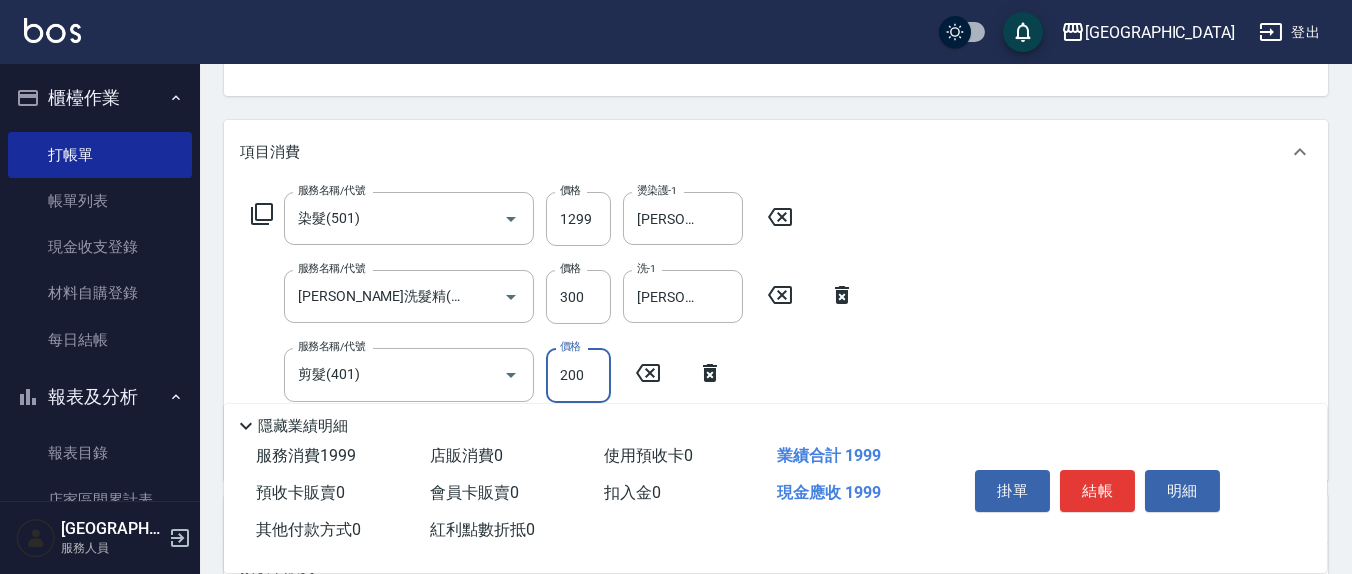 type on "200" 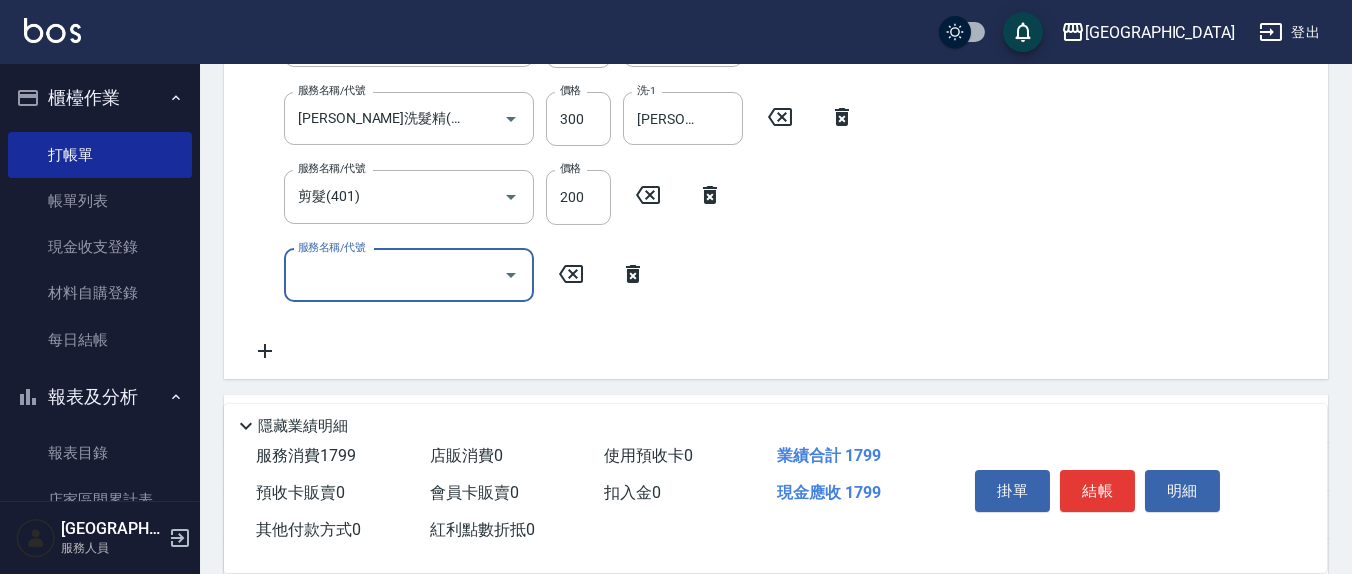 scroll, scrollTop: 416, scrollLeft: 0, axis: vertical 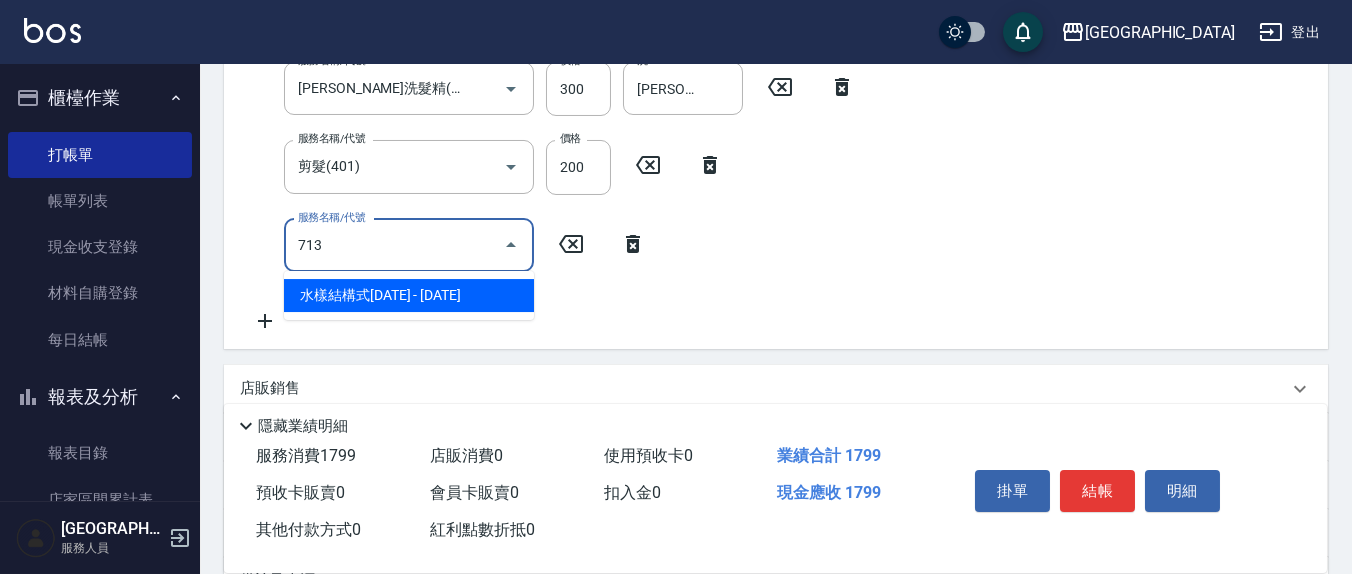 type on "水樣結構式1200(713)" 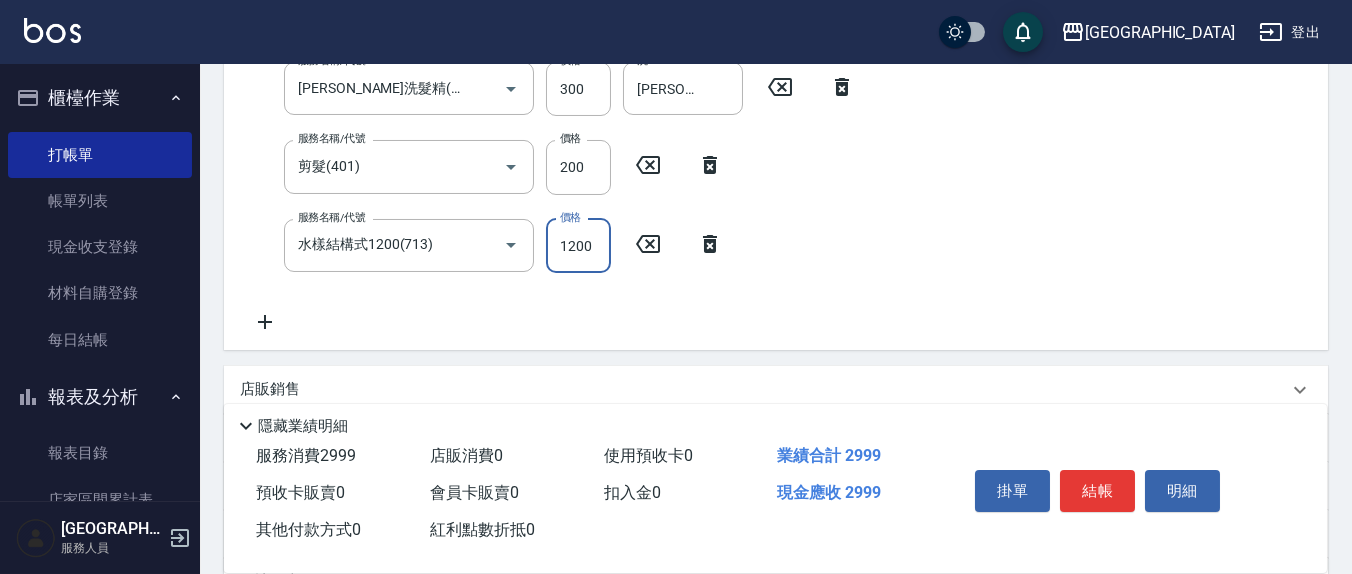 scroll, scrollTop: 399, scrollLeft: 0, axis: vertical 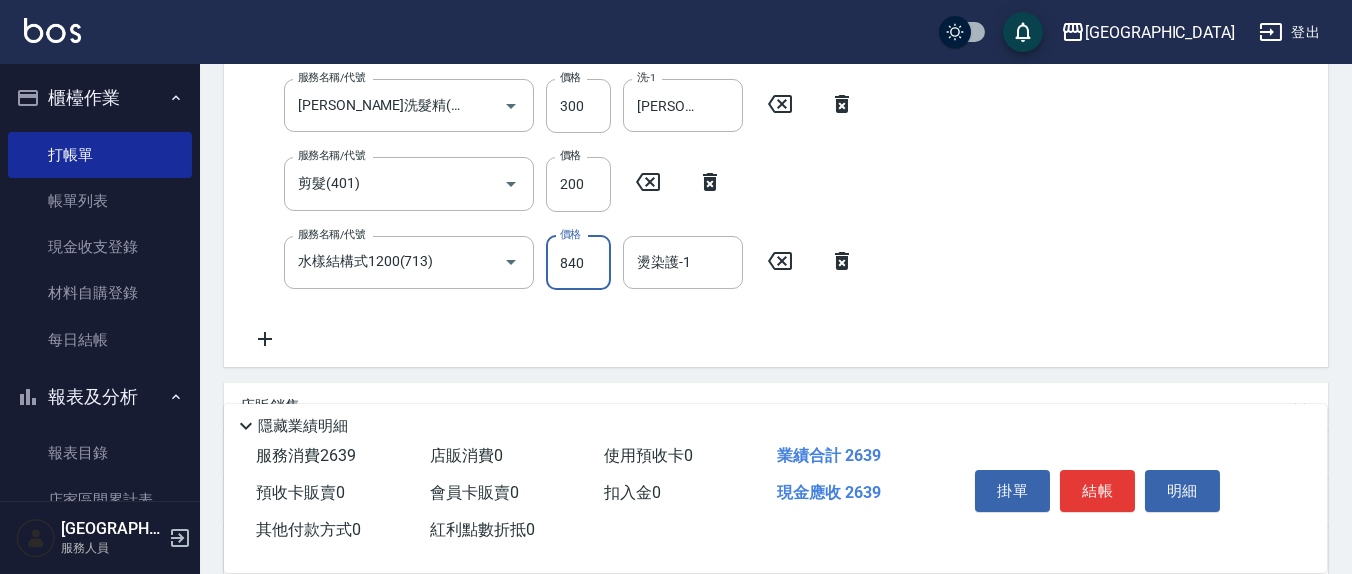 type on "840" 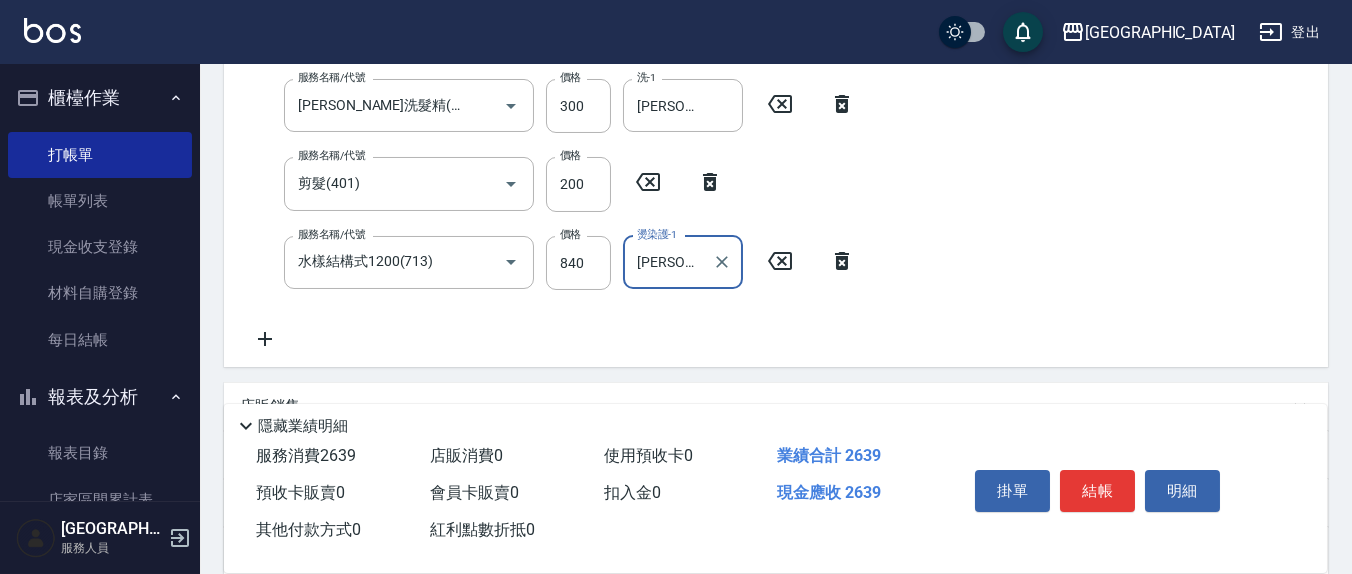 type on "[PERSON_NAME]-8" 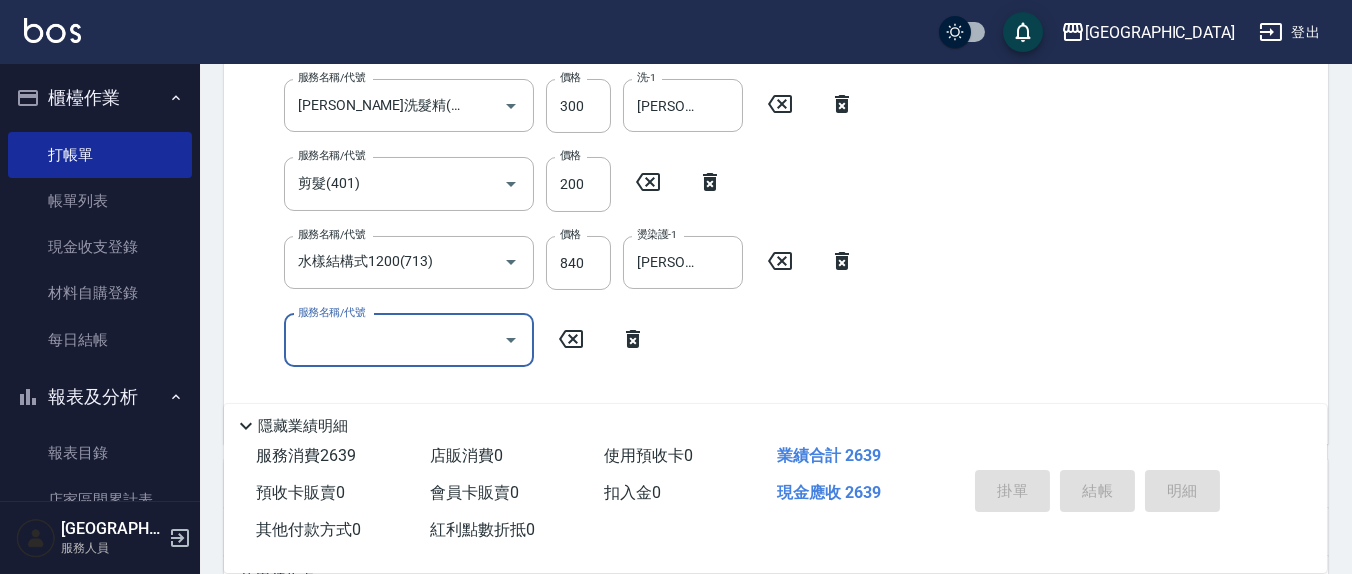 type on "[DATE] 18:35" 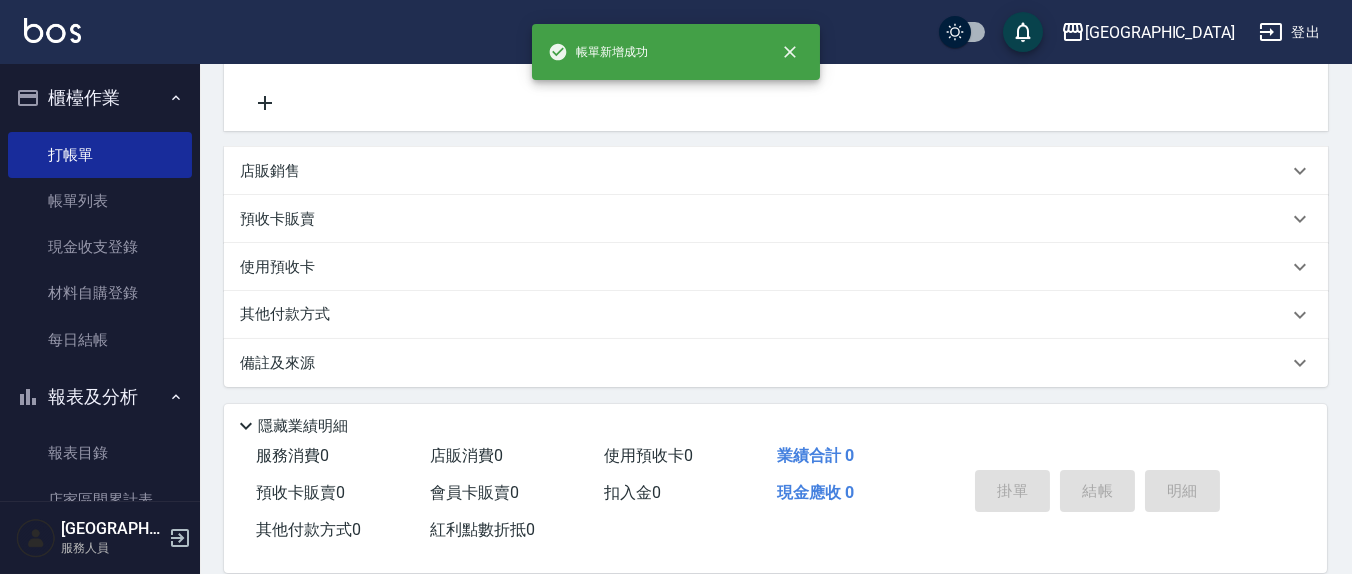 scroll, scrollTop: 0, scrollLeft: 0, axis: both 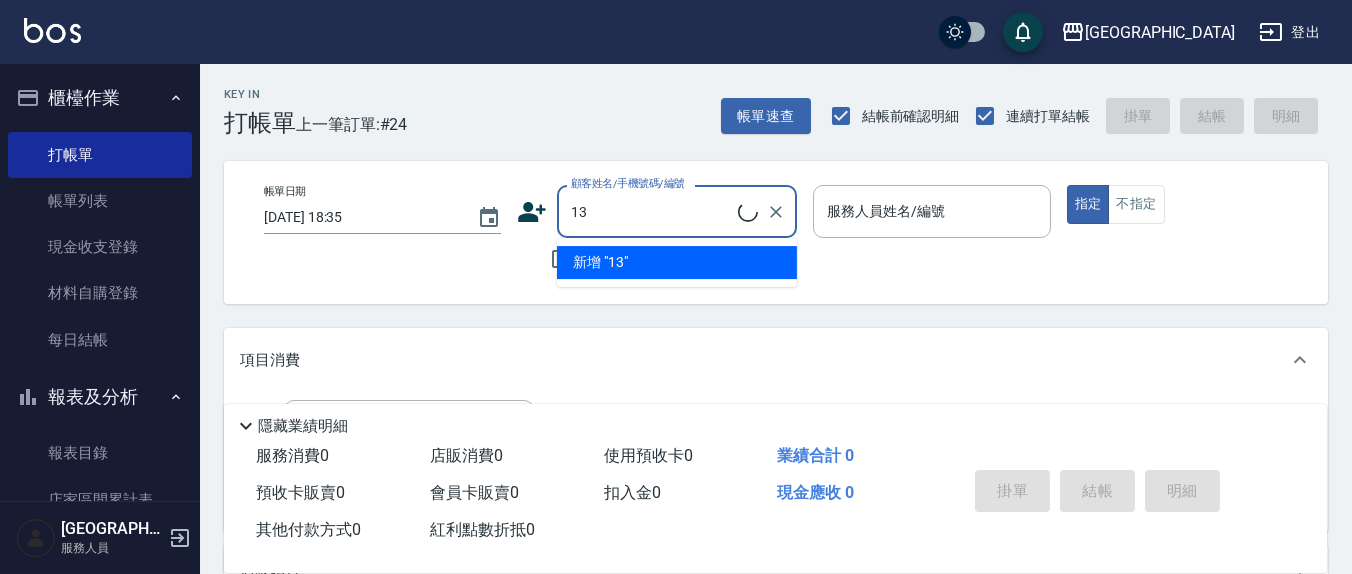 type on "13" 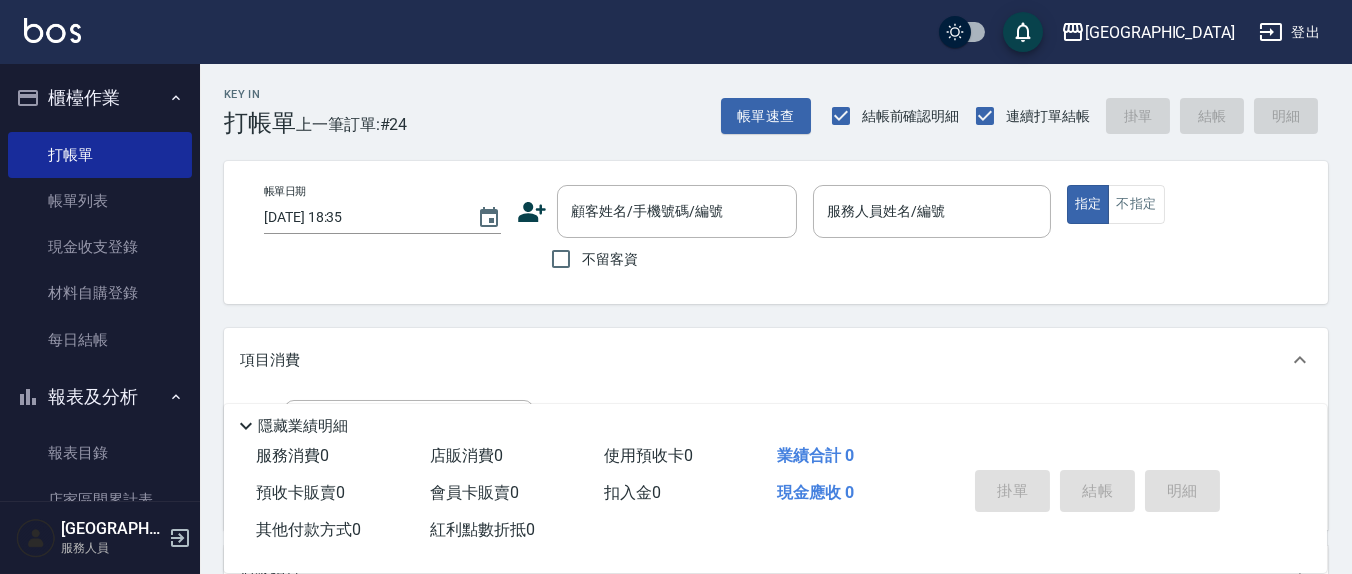 click on "Key In 打帳單 上一筆訂單:#24 帳單速查 結帳前確認明細 連續打單結帳 掛單 結帳 明細 帳單日期 [DATE] 18:35 顧客姓名/手機號碼/編號 顧客姓名/手機號碼/編號 不留客資 服務人員姓名/編號 服務人員姓名/編號 指定 不指定 項目消費 服務名稱/代號 服務名稱/代號 店販銷售 服務人員姓名/編號 服務人員姓名/編號 商品代號/名稱 商品代號/名稱 預收卡販賣 卡券名稱/代號 卡券名稱/代號 使用預收卡 其他付款方式 其他付款方式 其他付款方式 備註及來源 備註 備註 訂單來源 ​ 訂單來源 隱藏業績明細 服務消費  0 店販消費  0 使用預收卡  0 業績合計   0 預收卡販賣  0 會員卡販賣  0 扣入金  0 現金應收   0 其他付款方式  0 紅利點數折抵  0 掛單 結帳 明細" at bounding box center (776, 519) 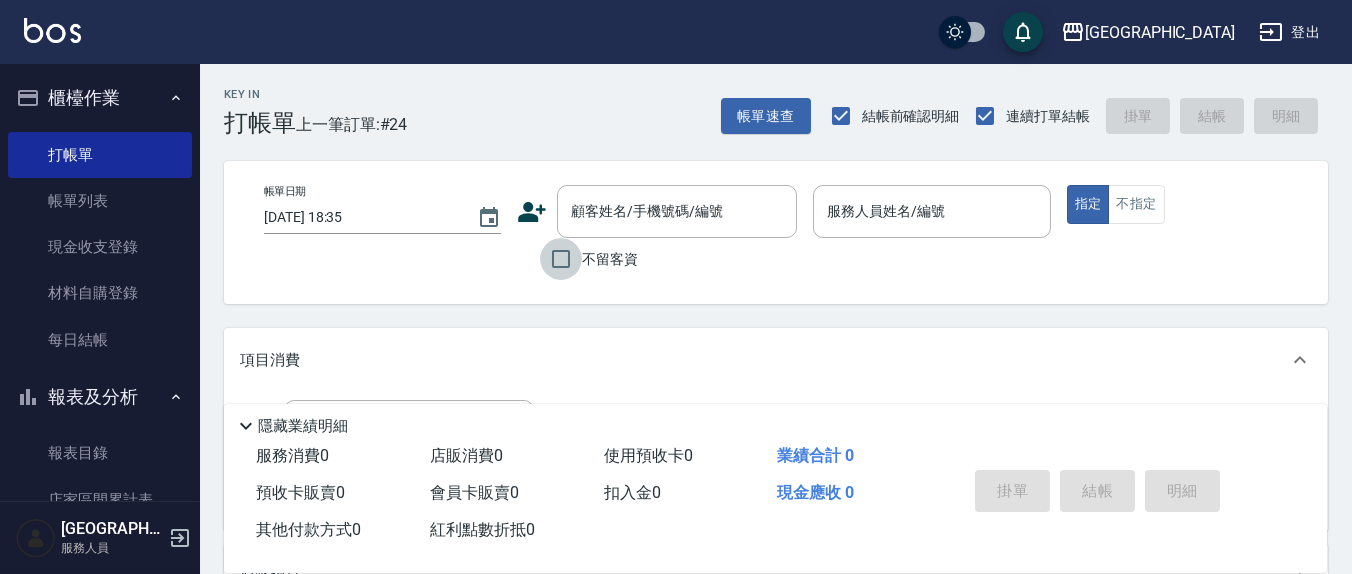 drag, startPoint x: 552, startPoint y: 250, endPoint x: 705, endPoint y: 266, distance: 153.83432 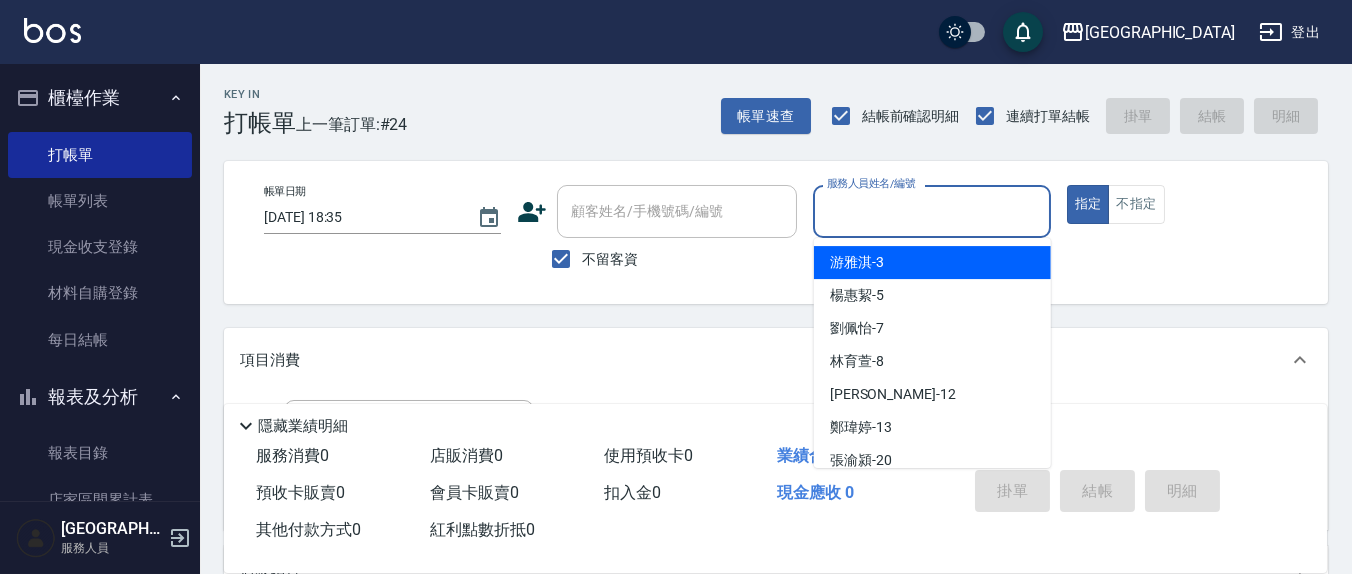 click on "服務人員姓名/編號" at bounding box center (931, 211) 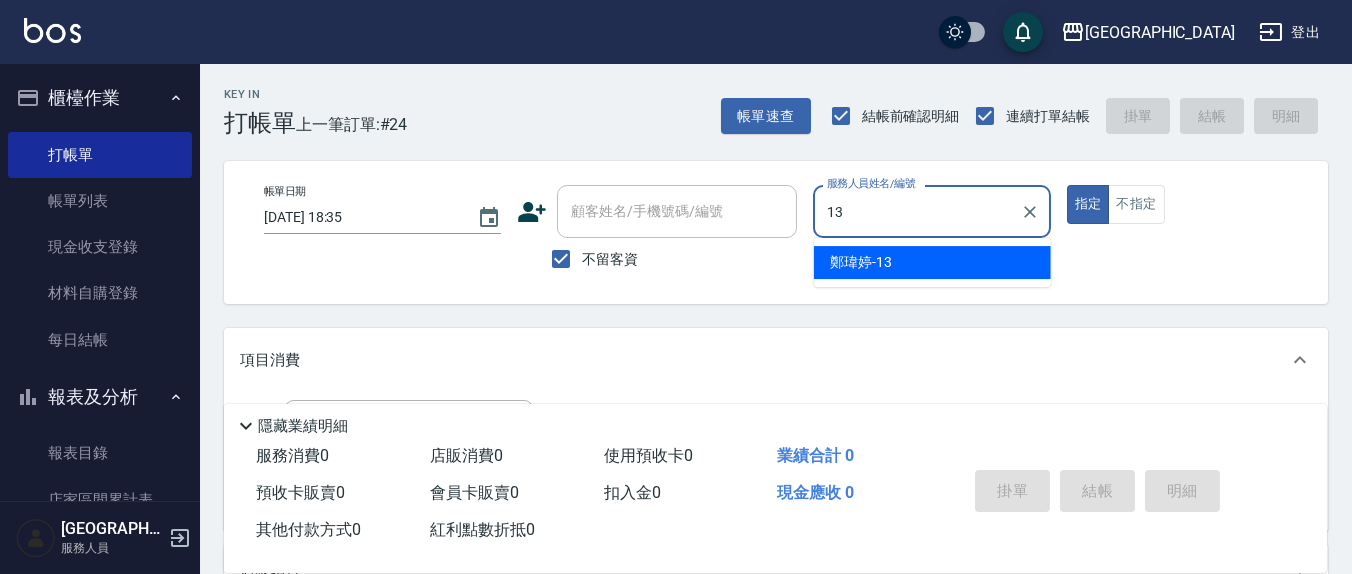 type on "[PERSON_NAME]-13" 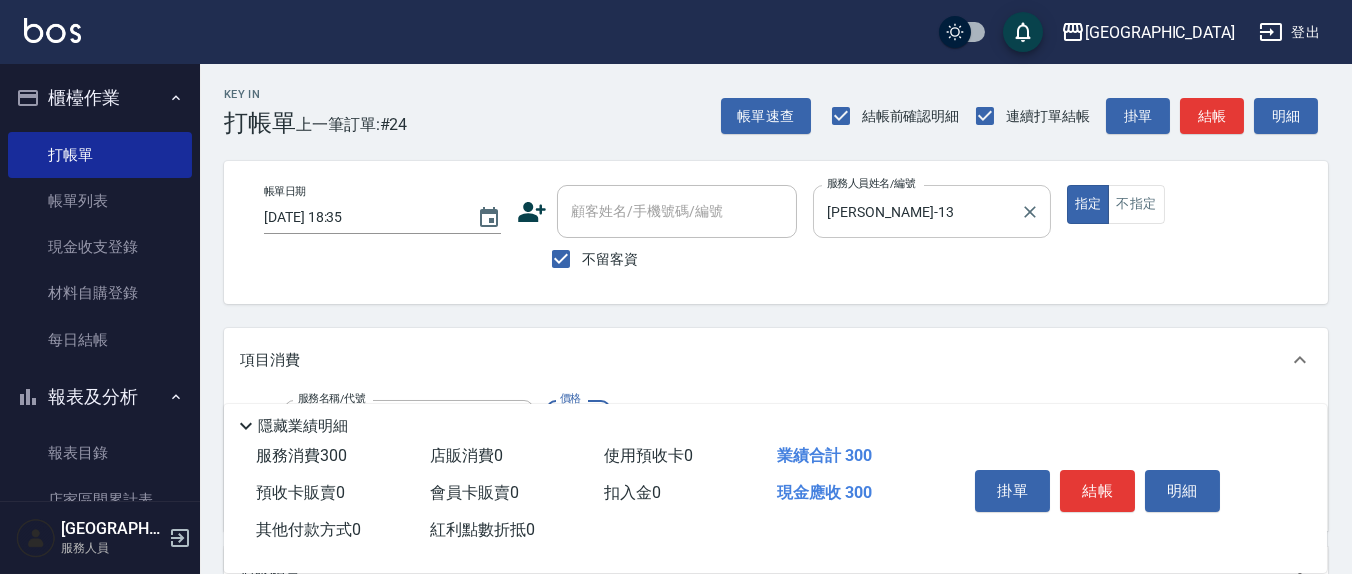 type on "[PERSON_NAME]洗髮精(210)" 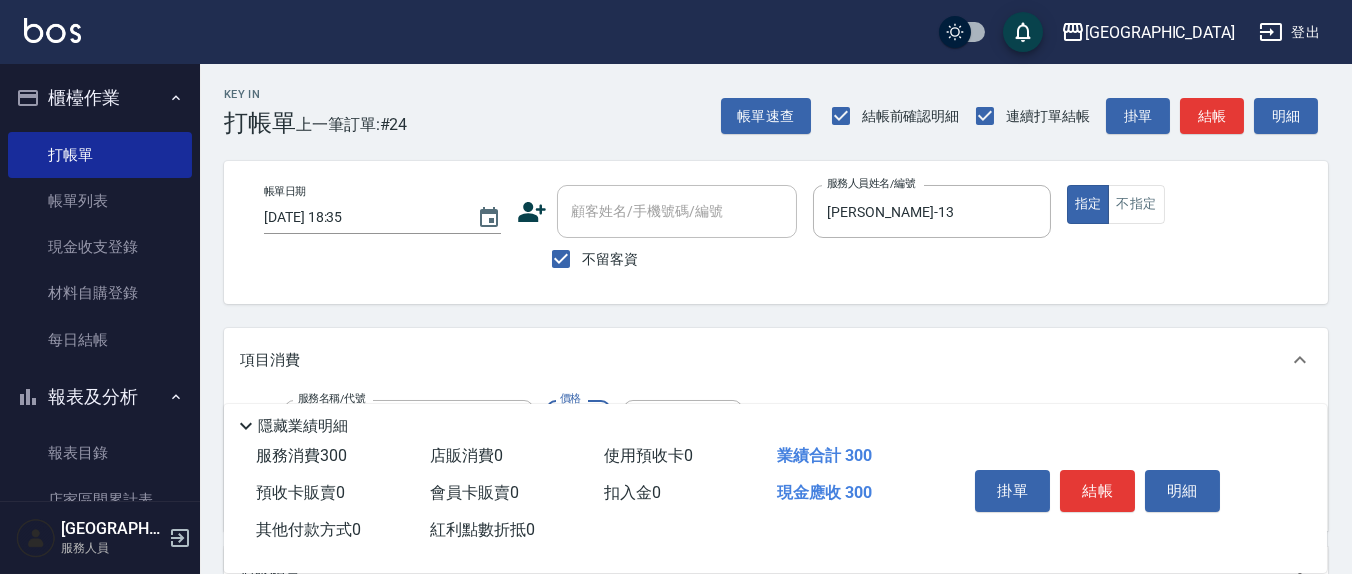 scroll, scrollTop: 208, scrollLeft: 0, axis: vertical 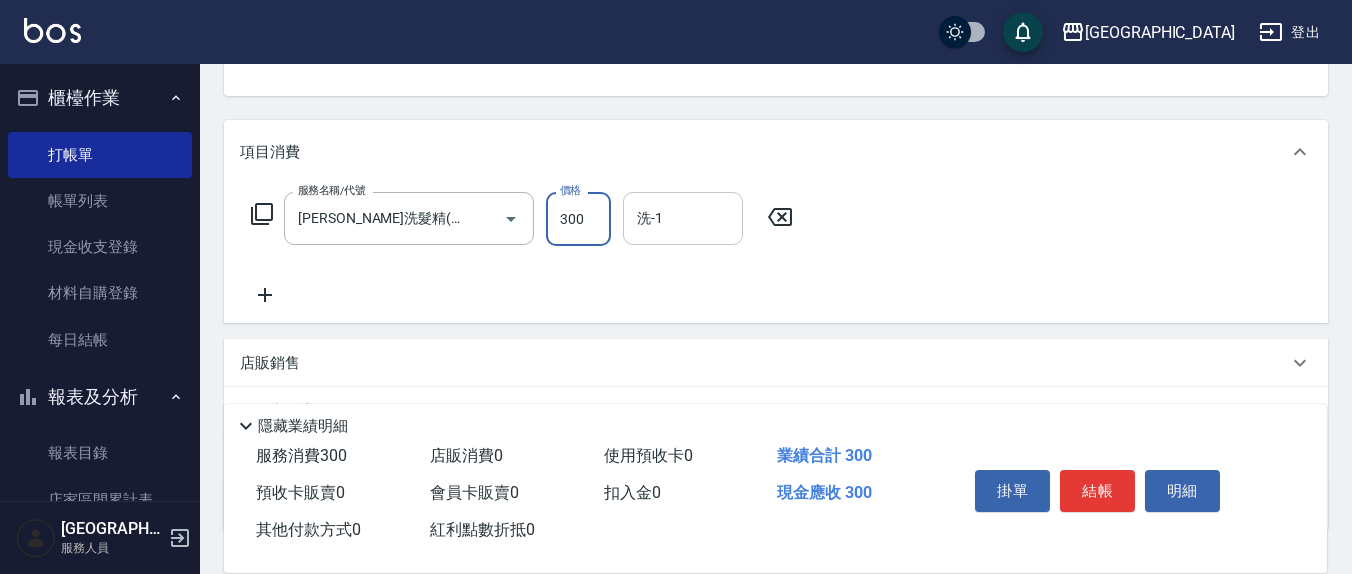 click on "洗-1" at bounding box center (683, 218) 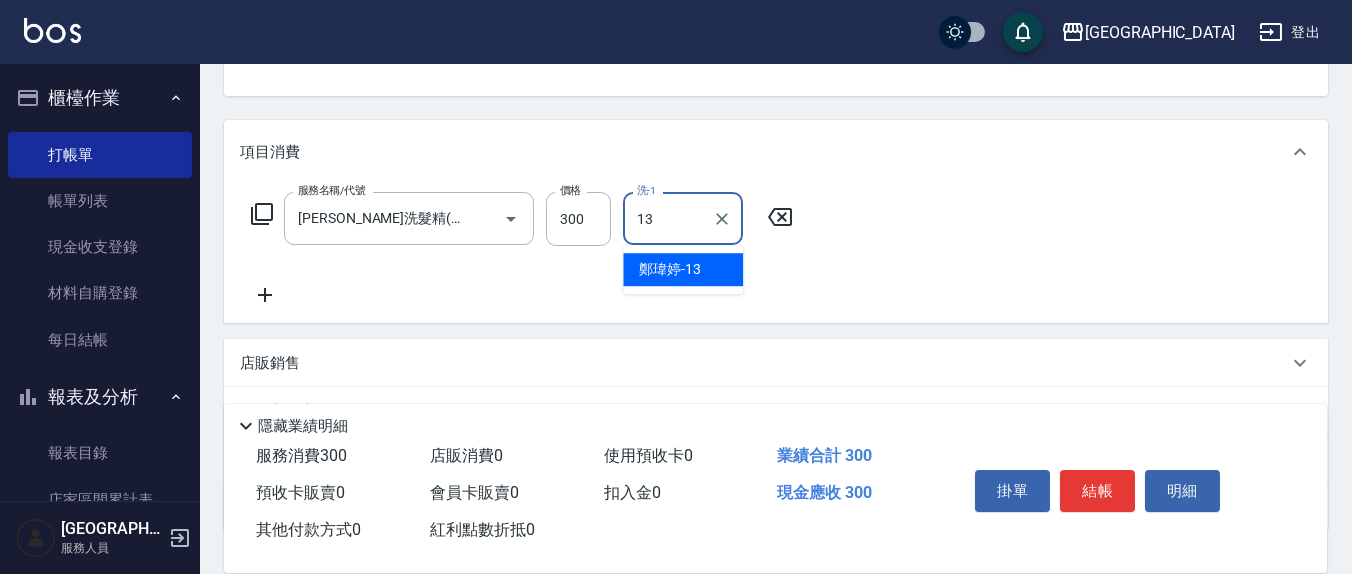 type on "[PERSON_NAME]-13" 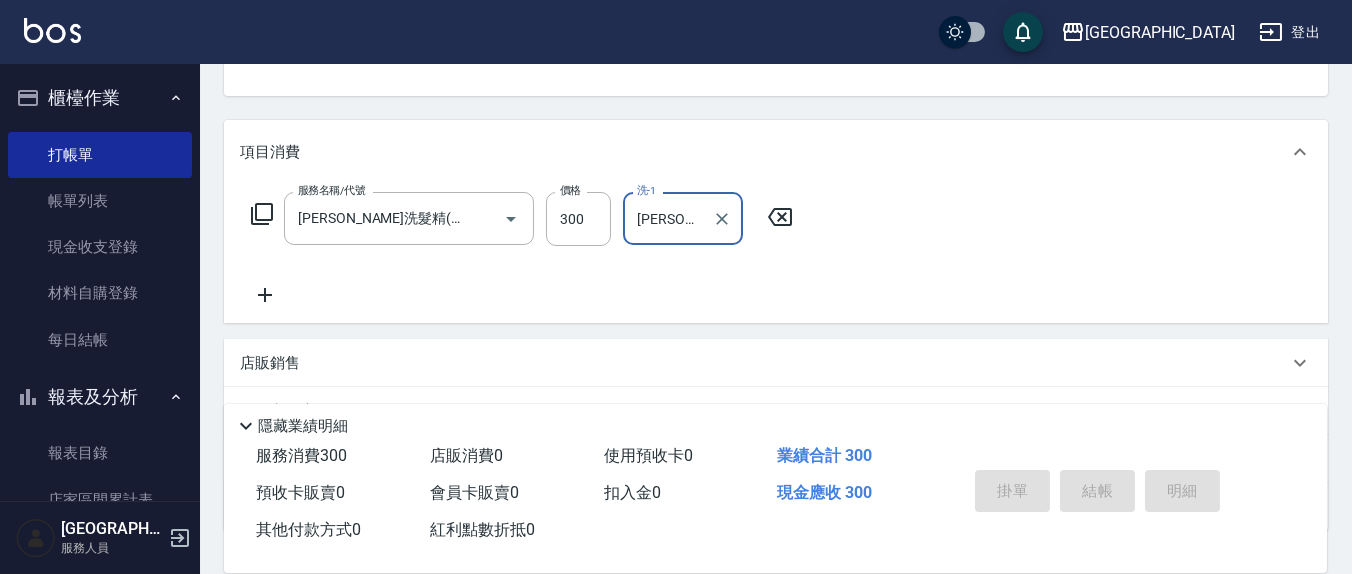 type 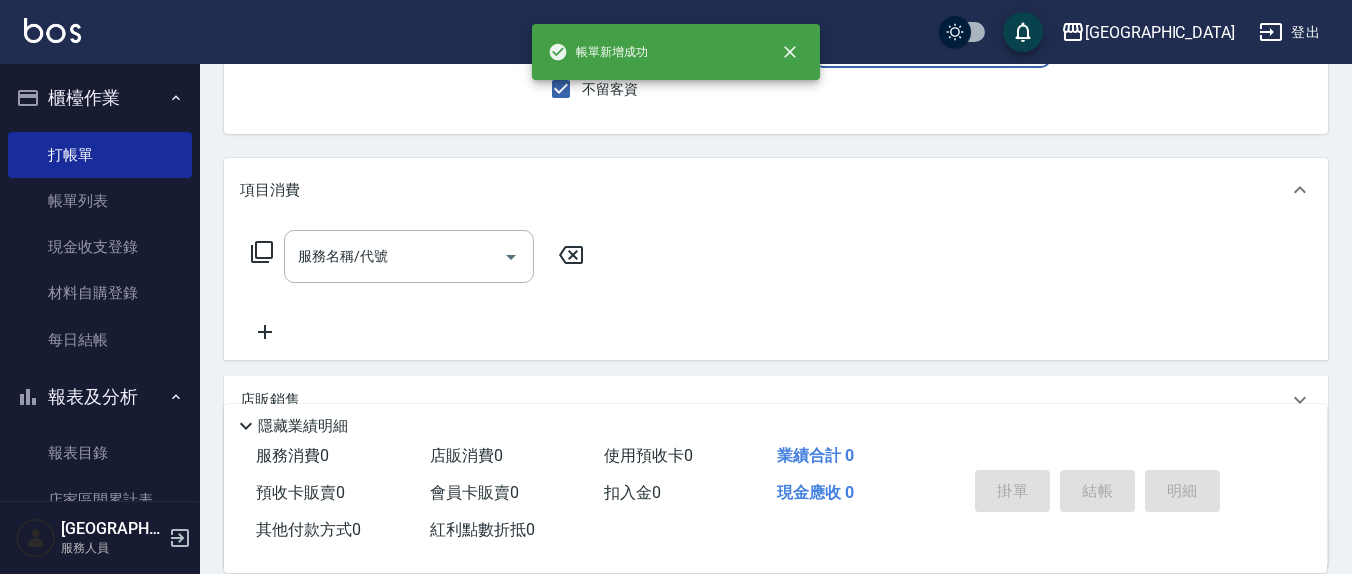scroll, scrollTop: 0, scrollLeft: 0, axis: both 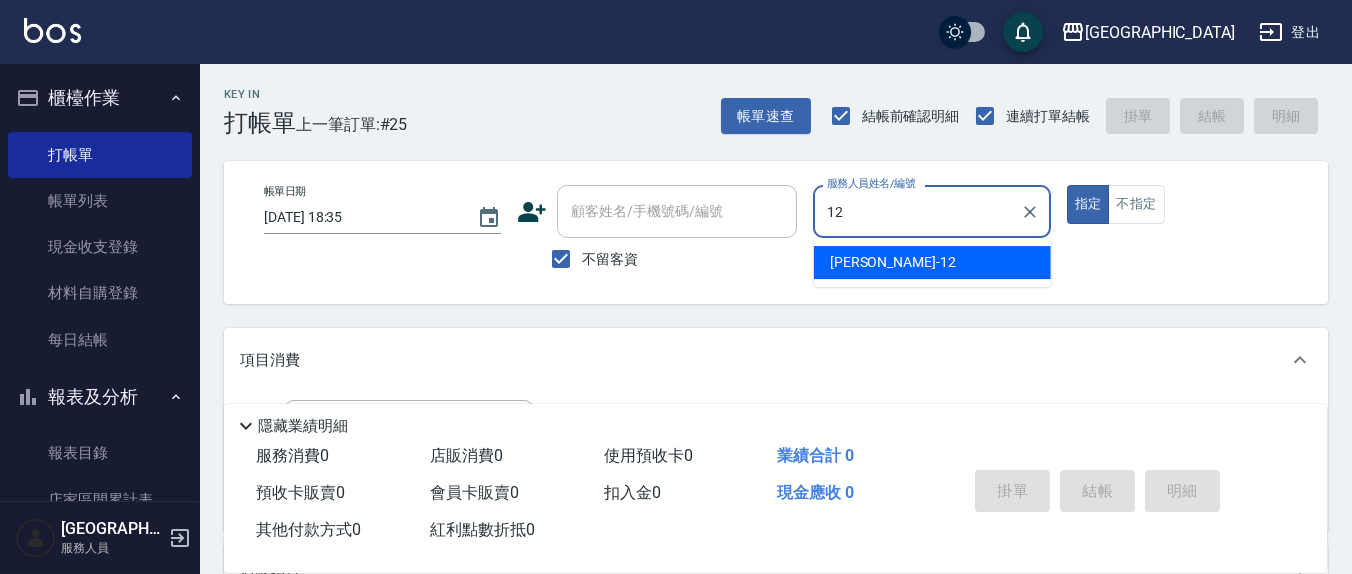 type on "[PERSON_NAME]-12" 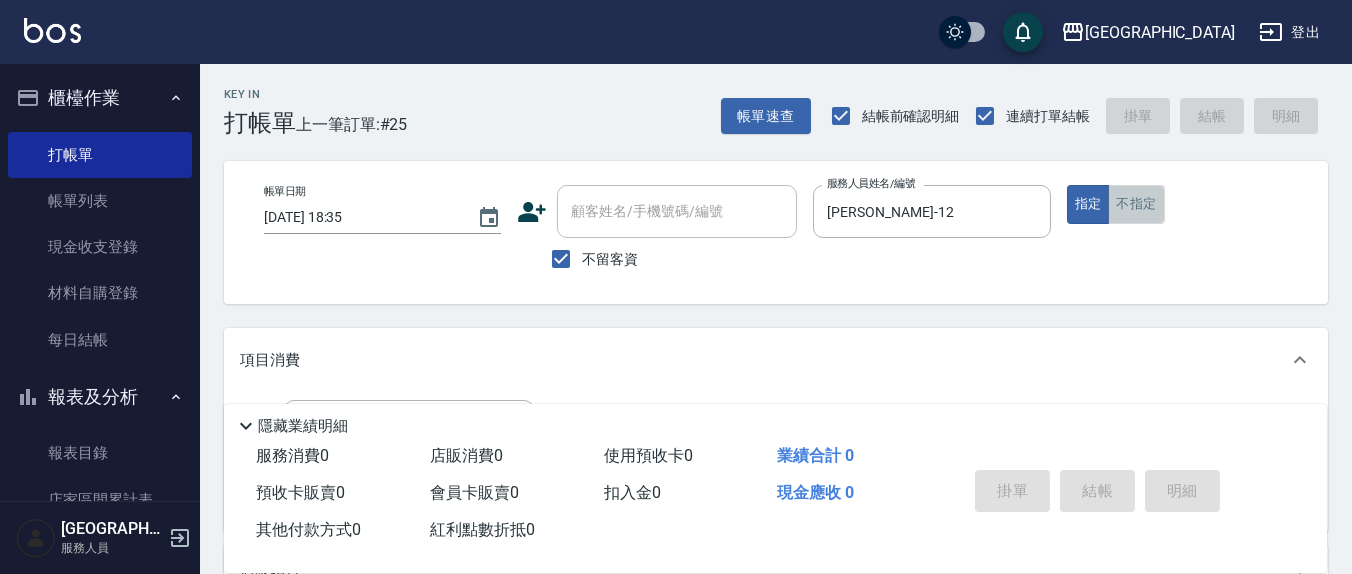 click on "不指定" at bounding box center (1136, 204) 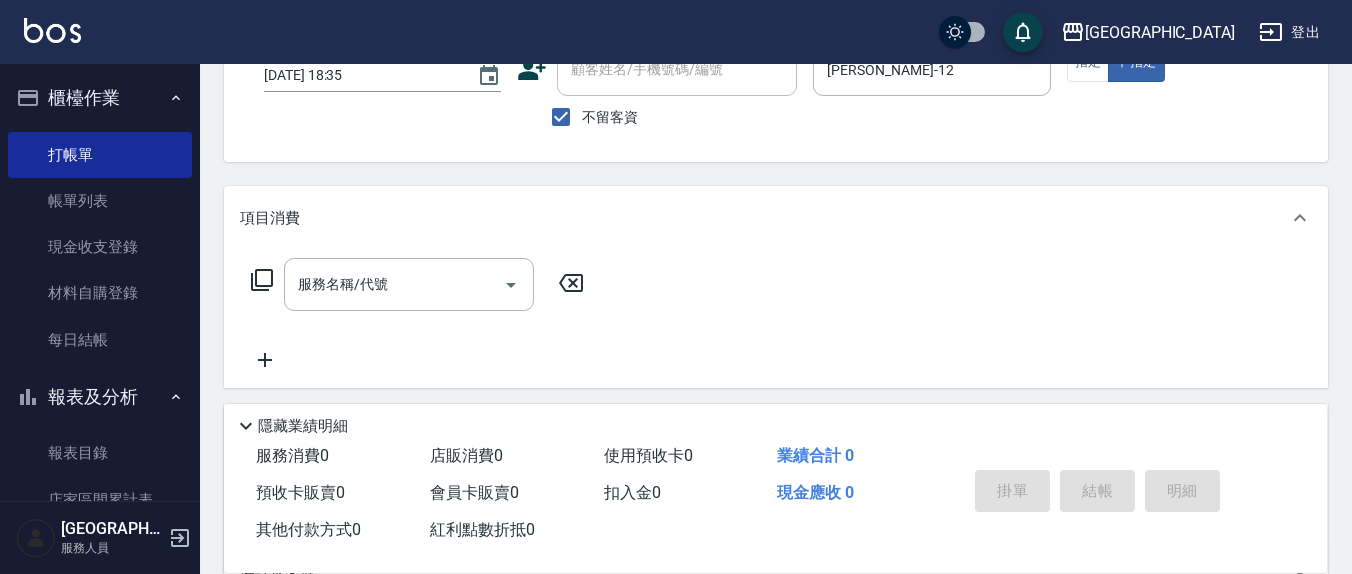 scroll, scrollTop: 208, scrollLeft: 0, axis: vertical 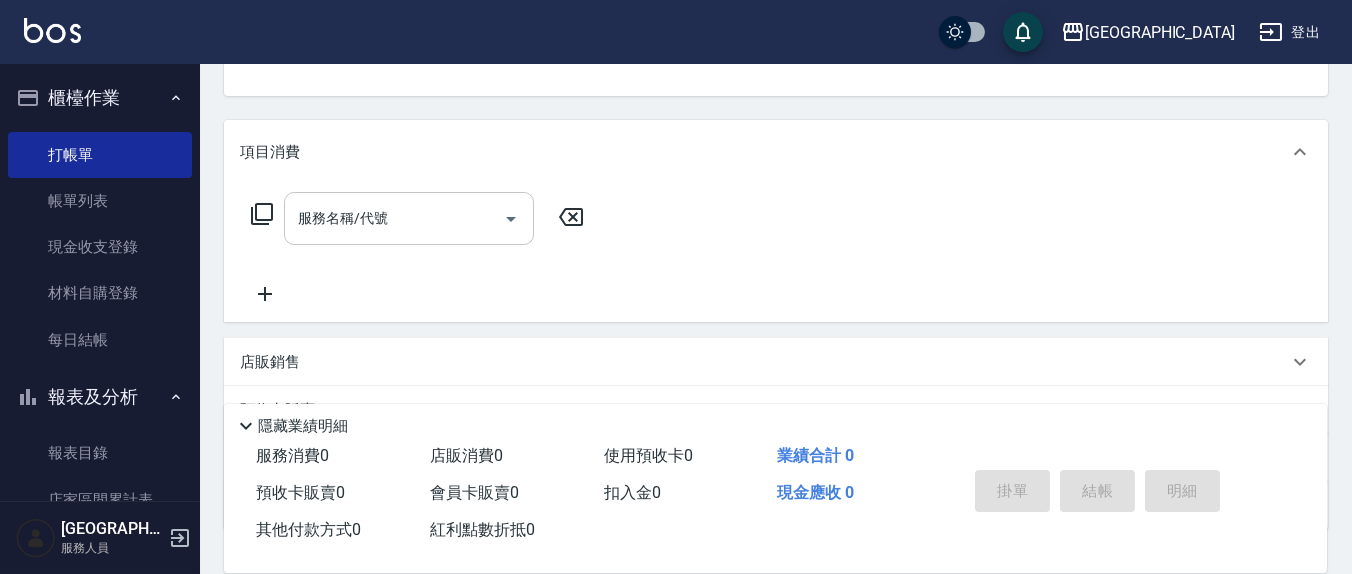 click on "服務名稱/代號" at bounding box center (394, 218) 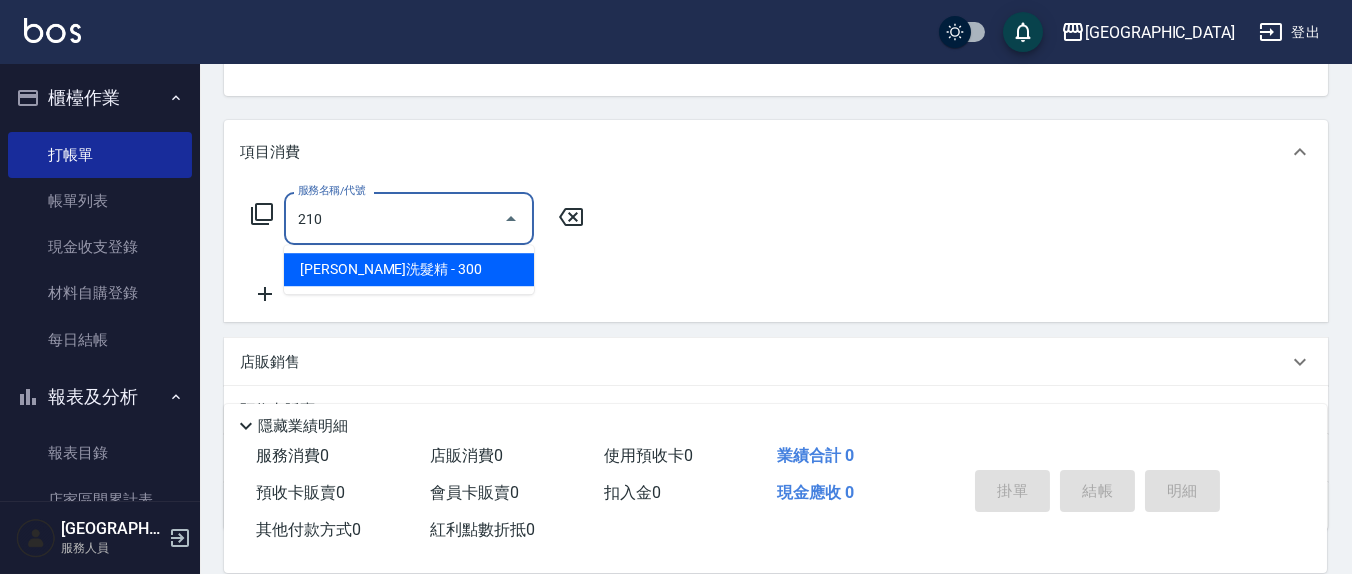 type on "[PERSON_NAME]洗髮精(210)" 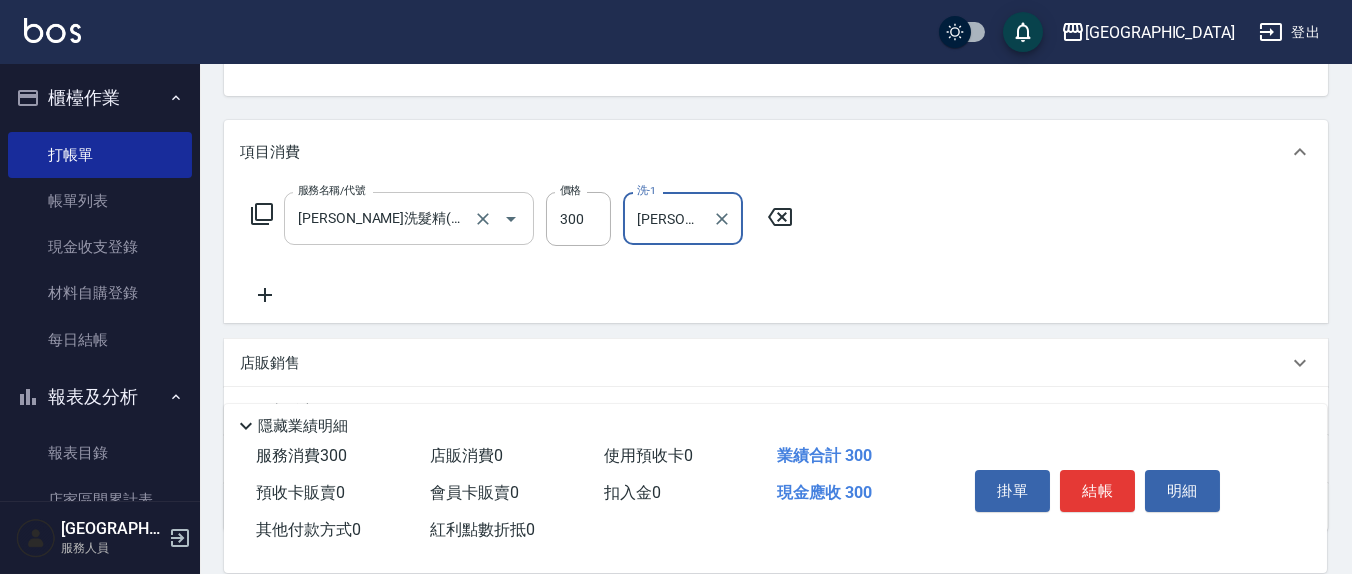 type on "[PERSON_NAME]-21" 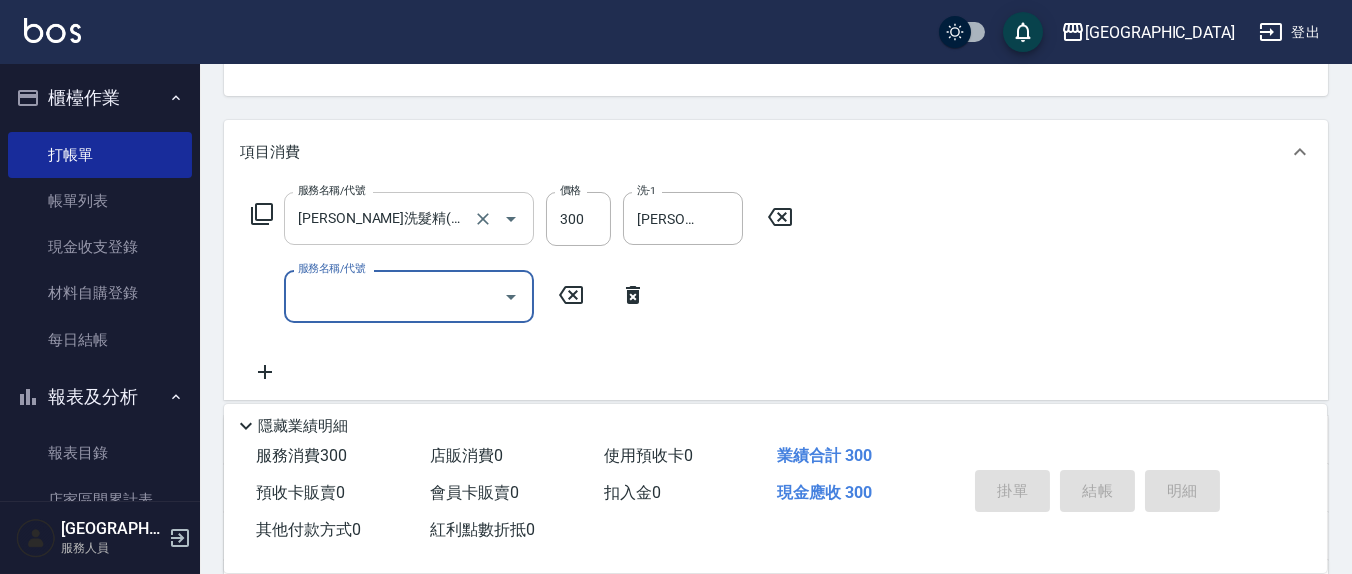 type 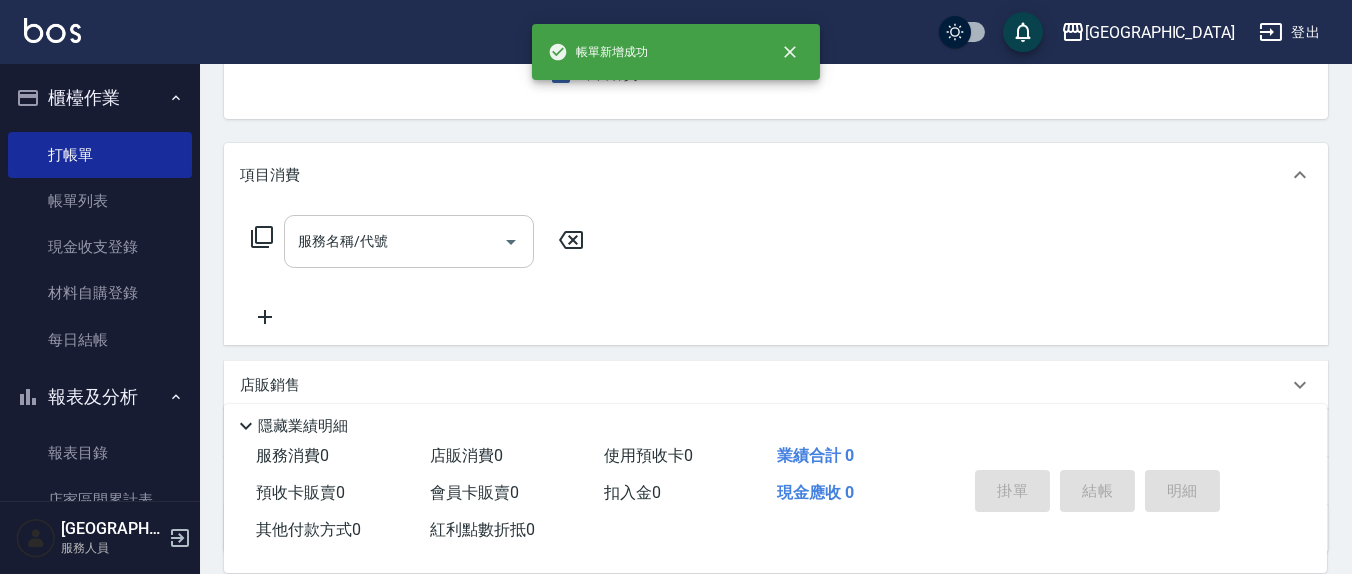 scroll, scrollTop: 0, scrollLeft: 0, axis: both 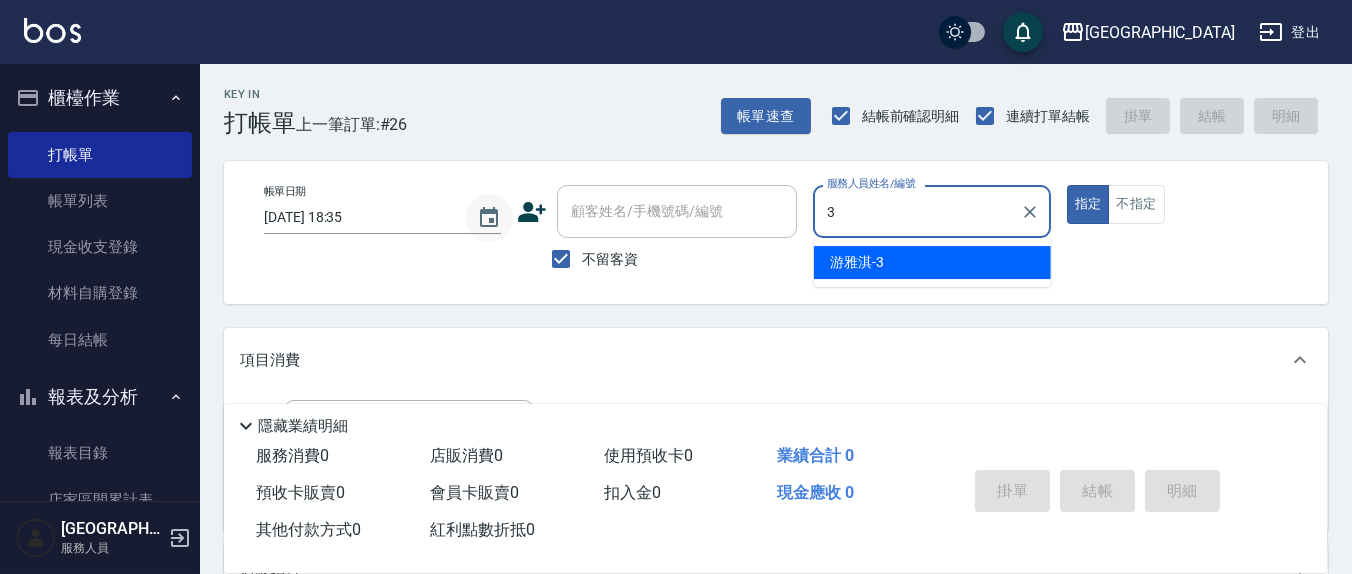 type on "[PERSON_NAME]-3" 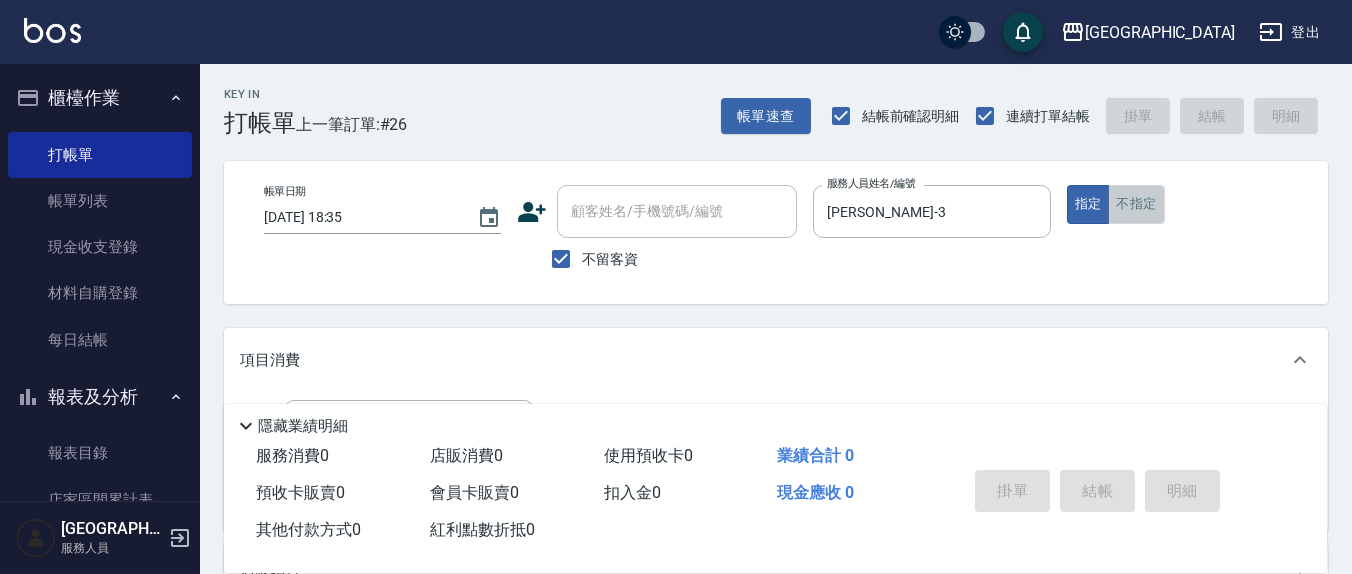 click on "不指定" at bounding box center (1136, 204) 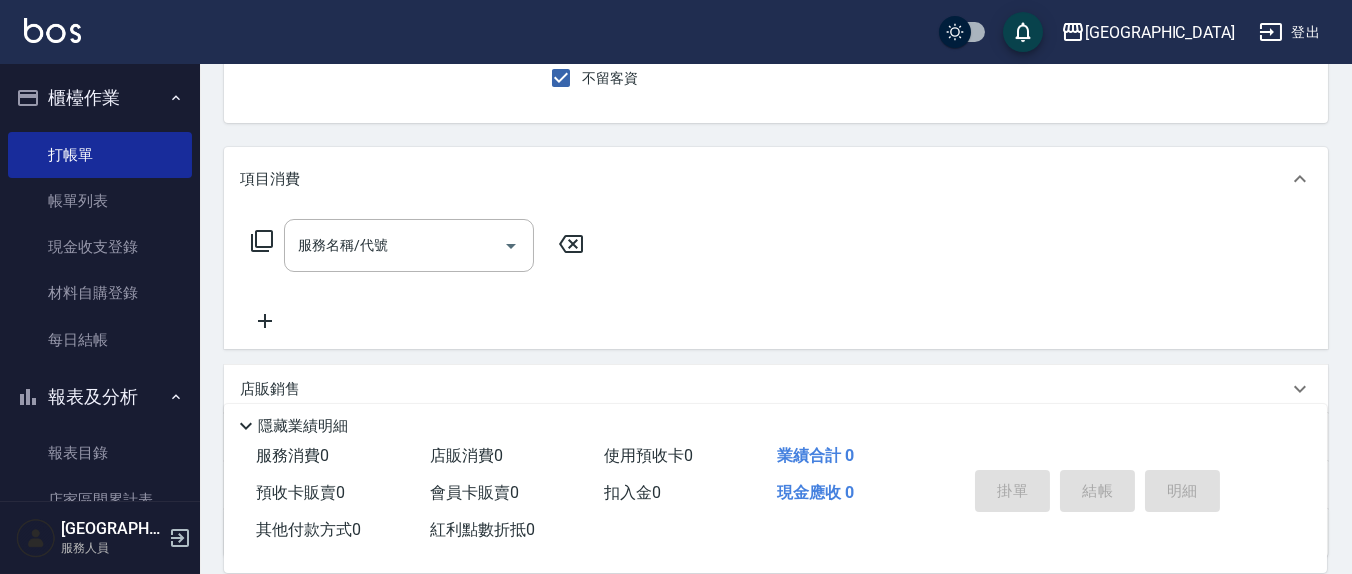 scroll, scrollTop: 208, scrollLeft: 0, axis: vertical 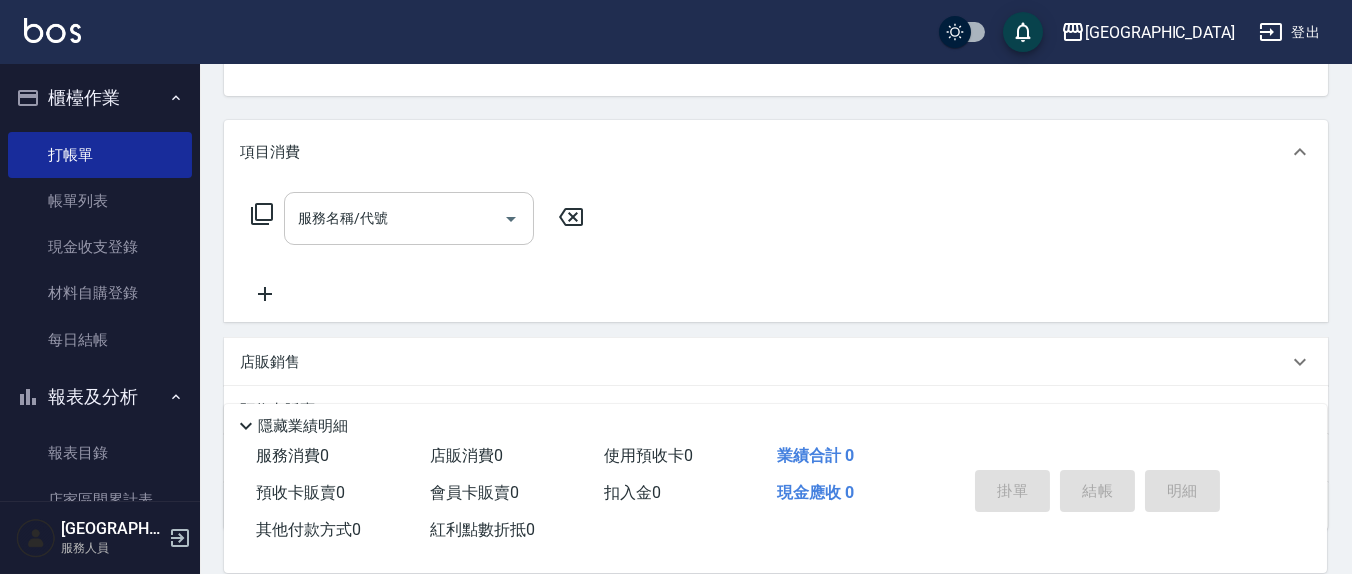 click on "服務名稱/代號" at bounding box center (394, 218) 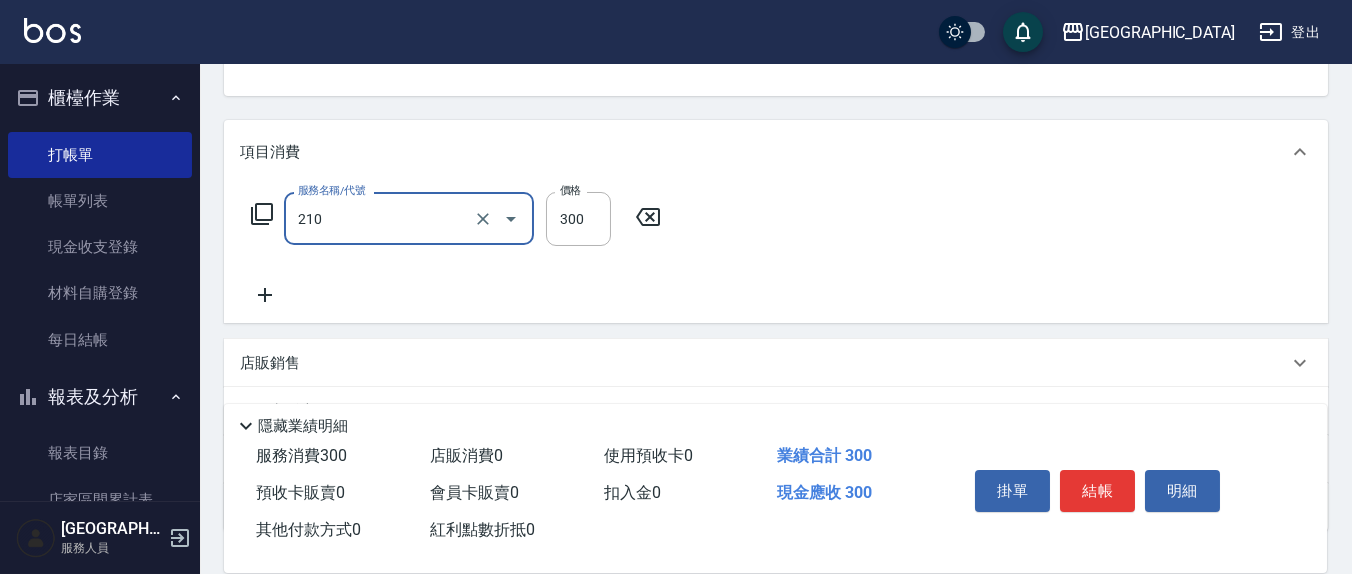 type on "[PERSON_NAME]洗髮精(210)" 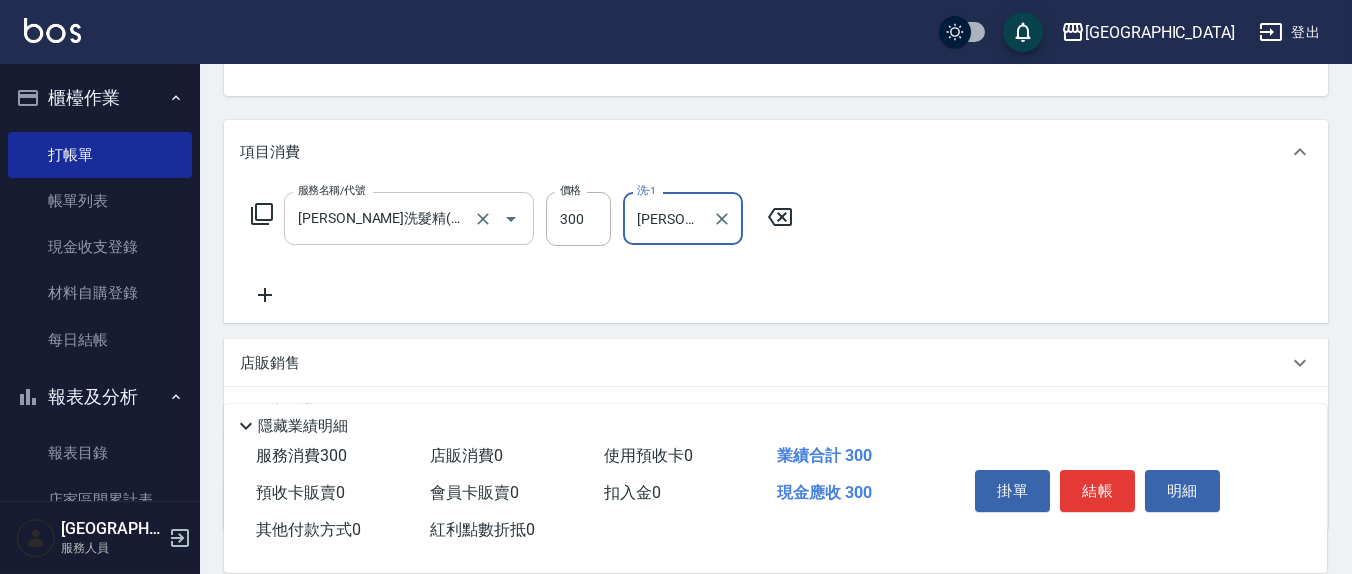 type on "[PERSON_NAME]-3" 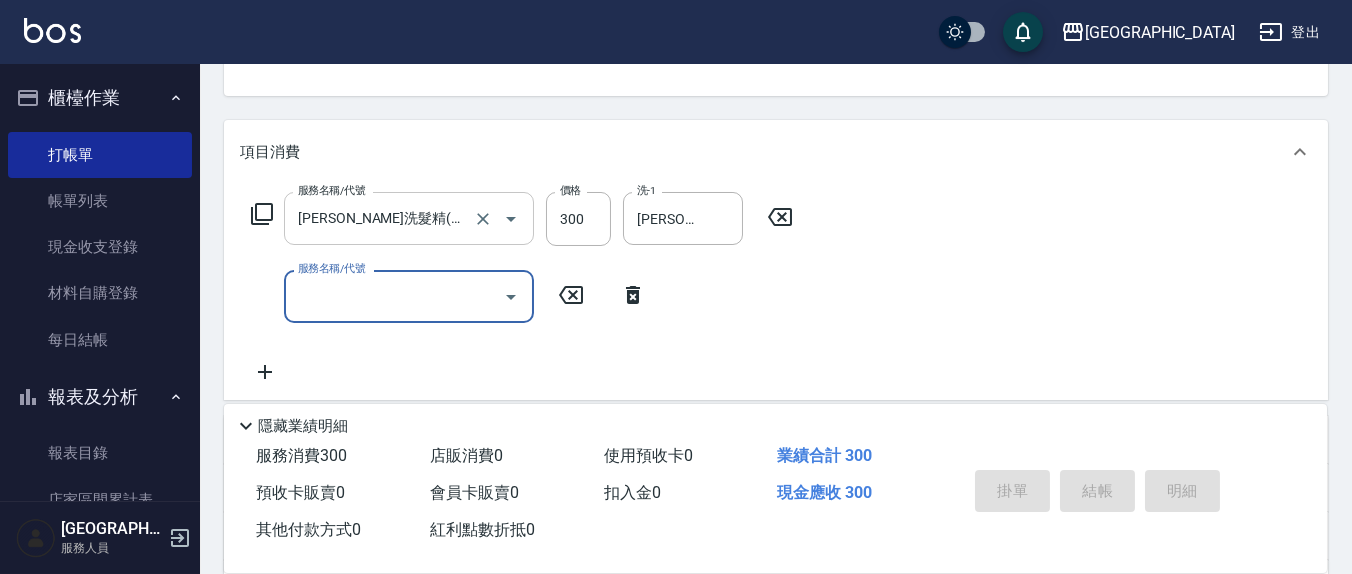 type 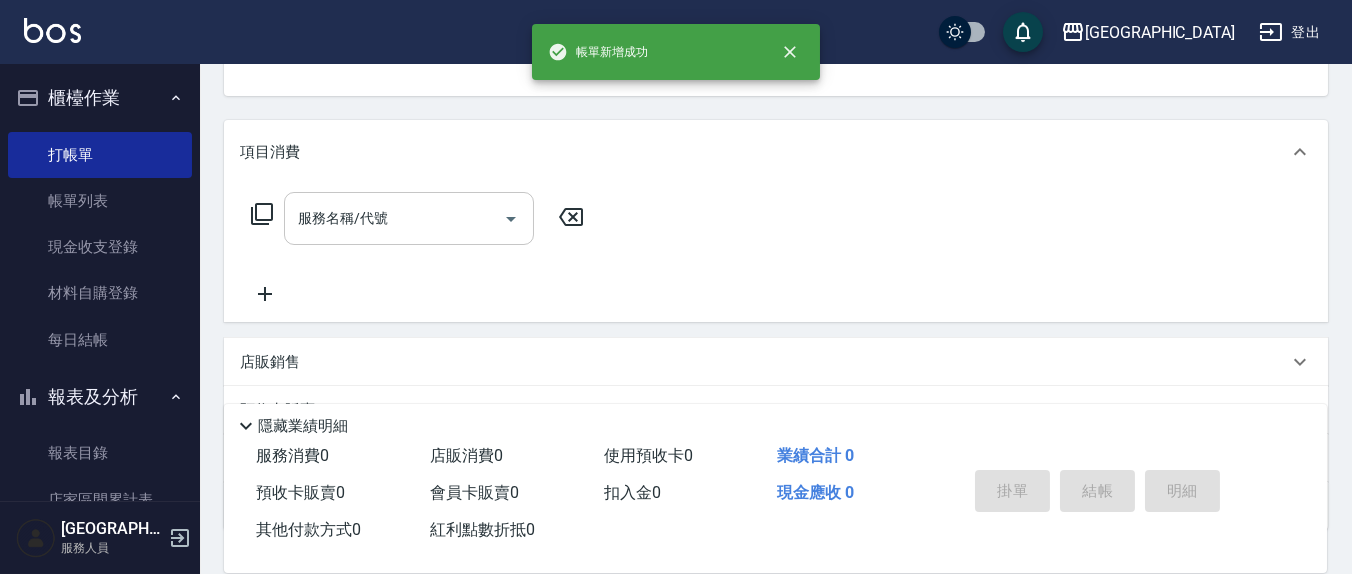scroll, scrollTop: 185, scrollLeft: 0, axis: vertical 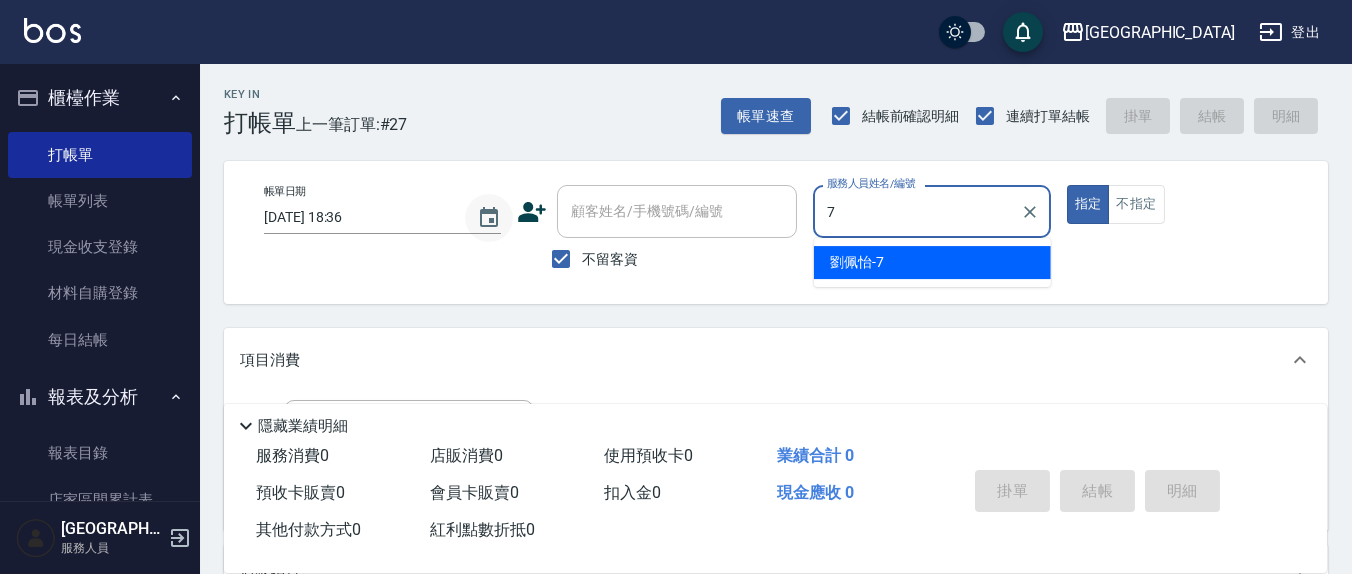 type on "[PERSON_NAME]7" 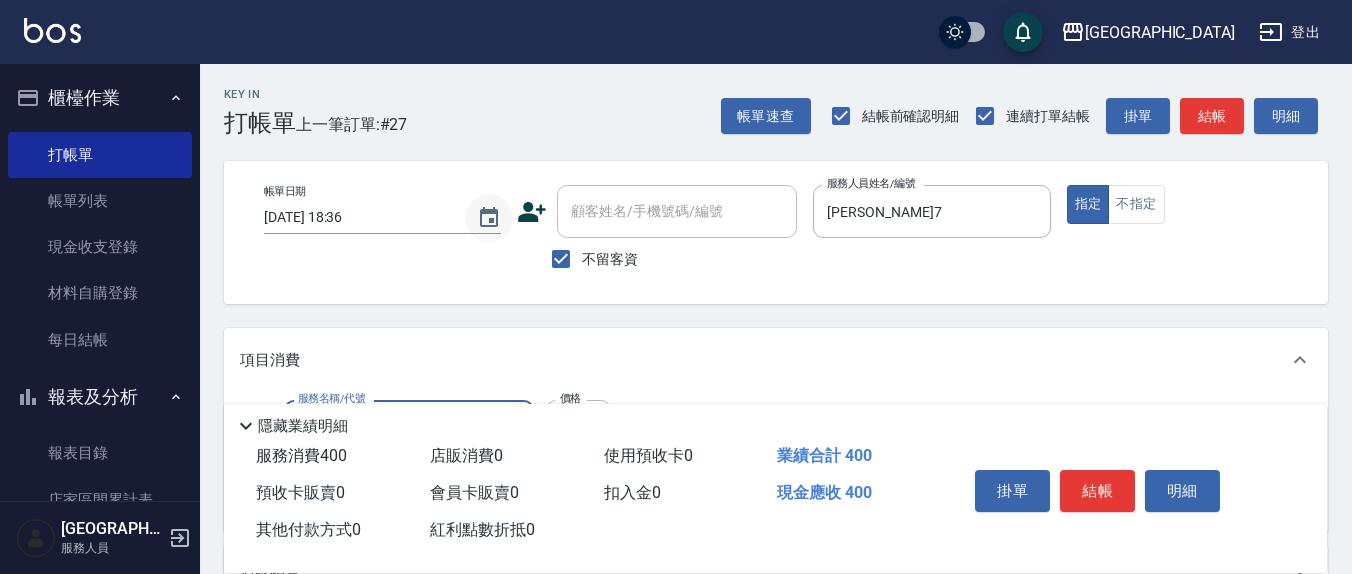 type on "剪髮(401)" 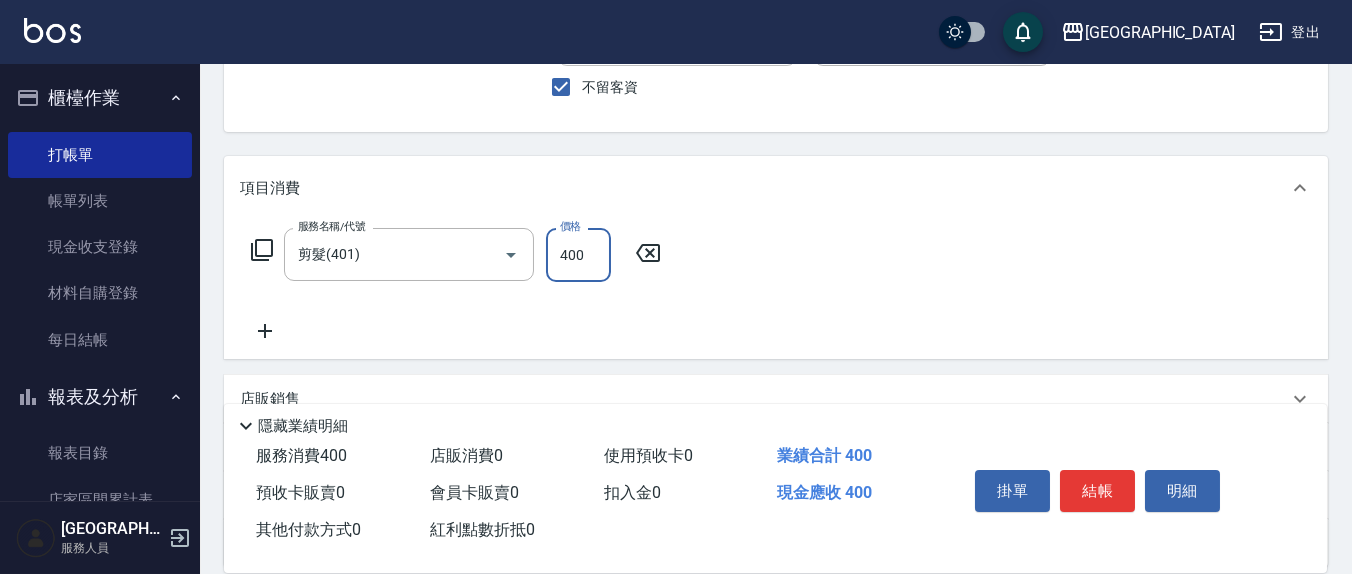 scroll, scrollTop: 208, scrollLeft: 0, axis: vertical 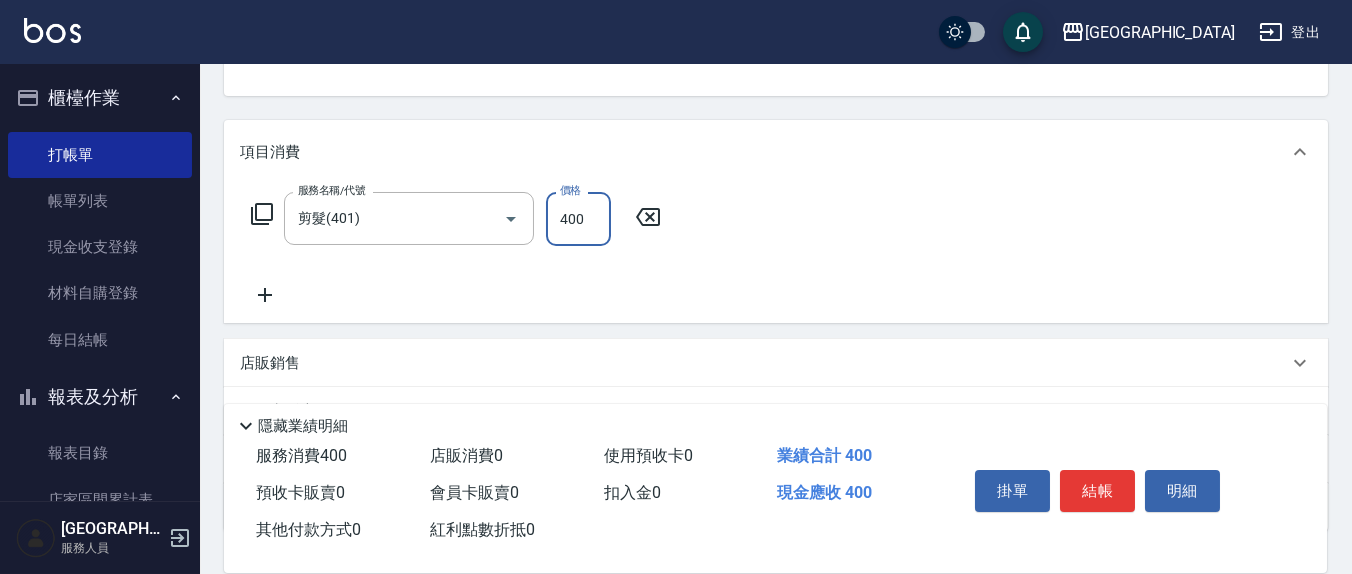 click on "400" at bounding box center (578, 219) 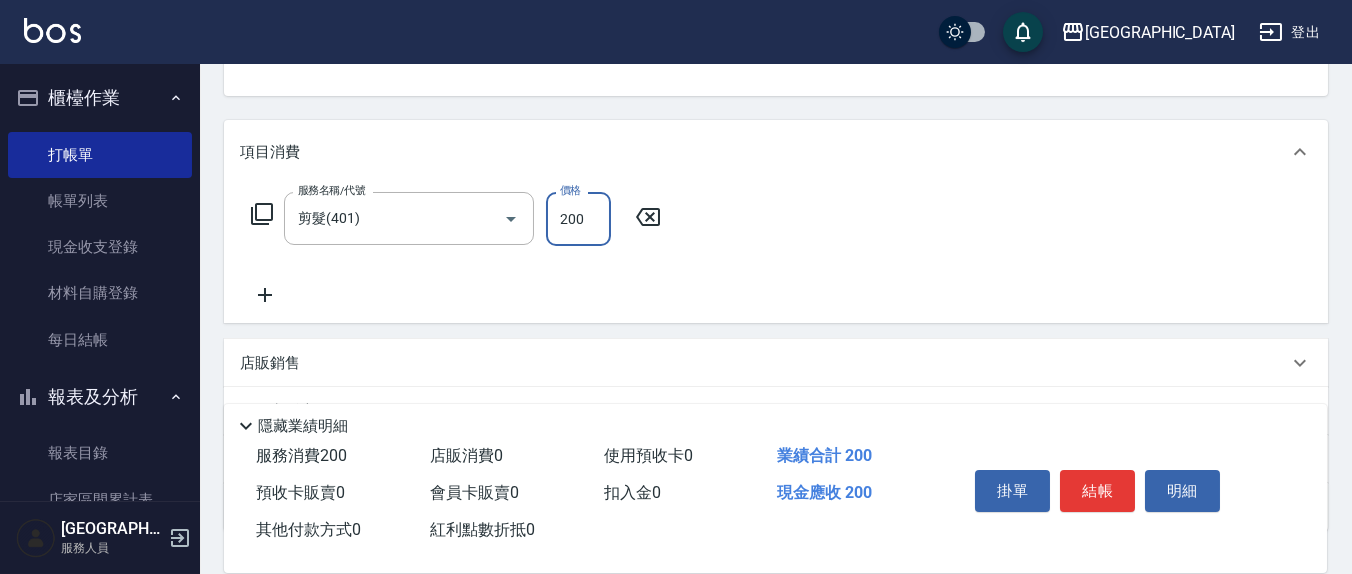 type on "200" 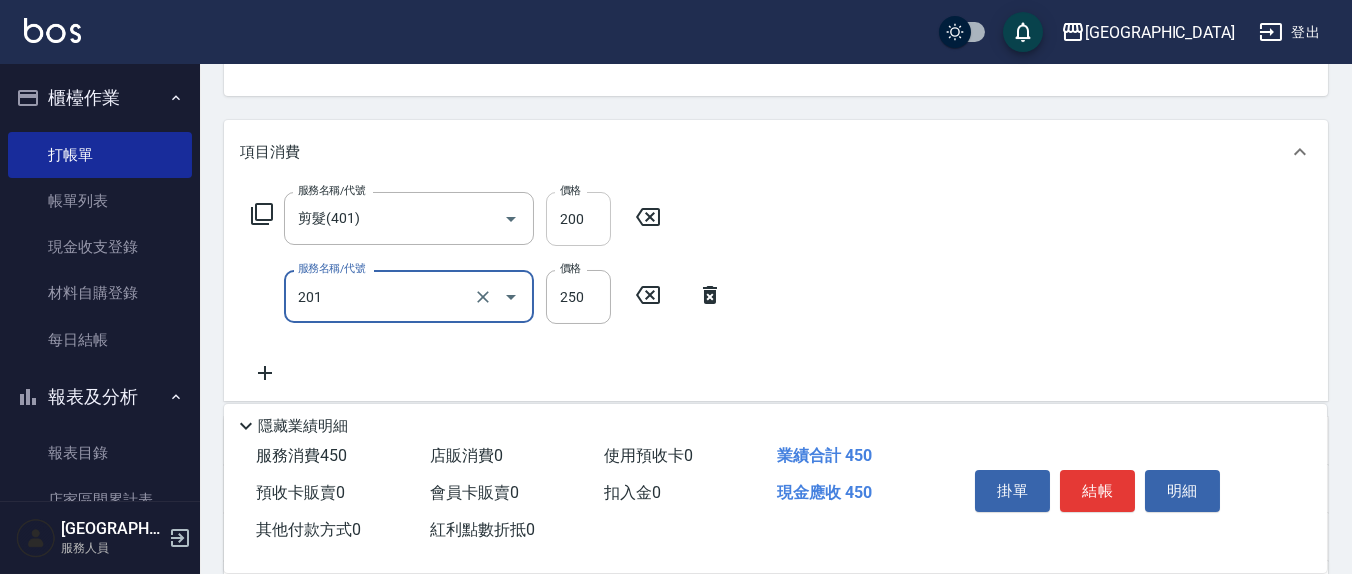type on "洗髮(201)" 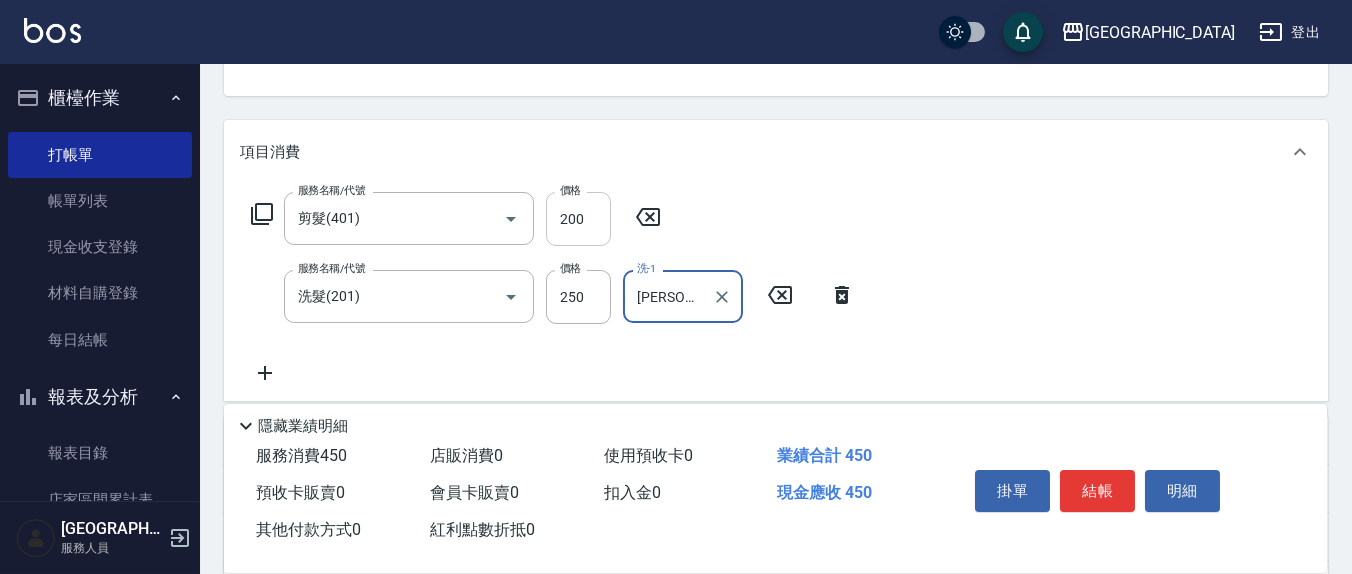 type on "[PERSON_NAME]-22" 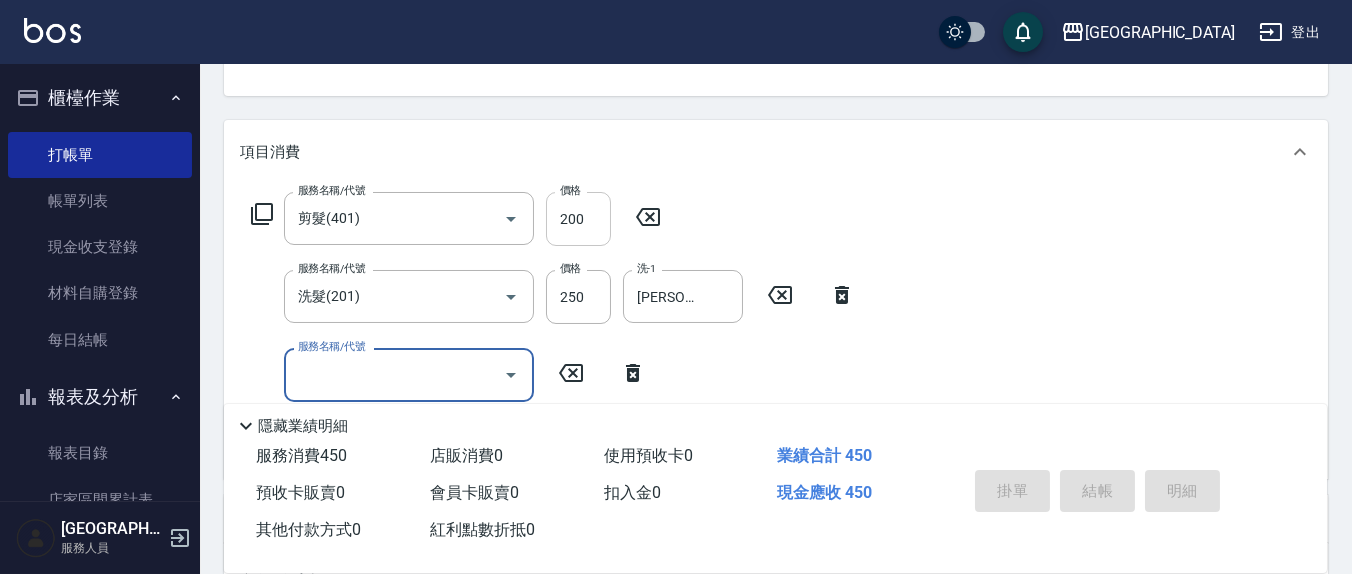 type 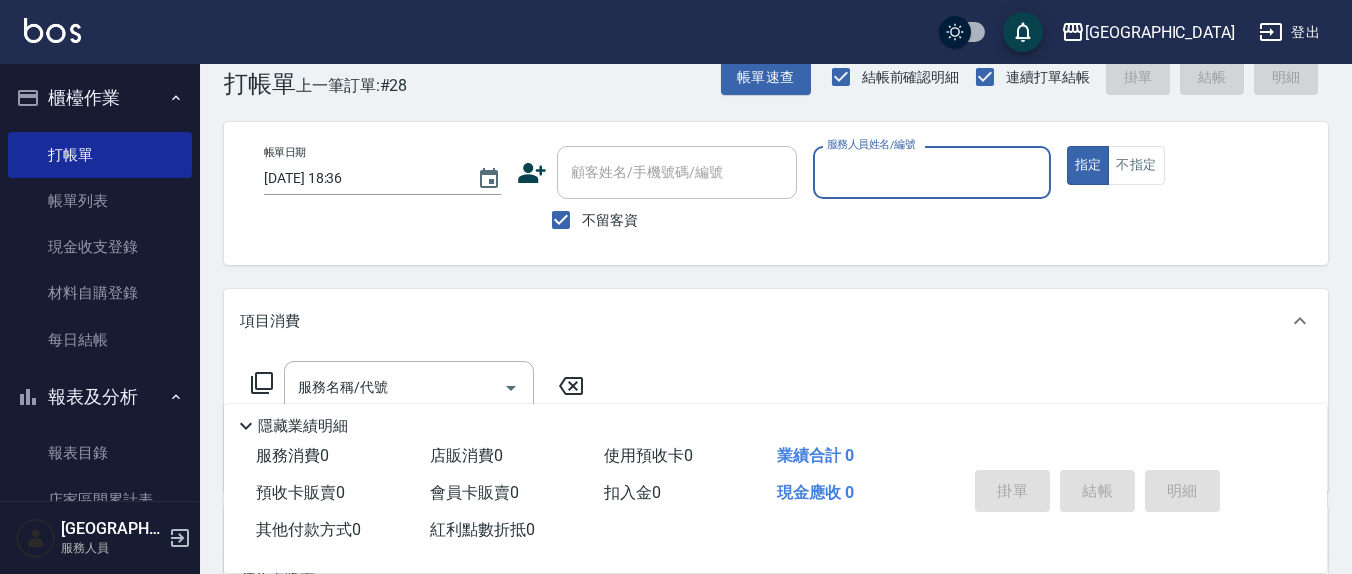 scroll, scrollTop: 0, scrollLeft: 0, axis: both 